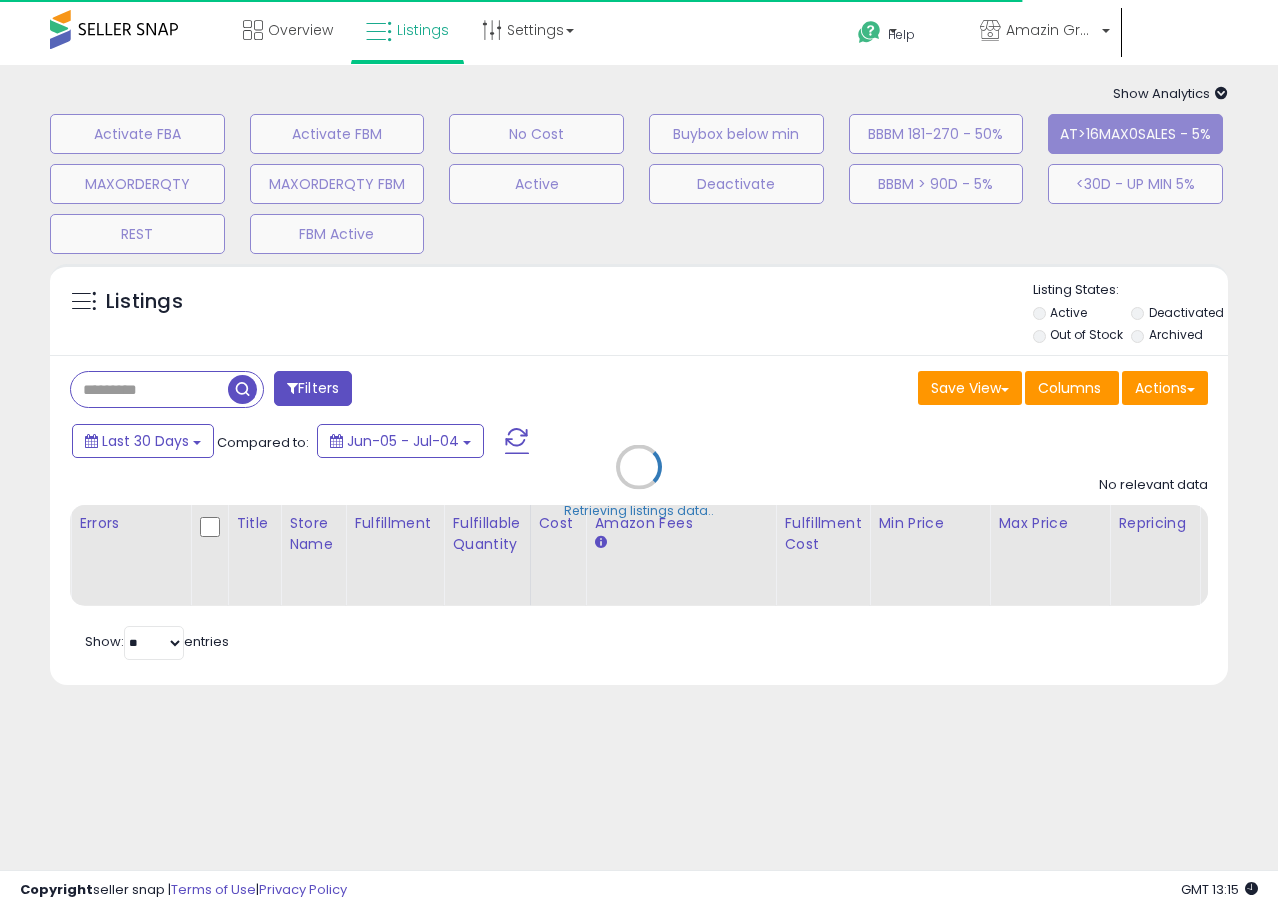 scroll, scrollTop: 0, scrollLeft: 0, axis: both 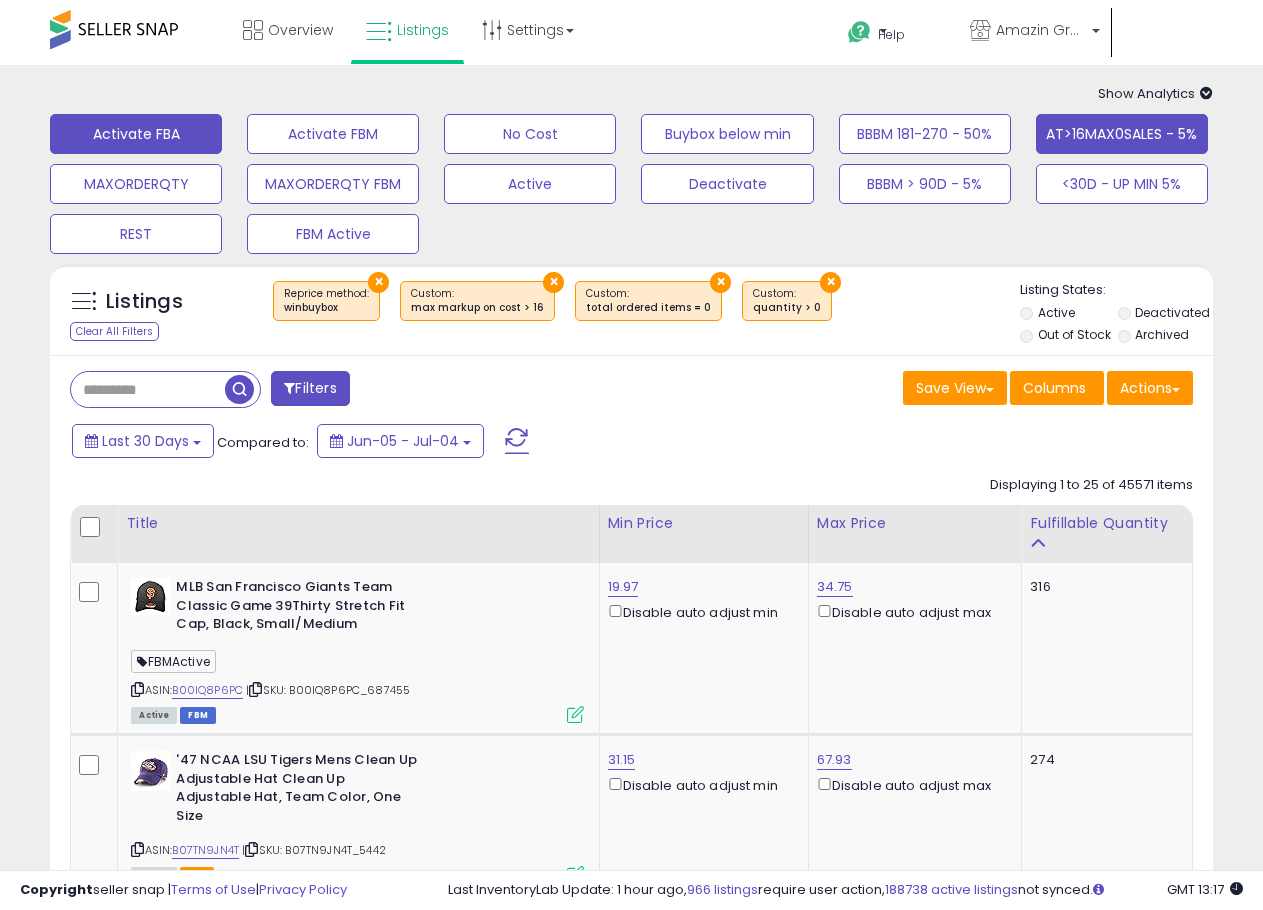 click on "Activate FBA" at bounding box center [136, 134] 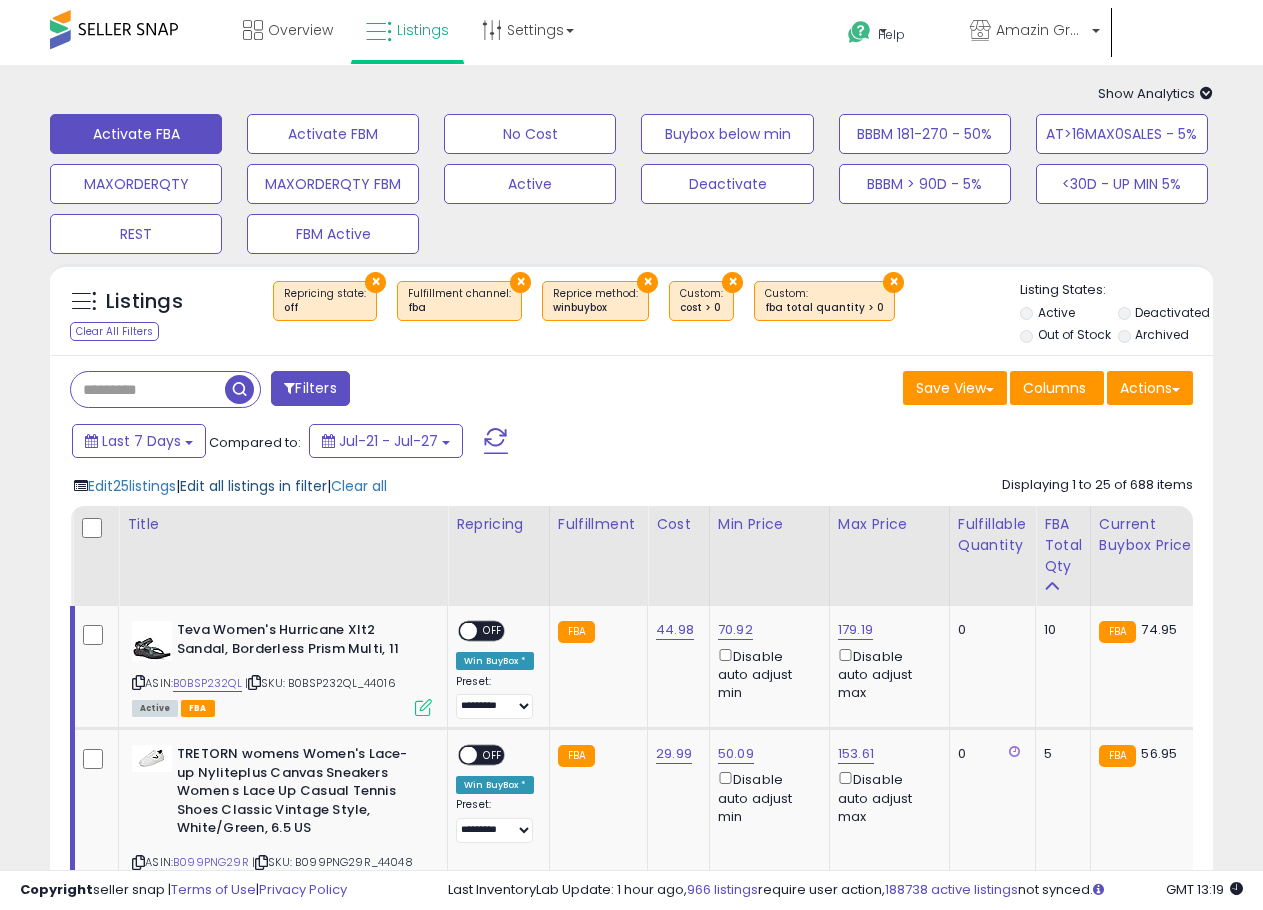 click on "Edit all listings in filter" at bounding box center (253, 486) 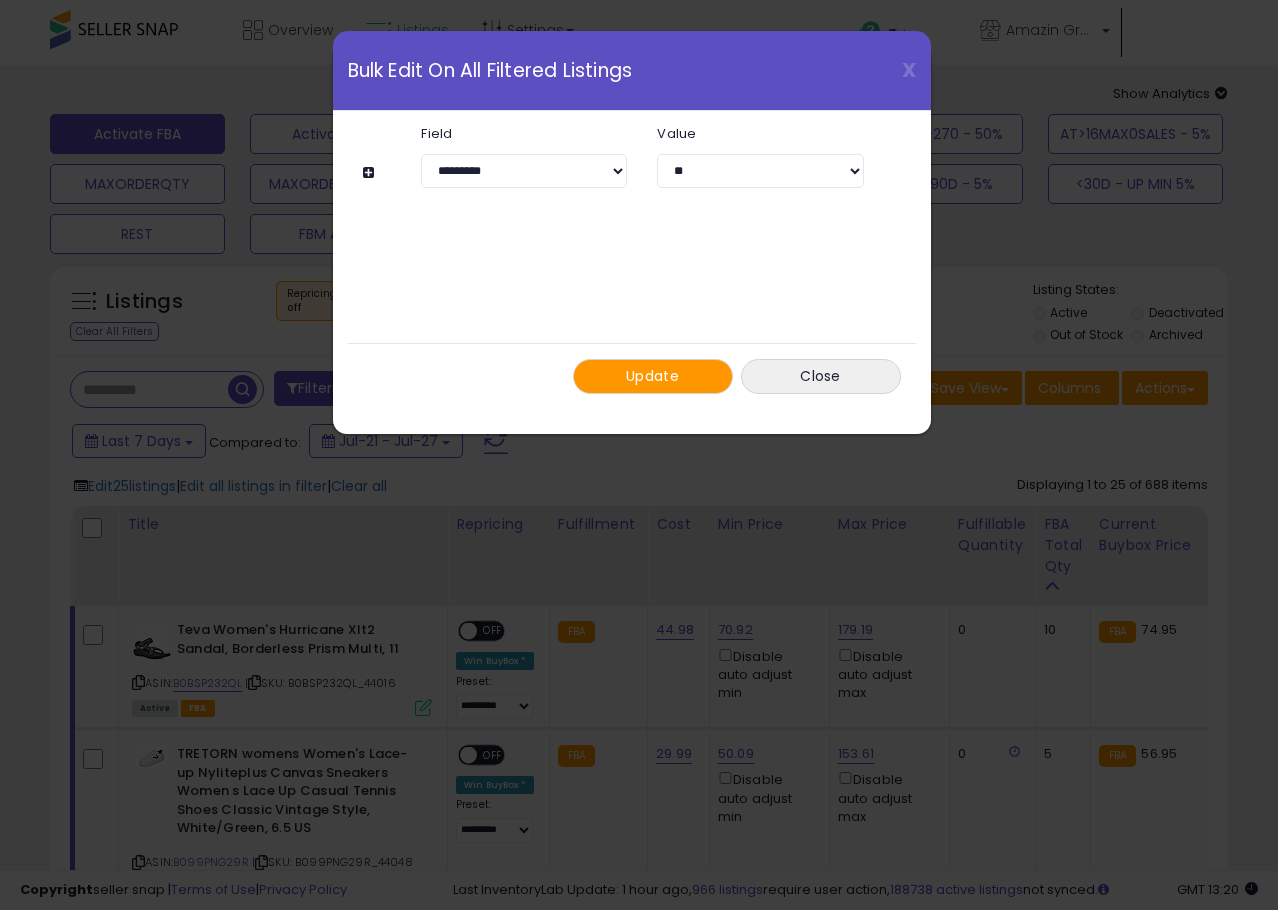 click at bounding box center [371, 172] 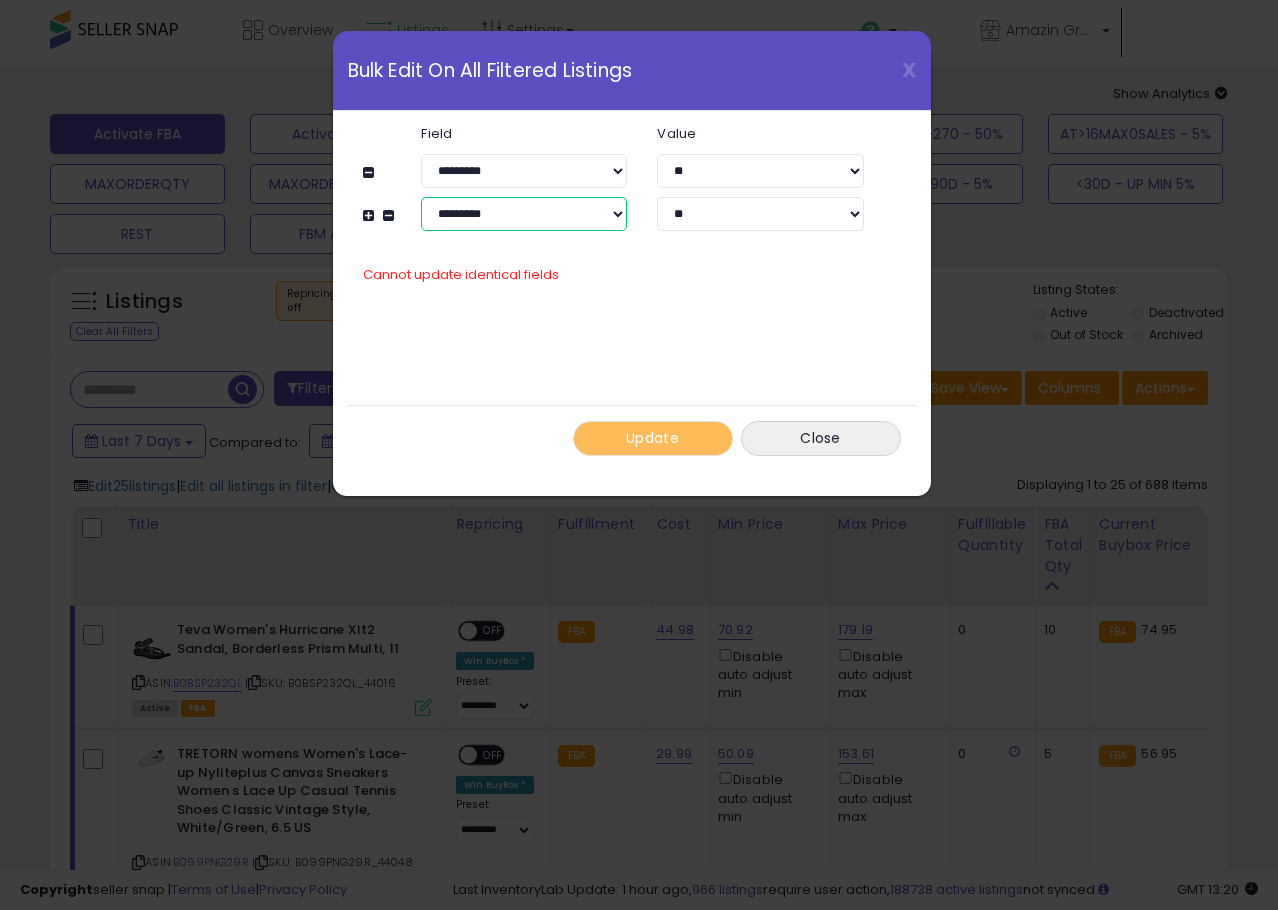 click on "**********" at bounding box center [524, 214] 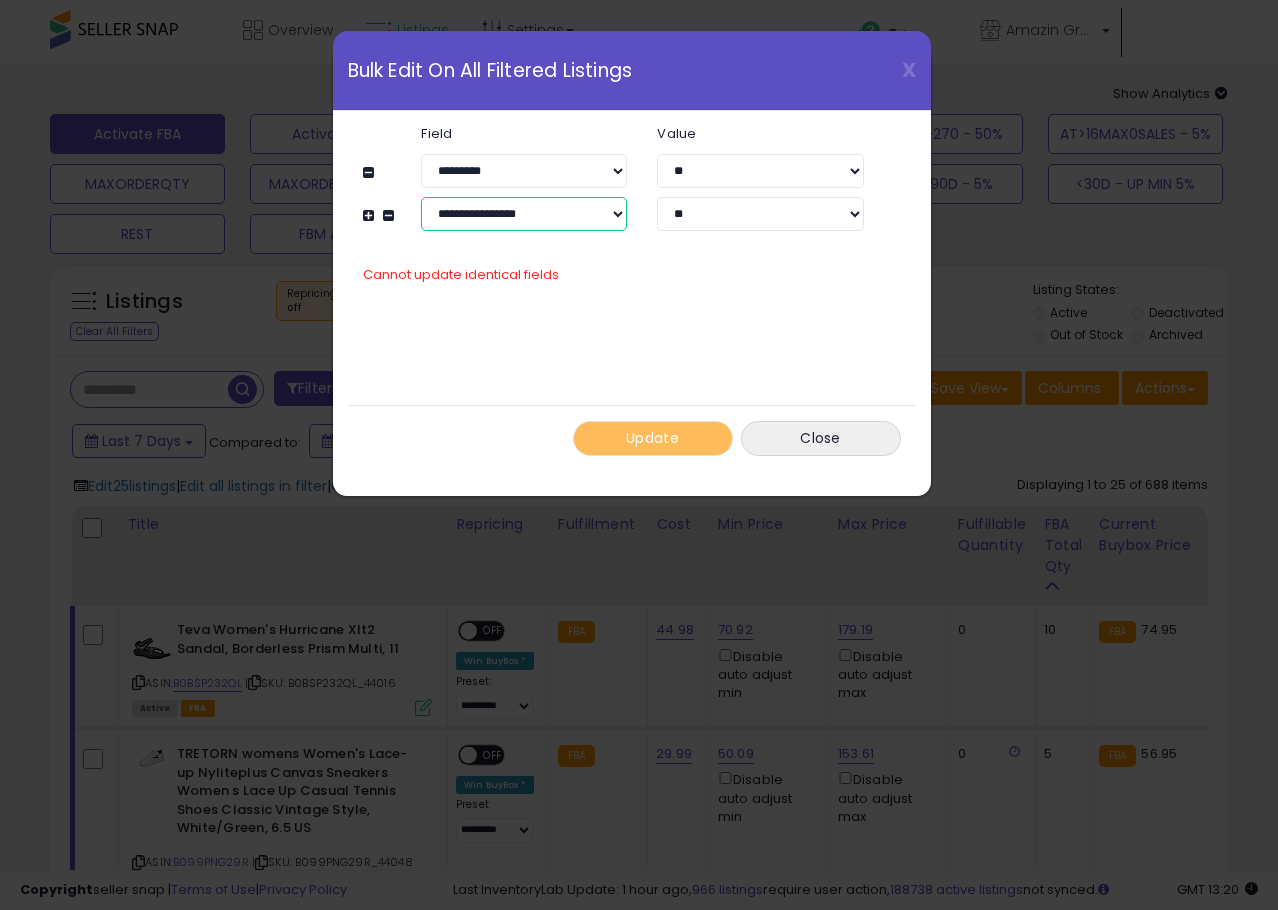 click on "**********" at bounding box center [524, 214] 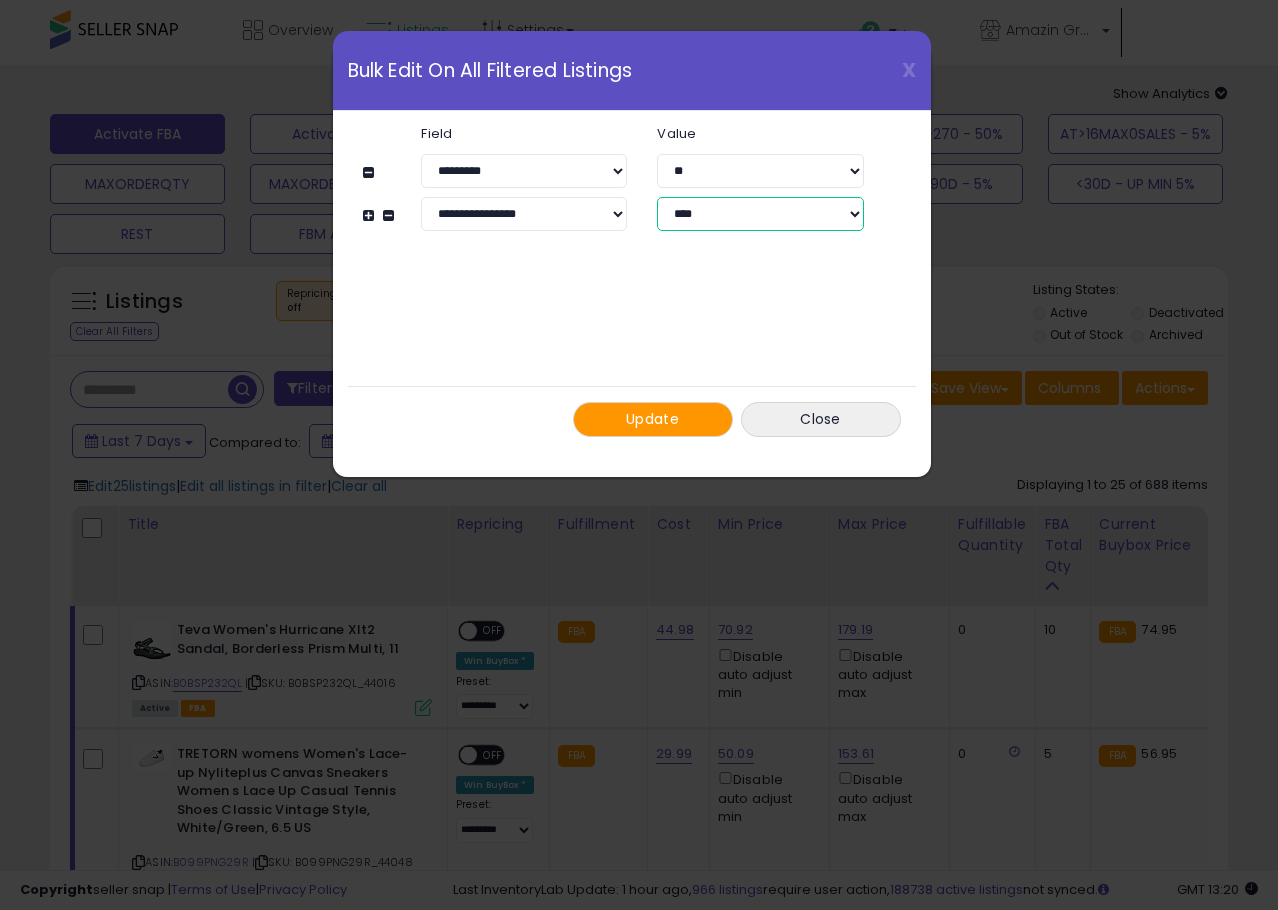 click on "**********" at bounding box center [760, 214] 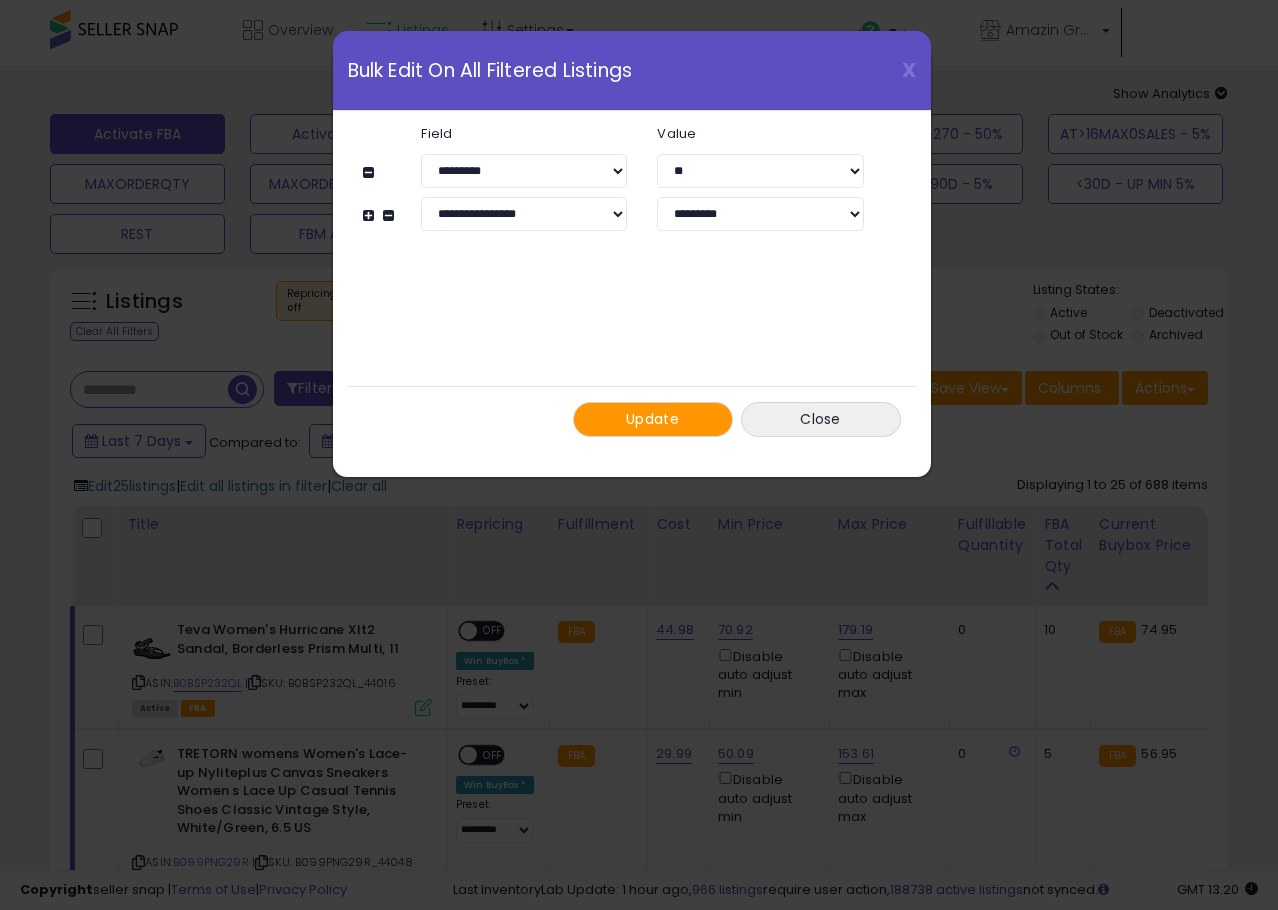 click on "**********" 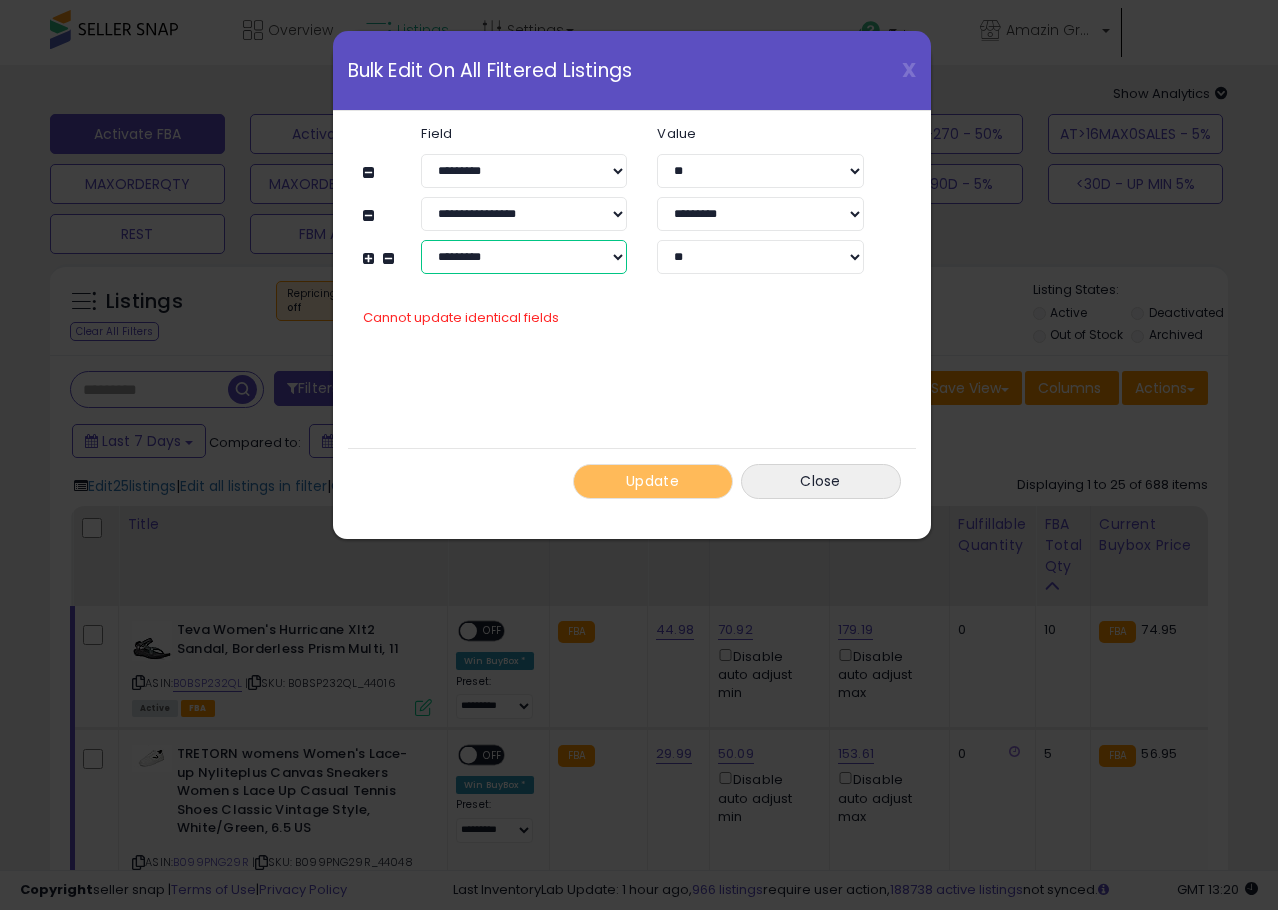 click on "**********" at bounding box center (524, 257) 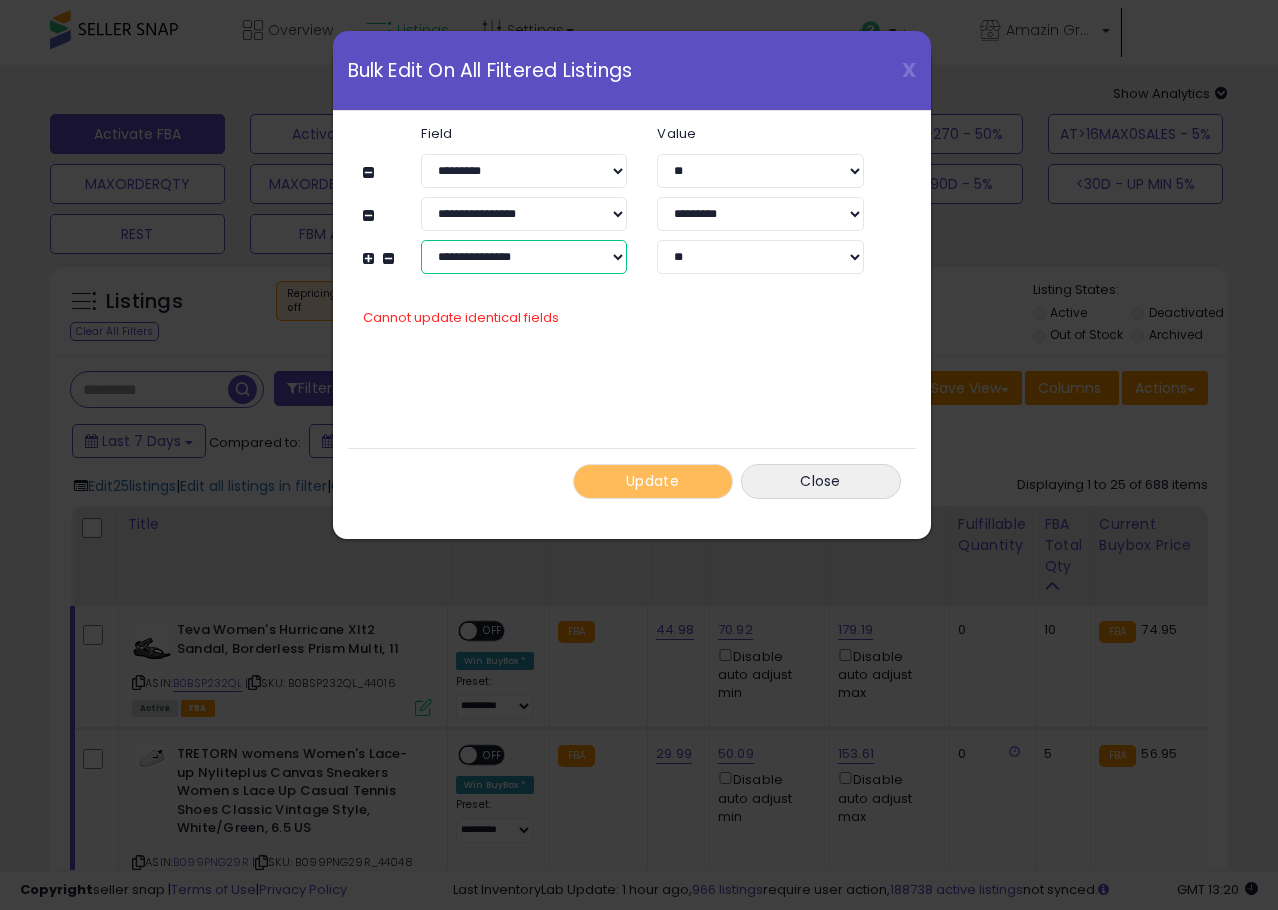 click on "**********" at bounding box center [524, 257] 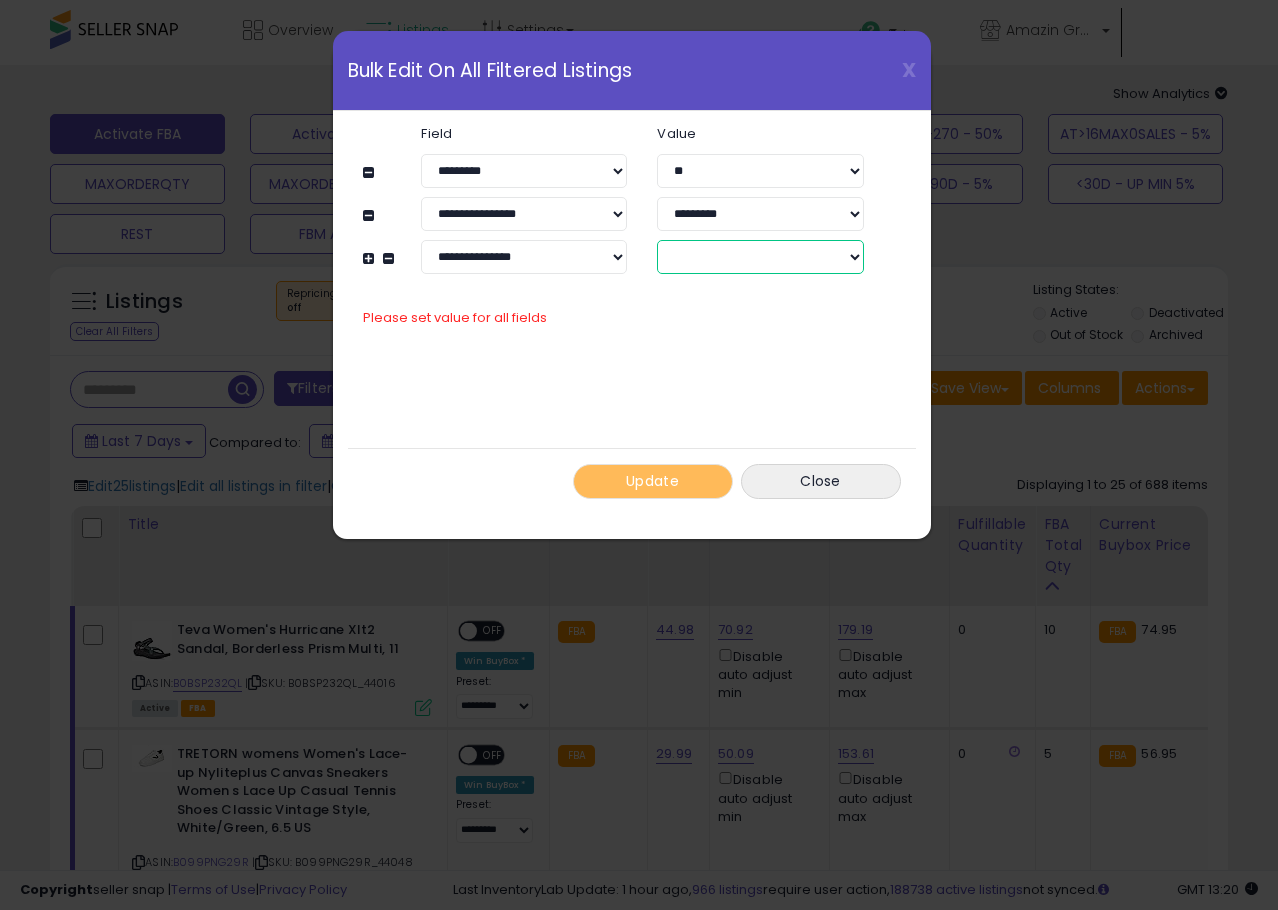 click on "******
*******" at bounding box center (760, 257) 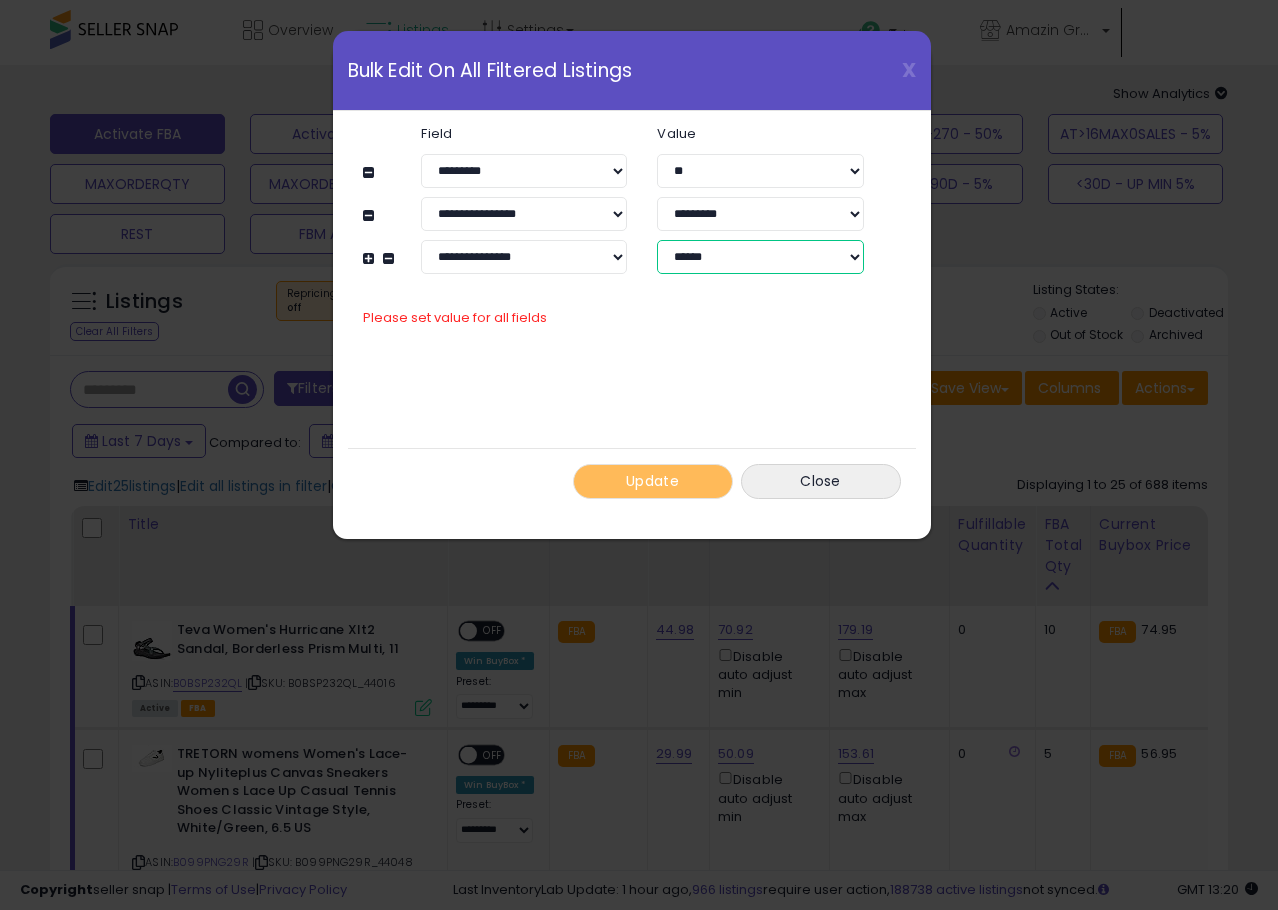 click on "******
*******" at bounding box center [760, 257] 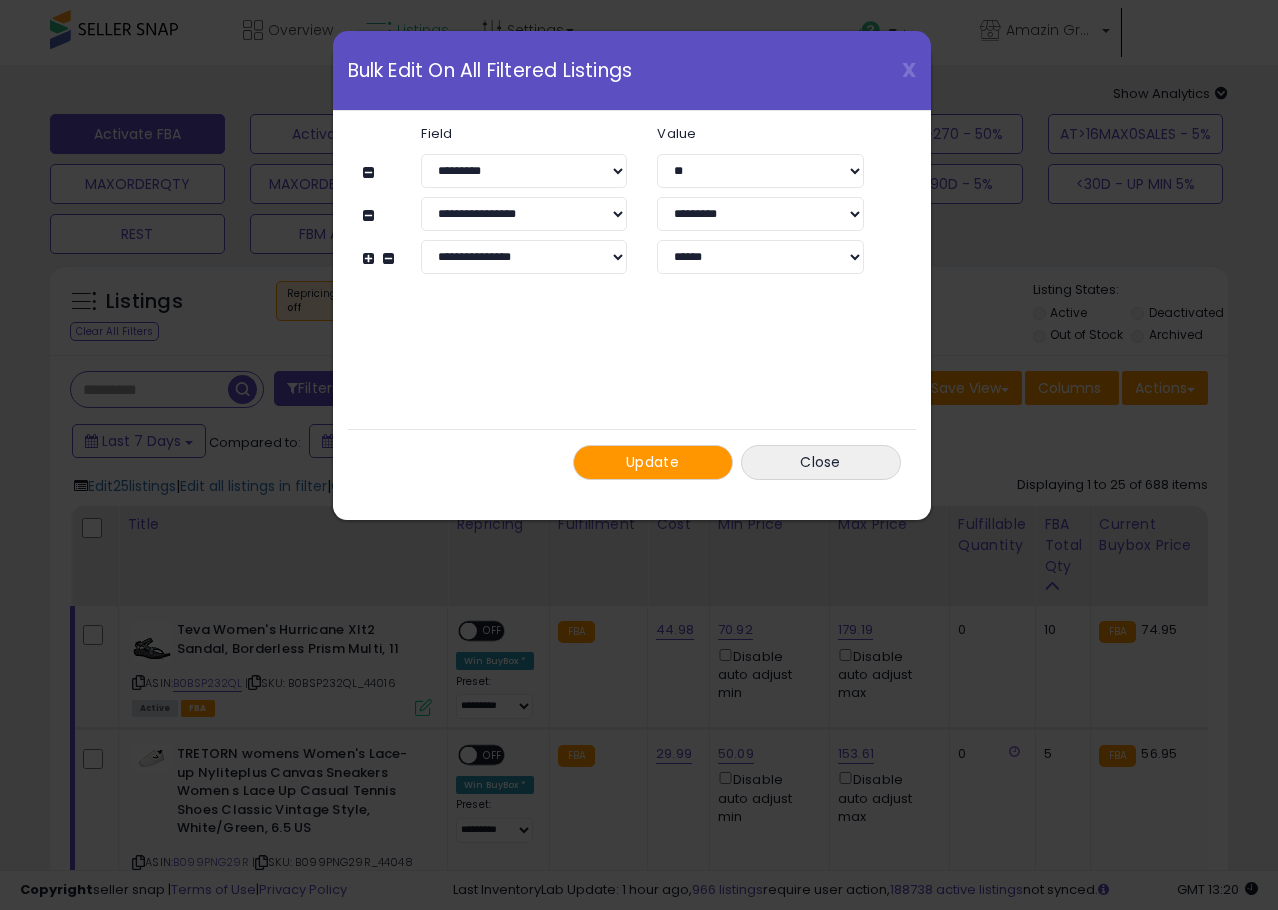 click on "**********" at bounding box center (632, 303) 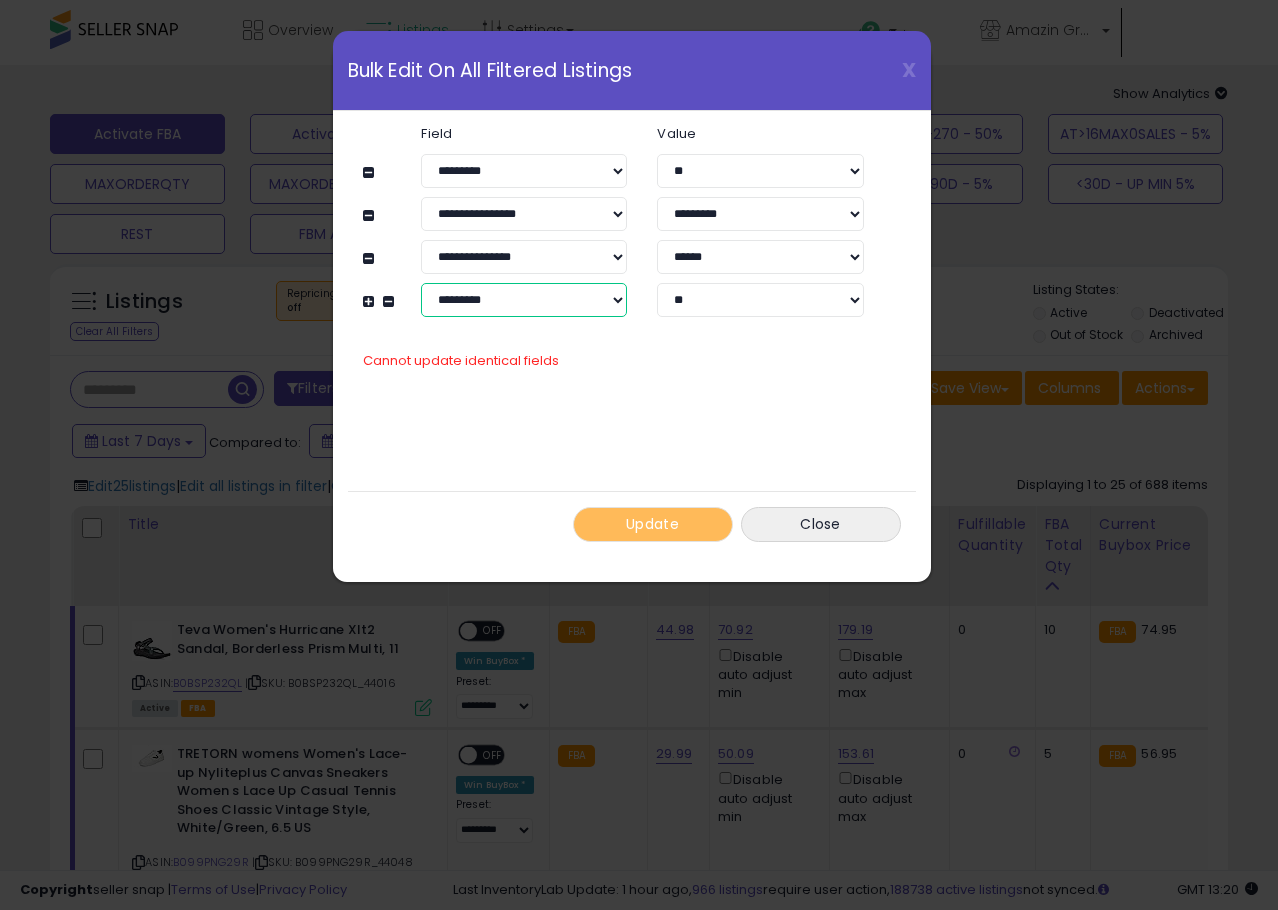 click on "**********" at bounding box center [524, 300] 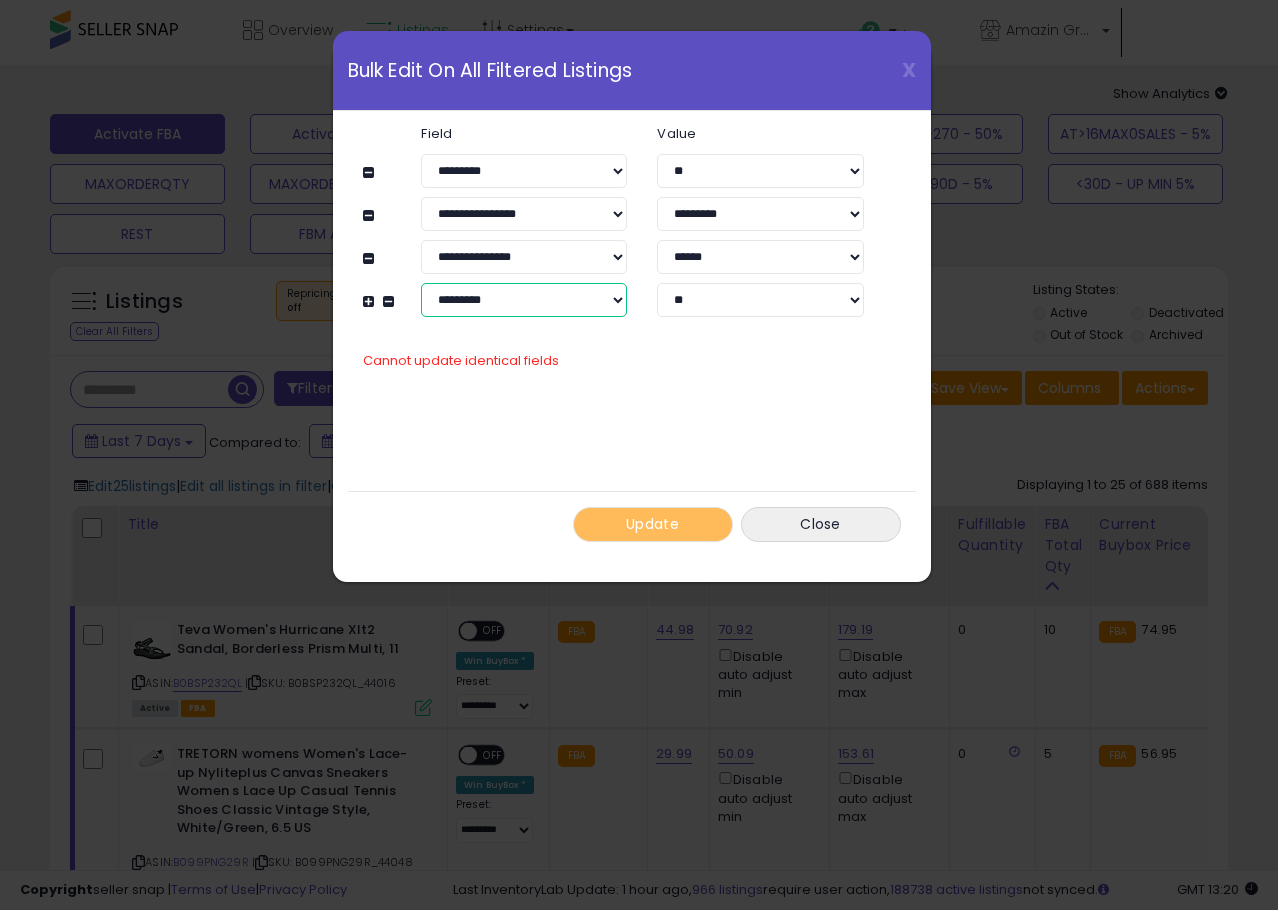select on "**********" 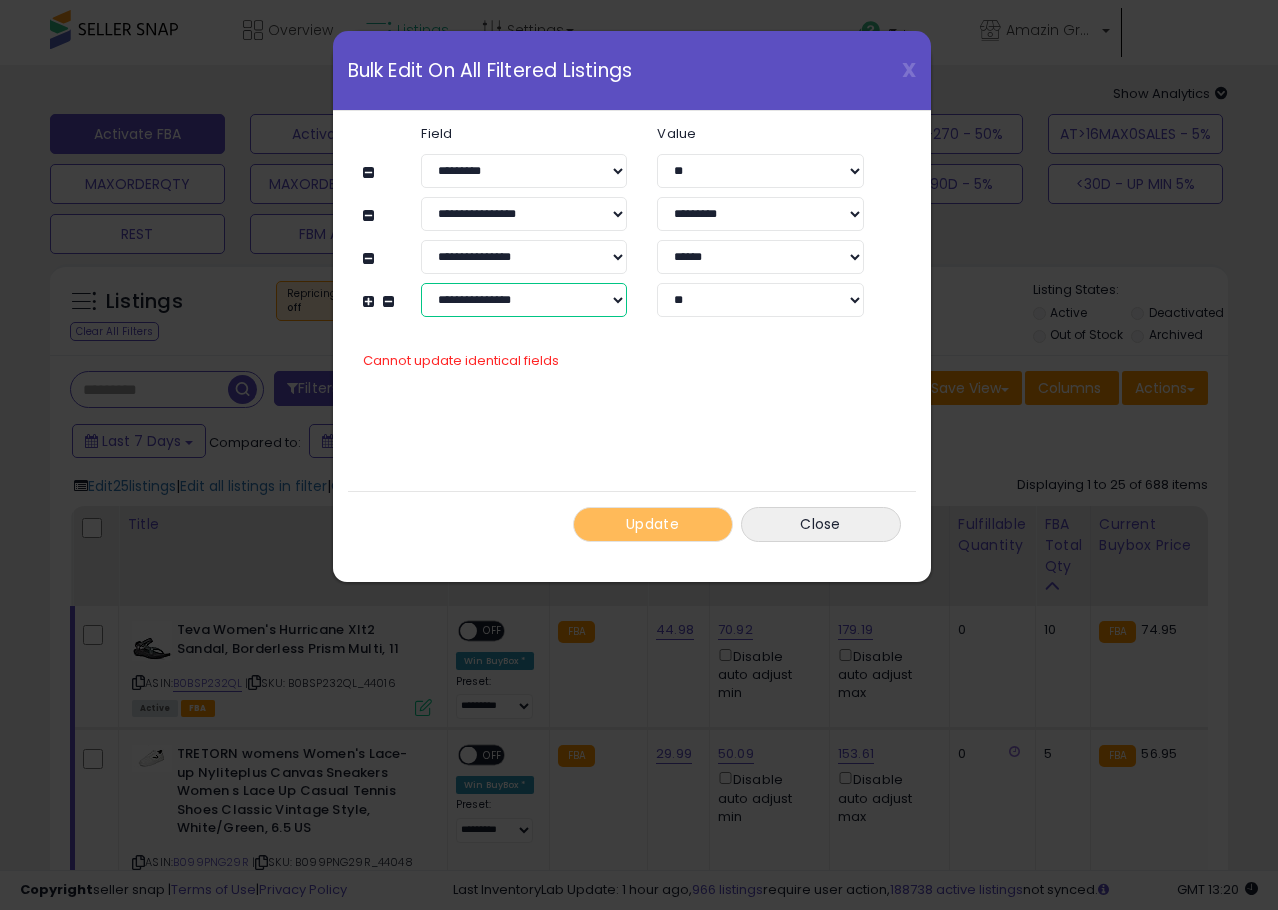 click on "**********" at bounding box center [524, 300] 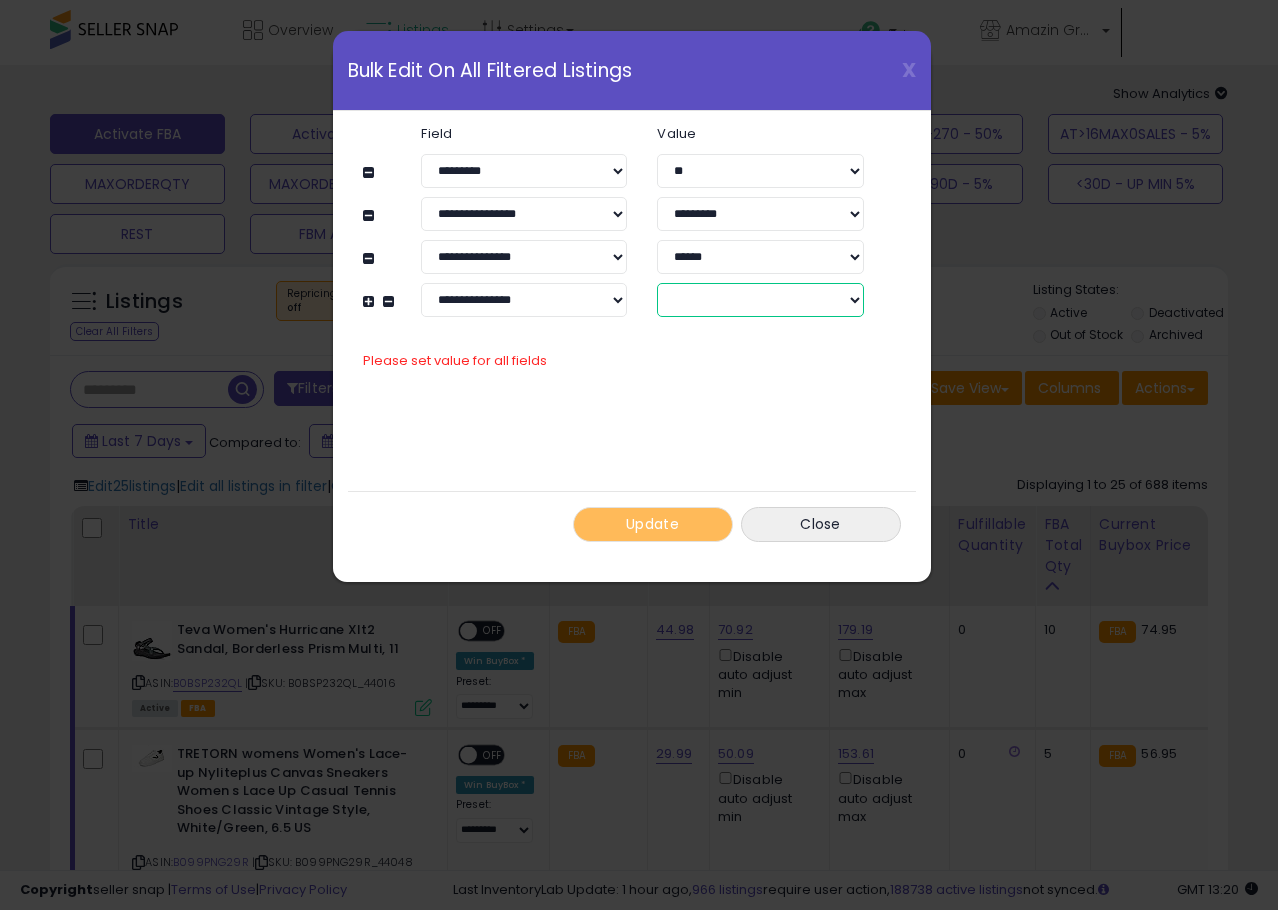 click on "******
*******" at bounding box center (760, 300) 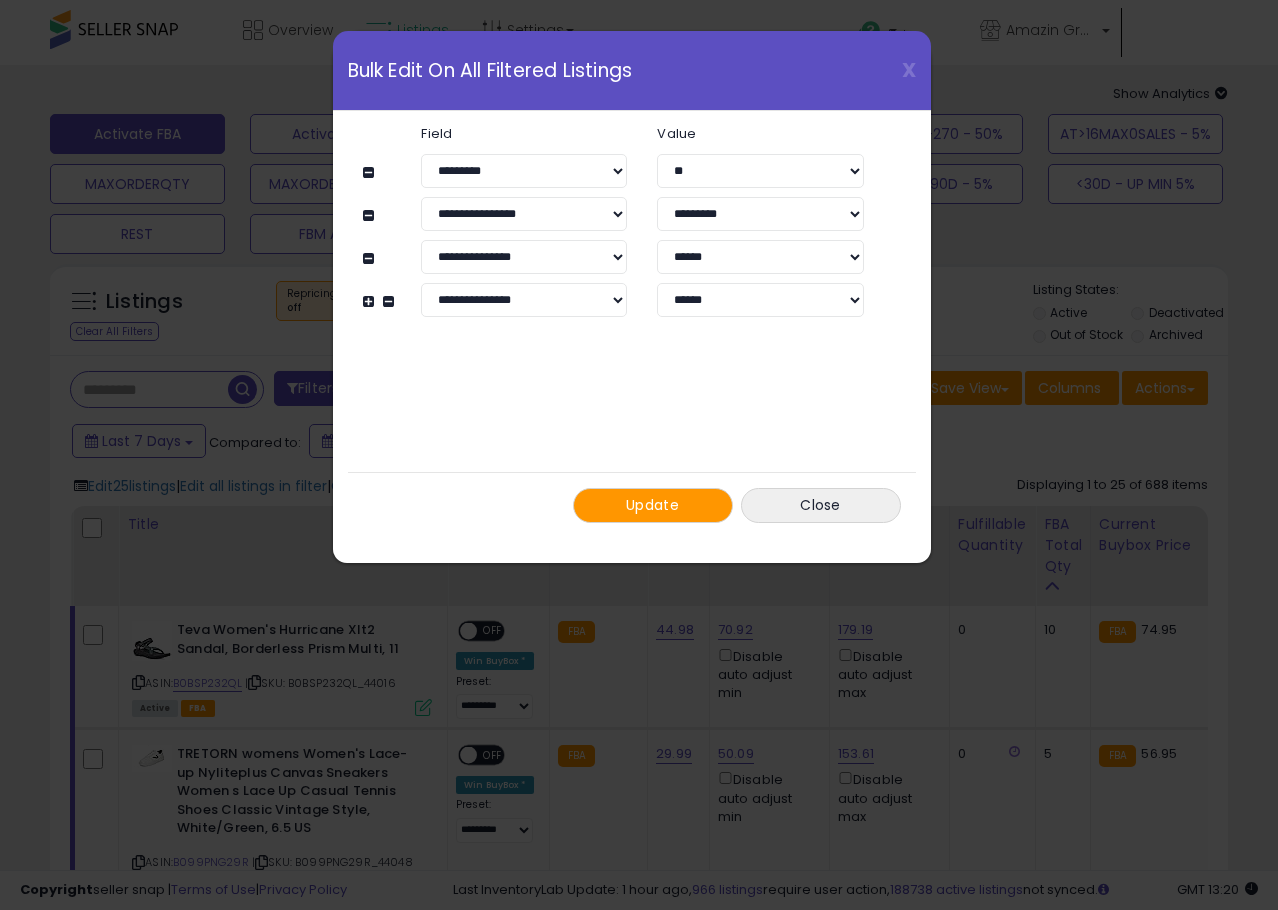 click on "**********" at bounding box center [632, 324] 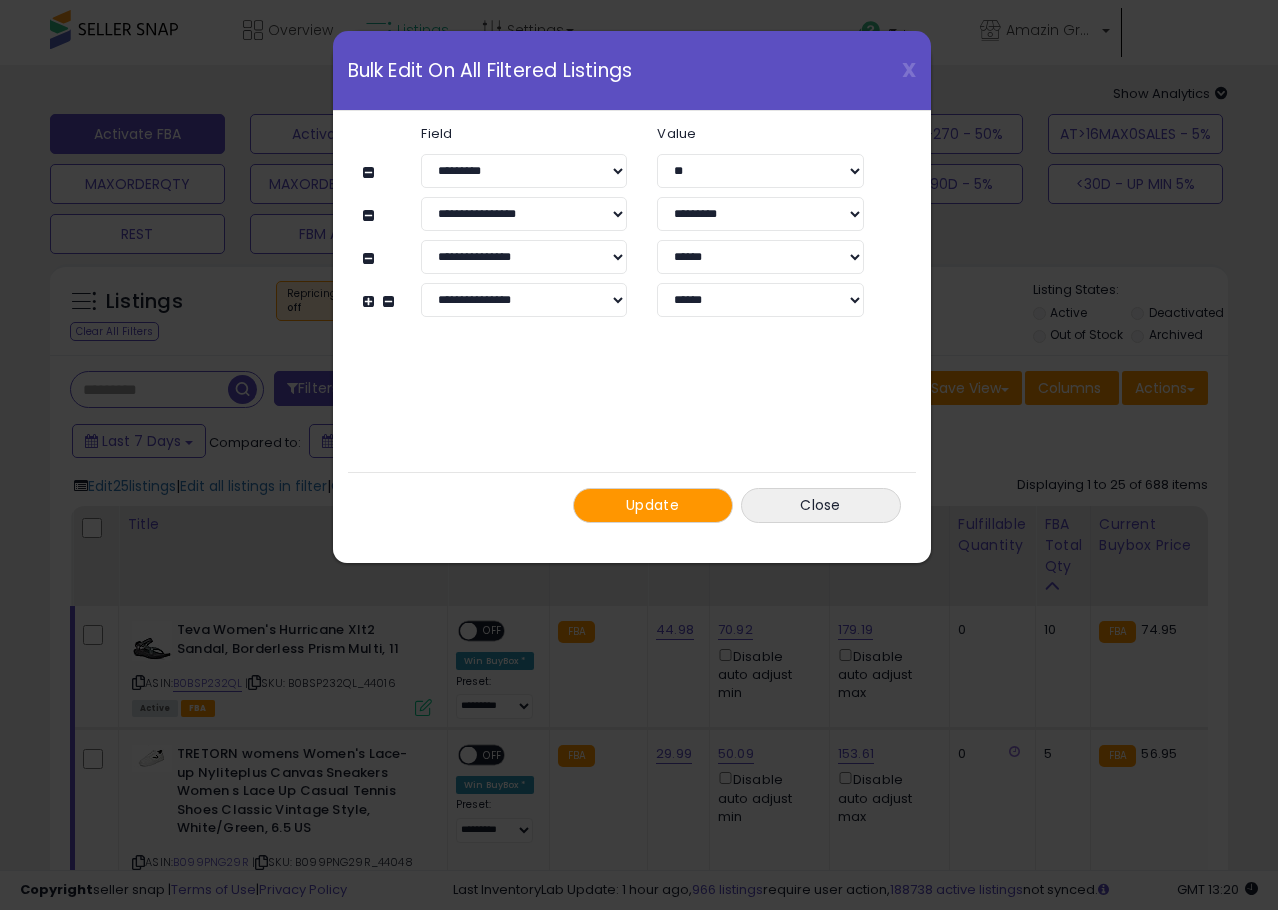 click at bounding box center [371, 301] 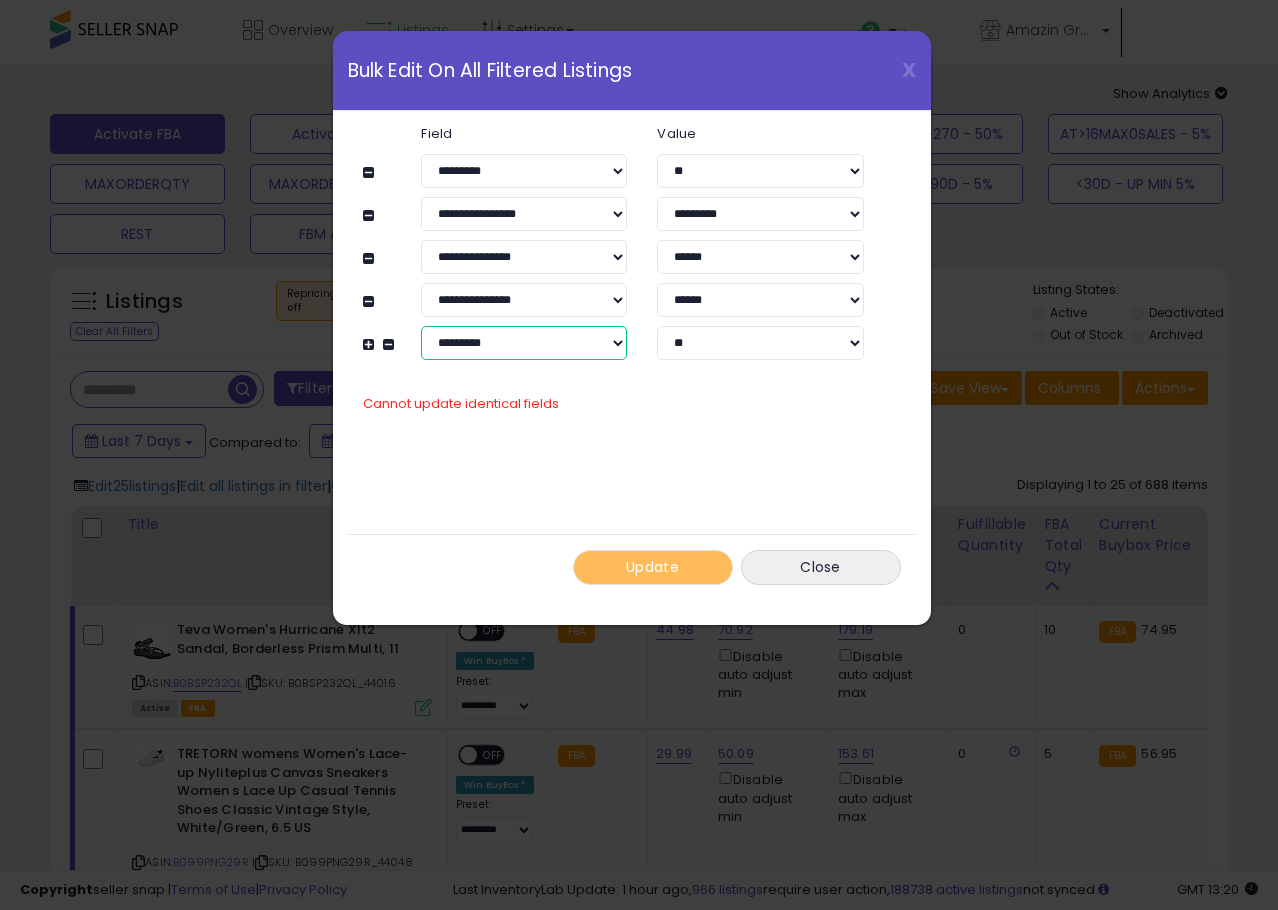 click on "**********" at bounding box center [524, 343] 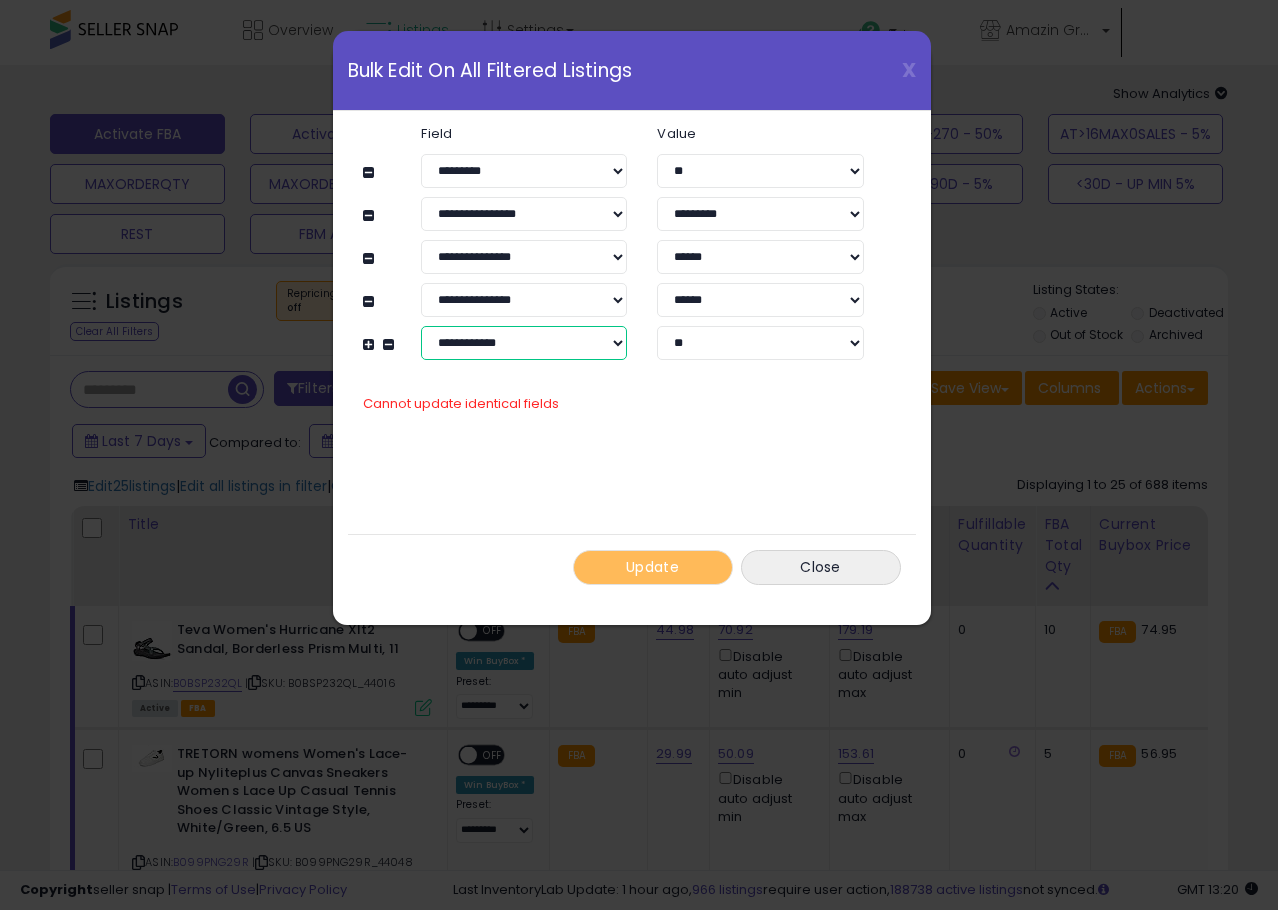 click on "**********" at bounding box center (524, 343) 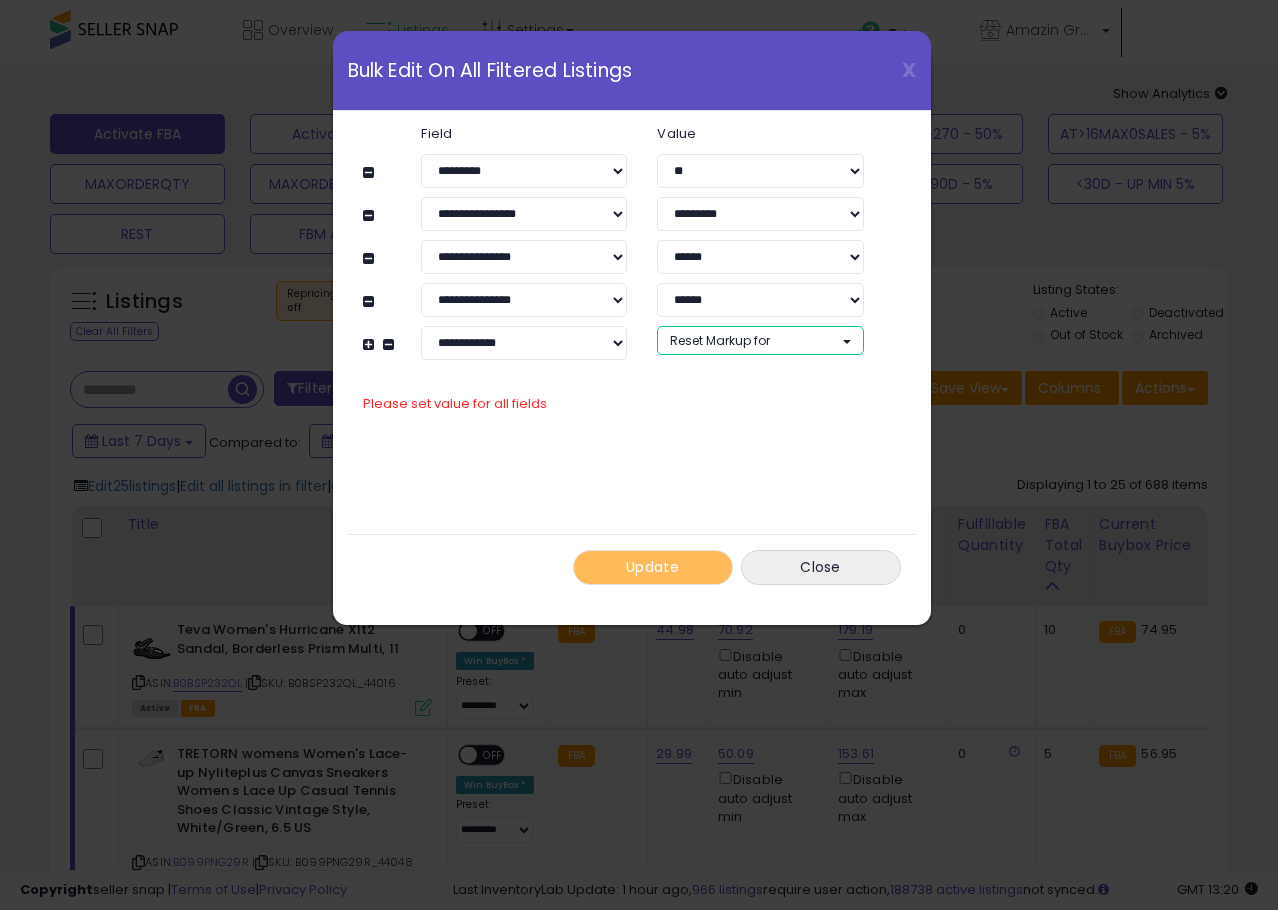 click on "Reset Markup for" at bounding box center [720, 340] 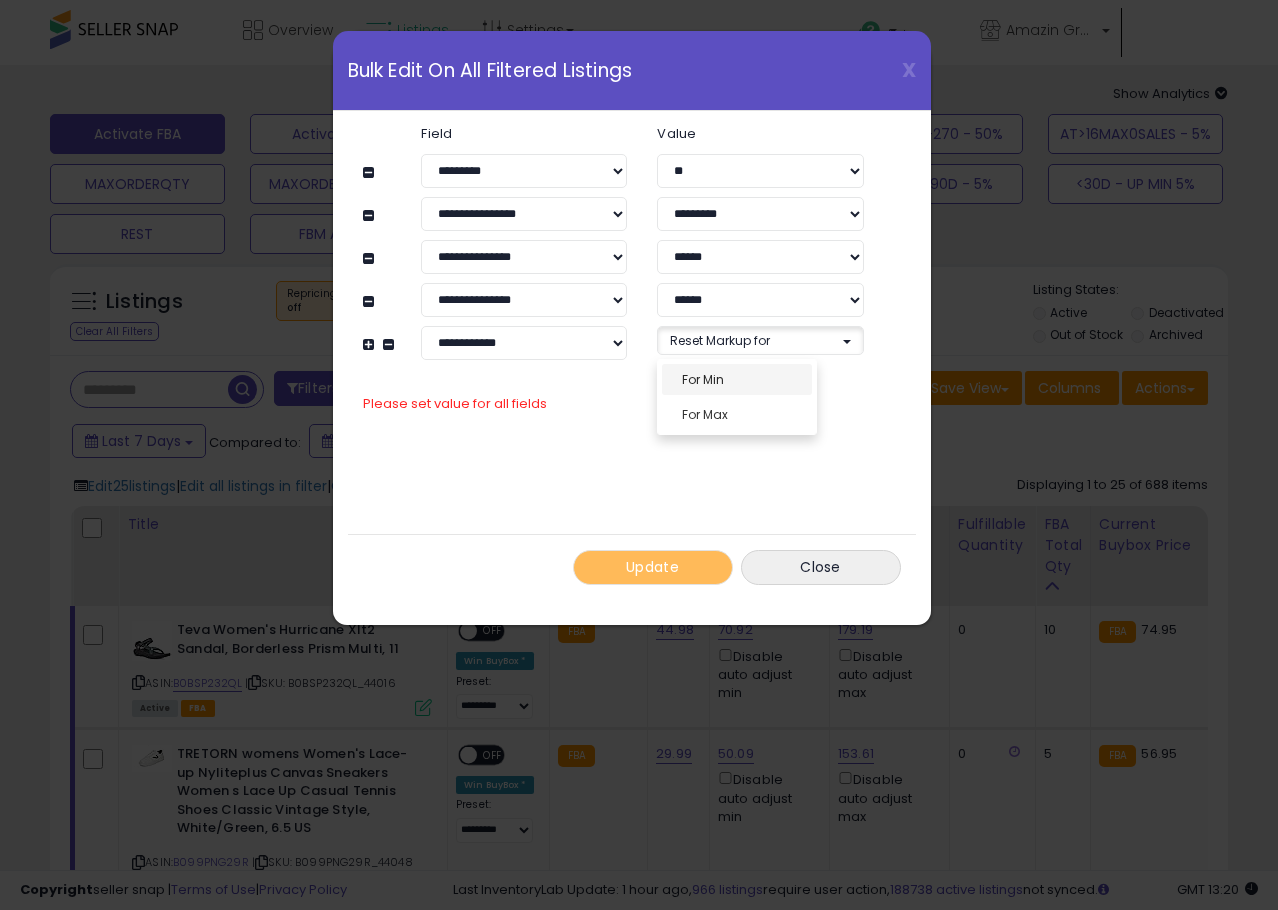 click on "For Min" at bounding box center (703, 379) 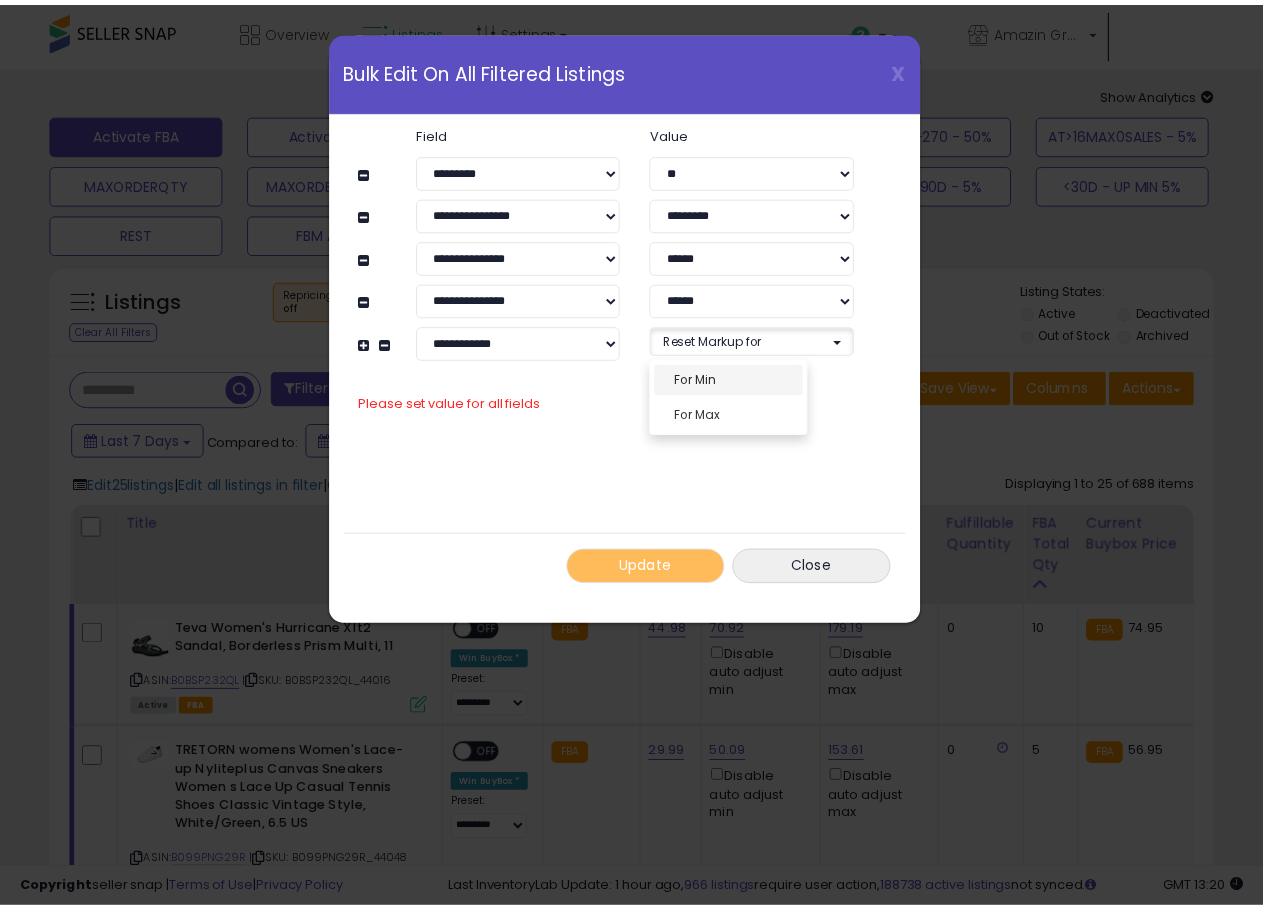 scroll, scrollTop: 16, scrollLeft: 0, axis: vertical 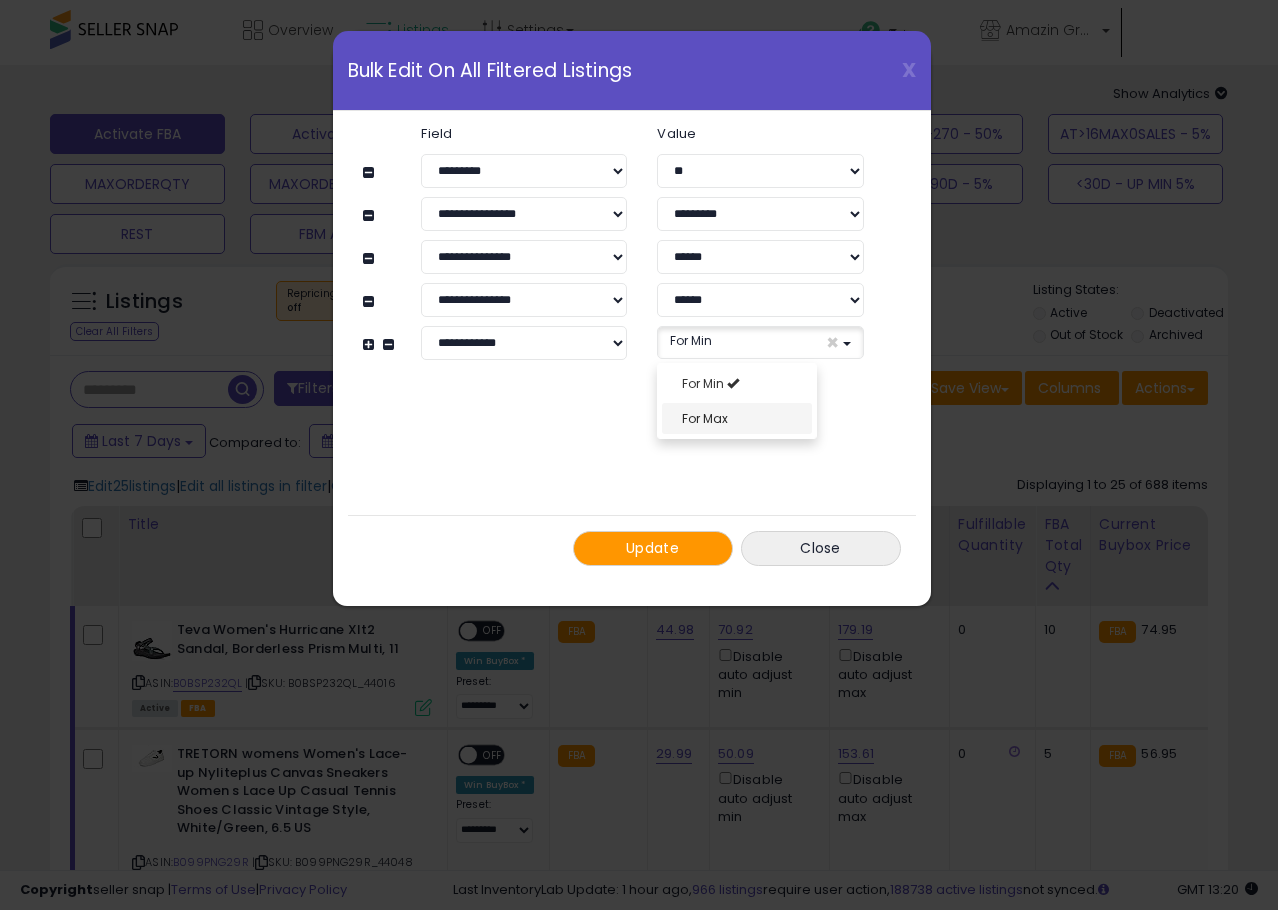 select on "***" 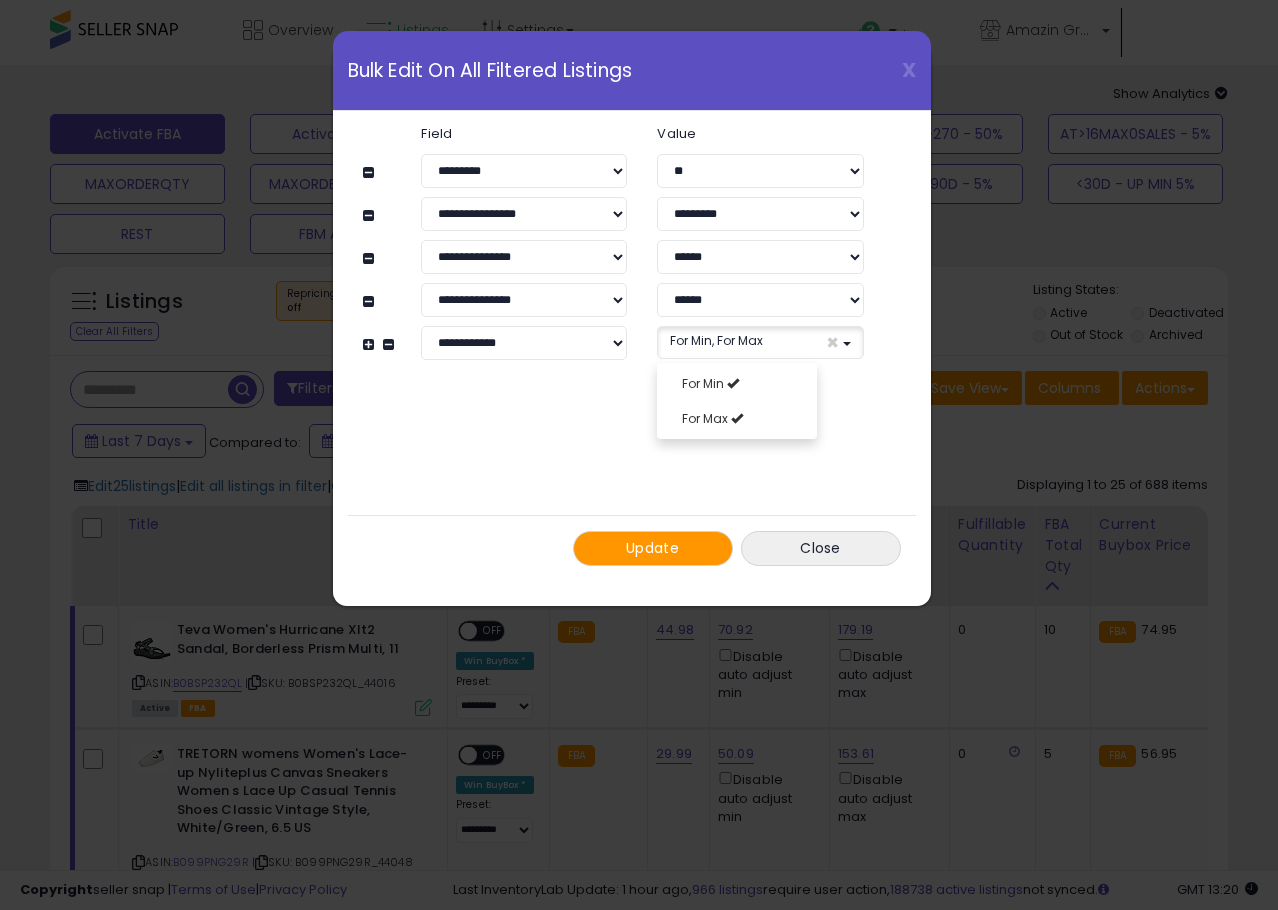 click on "**********" at bounding box center [632, 346] 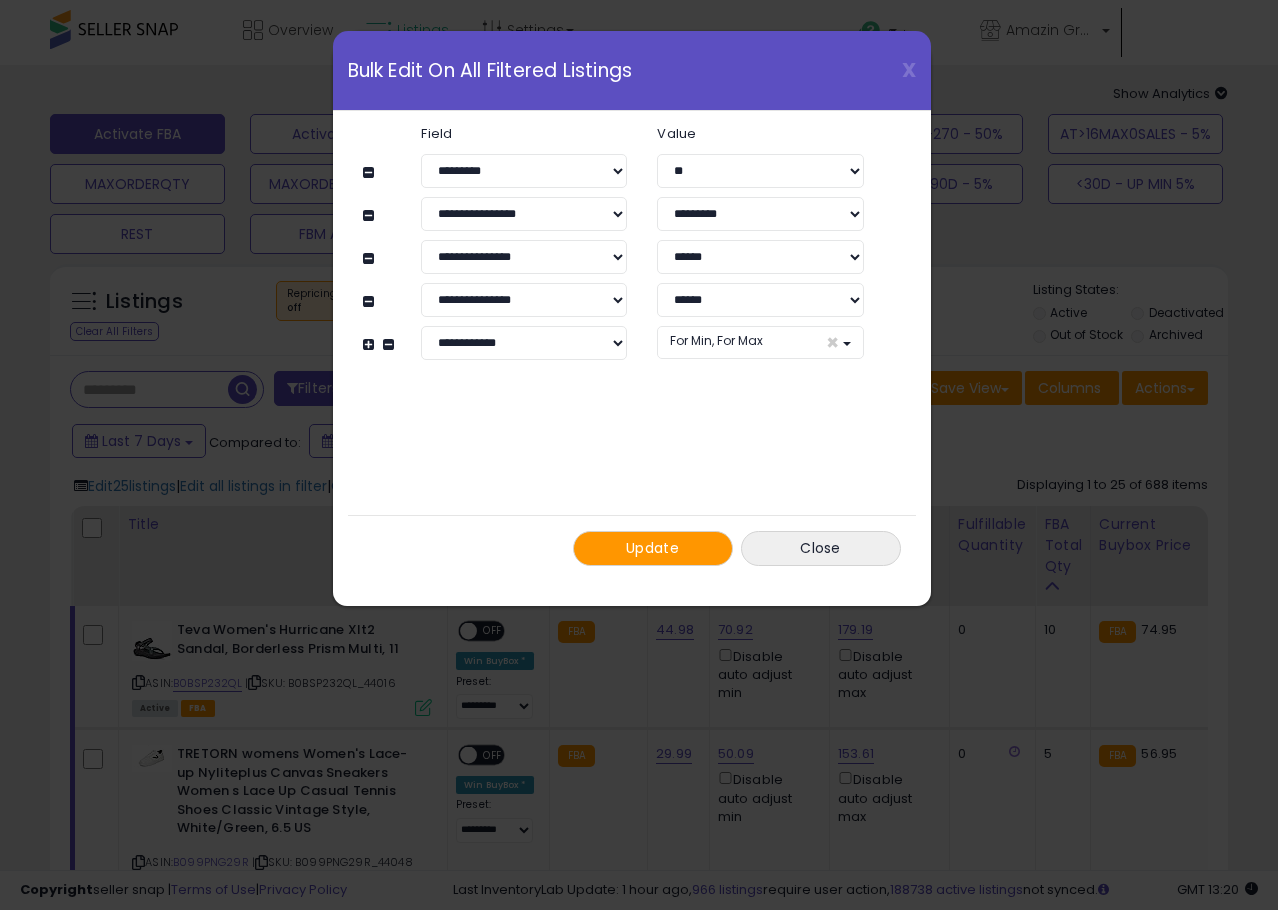 click on "Update" at bounding box center (652, 548) 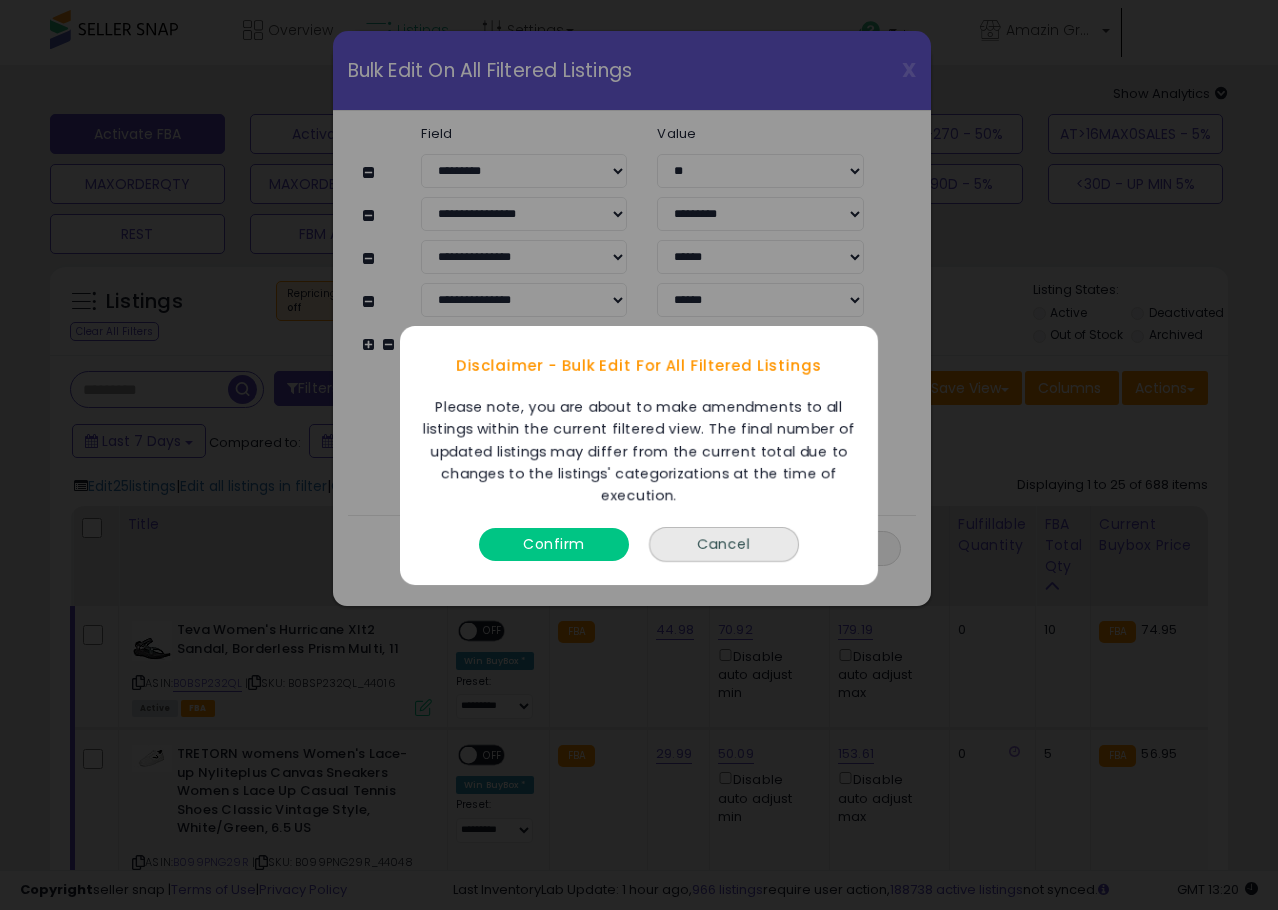 click on "Confirm" at bounding box center [554, 543] 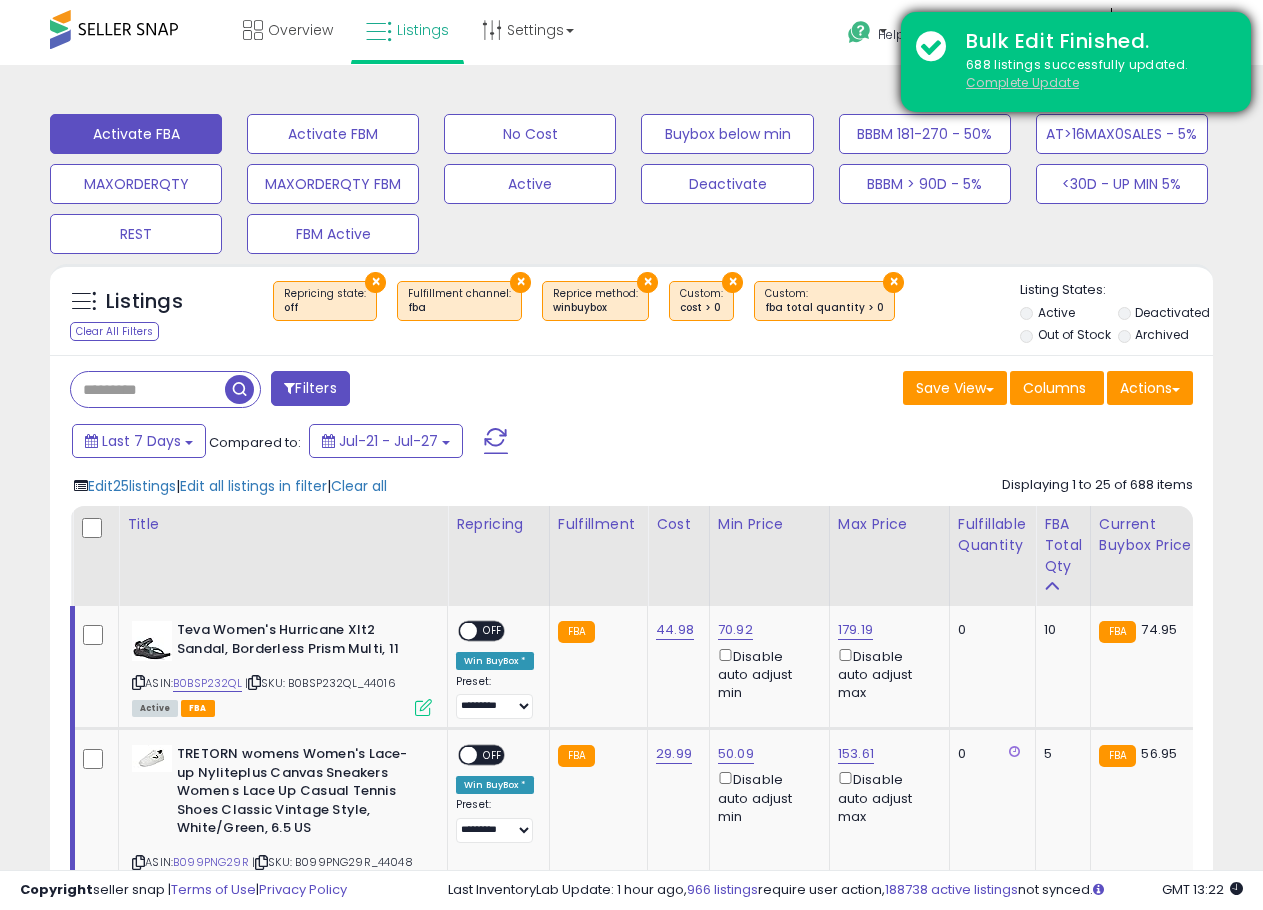 click on "Complete Update" at bounding box center [1022, 82] 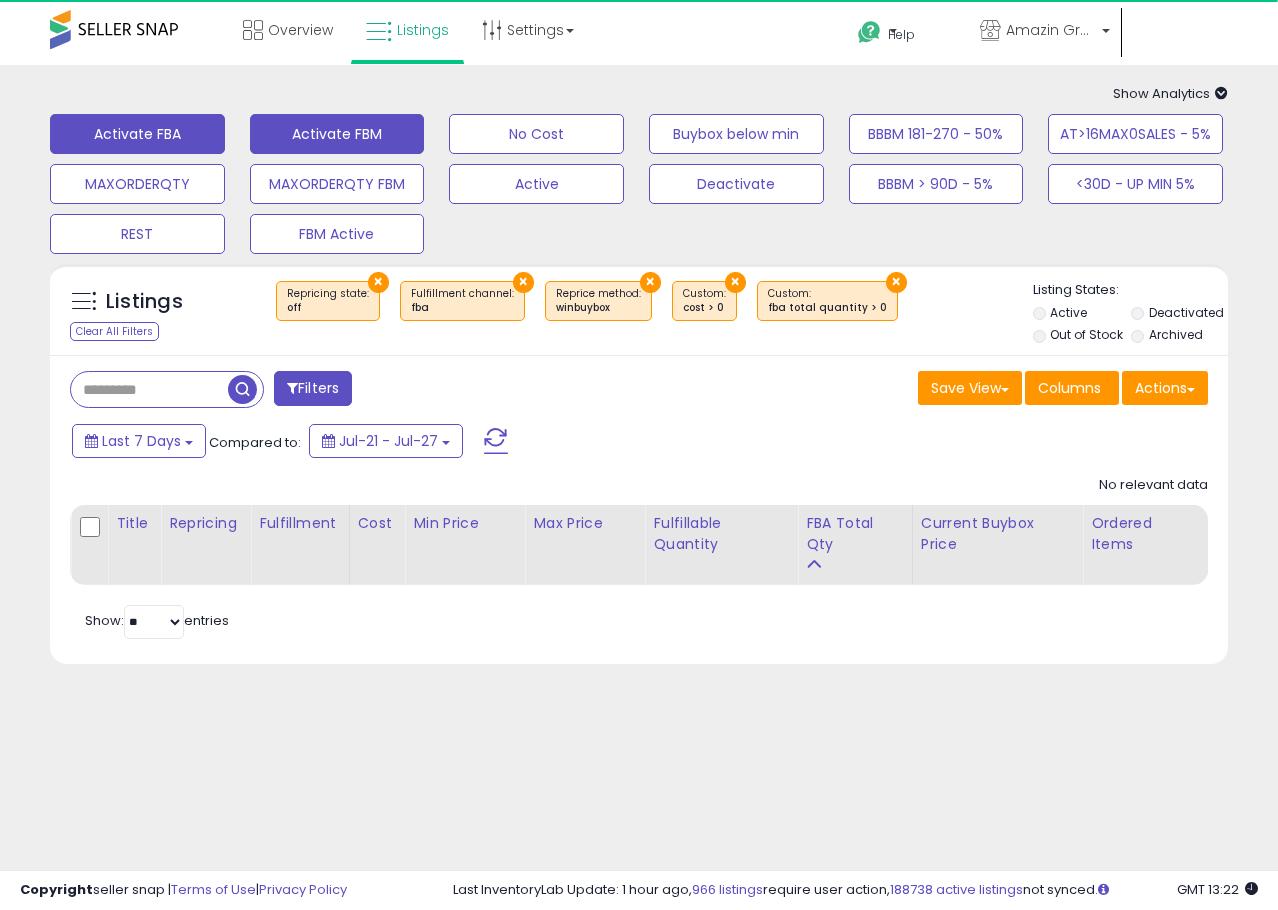 click on "Activate FBM" at bounding box center [337, 134] 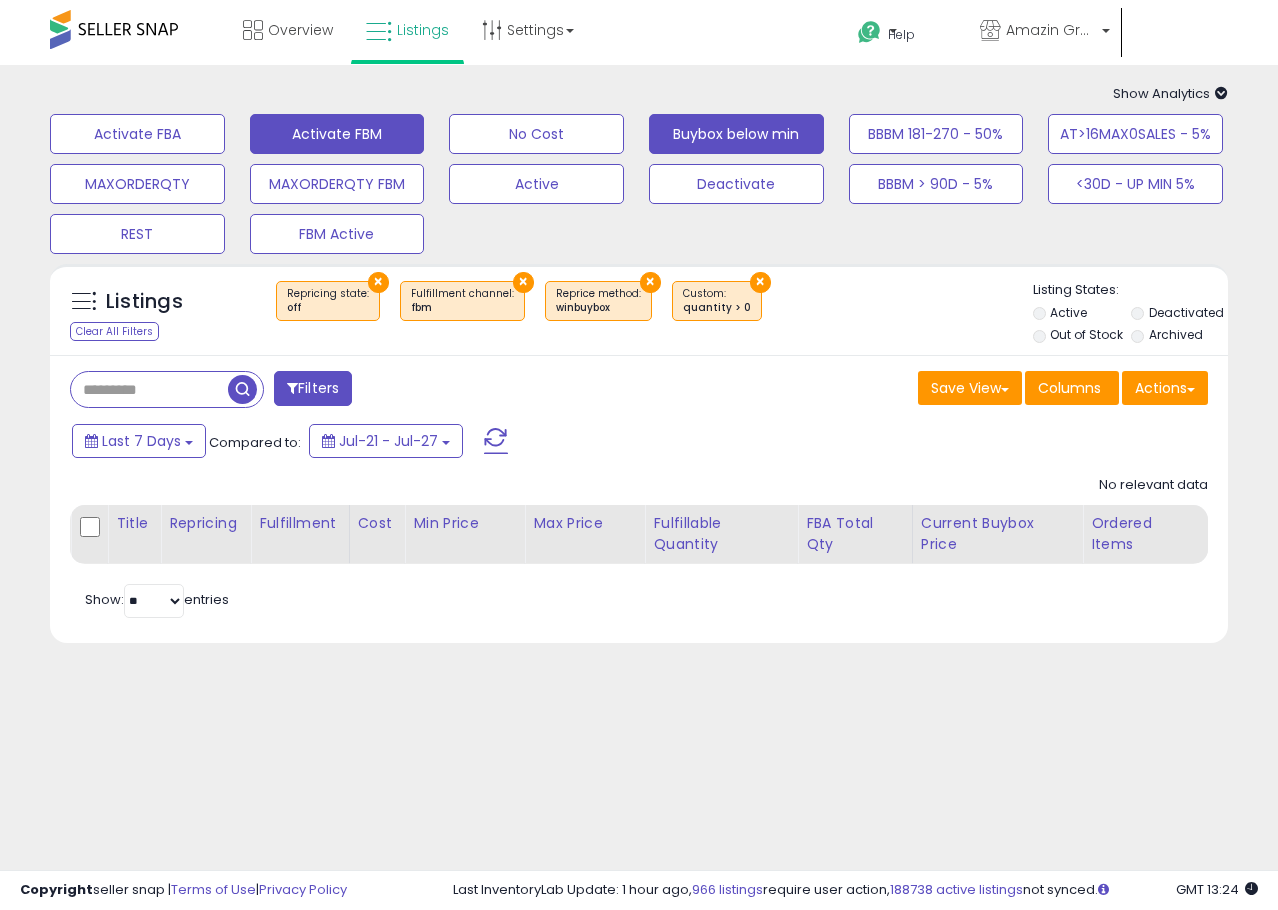 click on "Buybox below min" at bounding box center (137, 134) 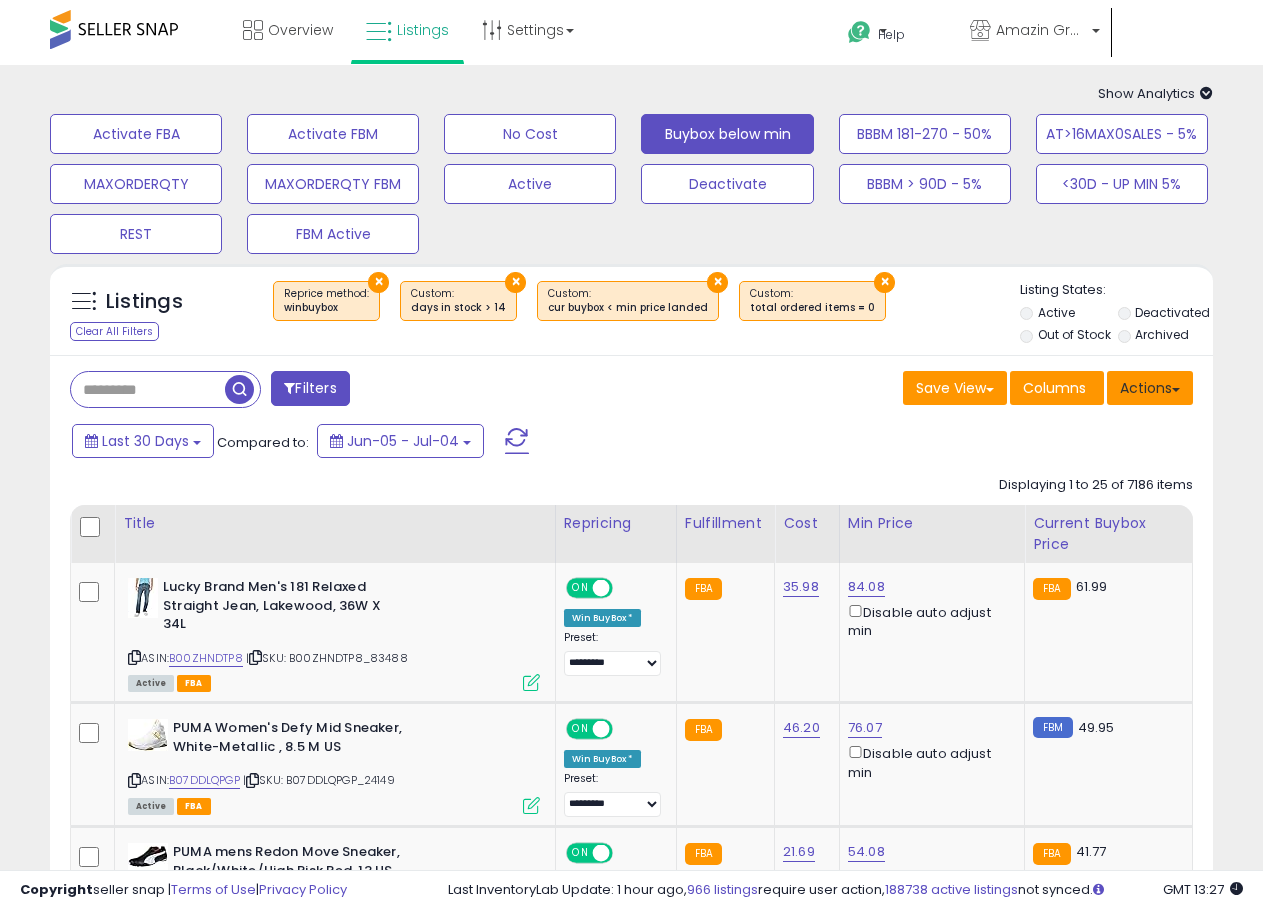 click on "Actions" at bounding box center [1150, 388] 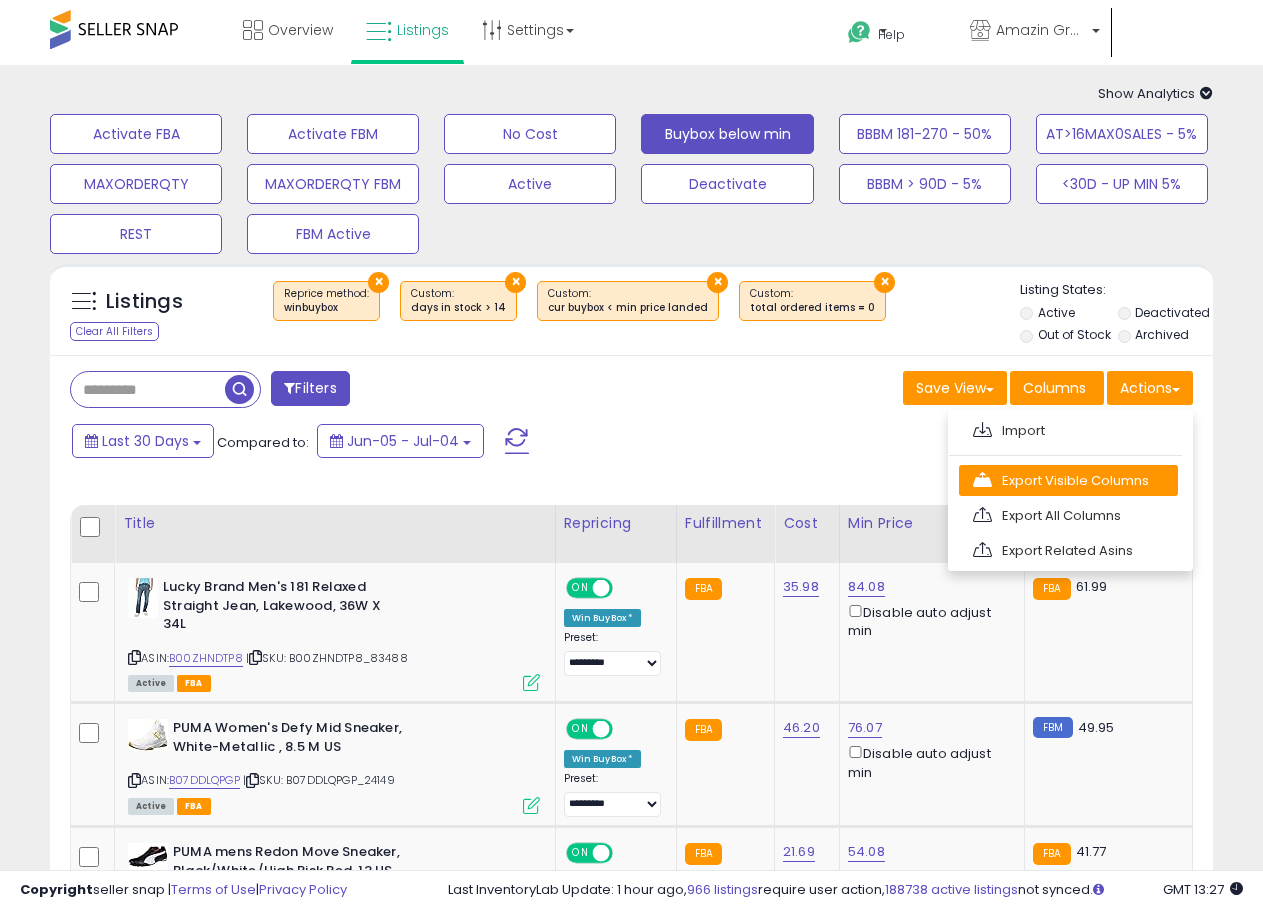 click on "Export Visible Columns" at bounding box center (1068, 480) 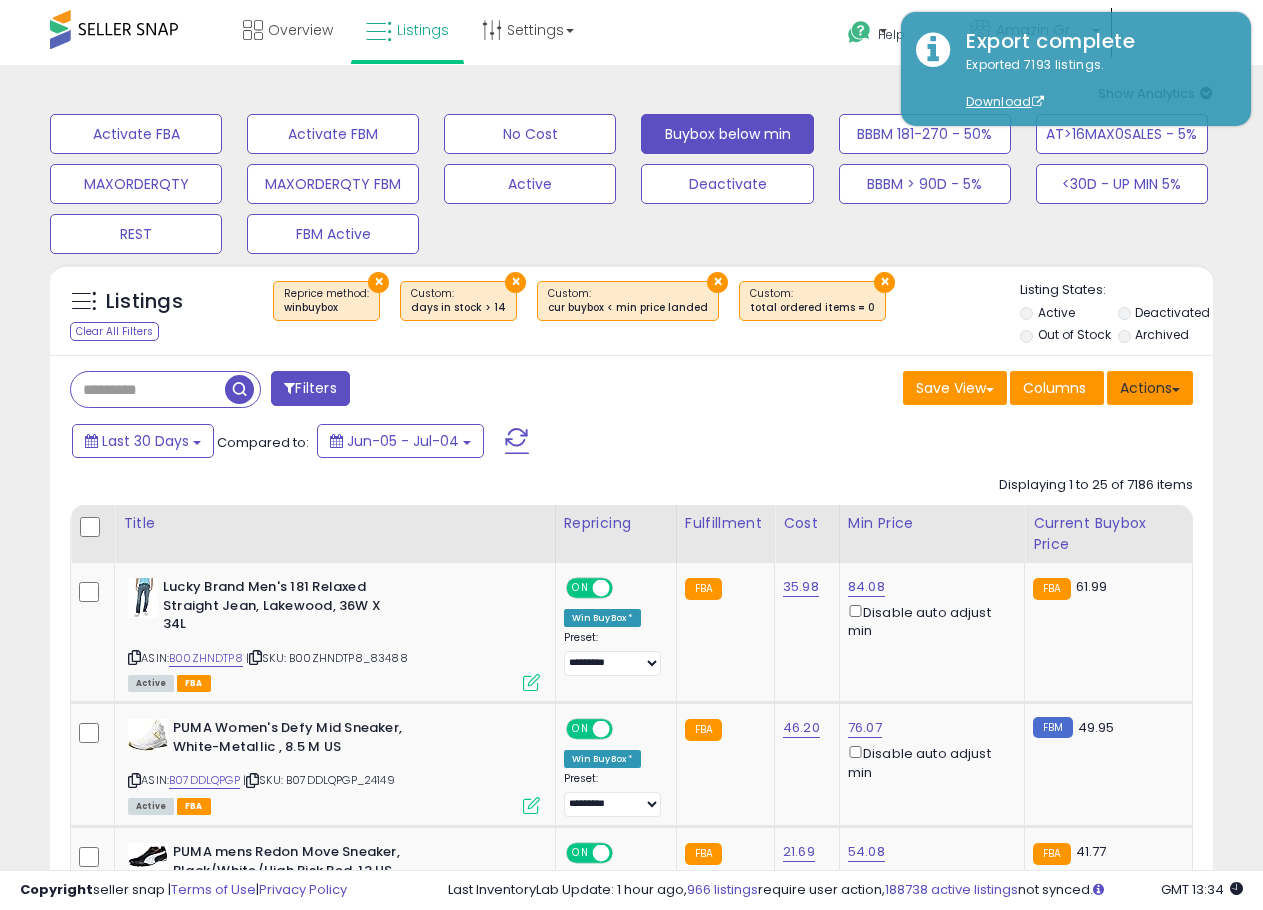 click on "Actions" at bounding box center (1150, 388) 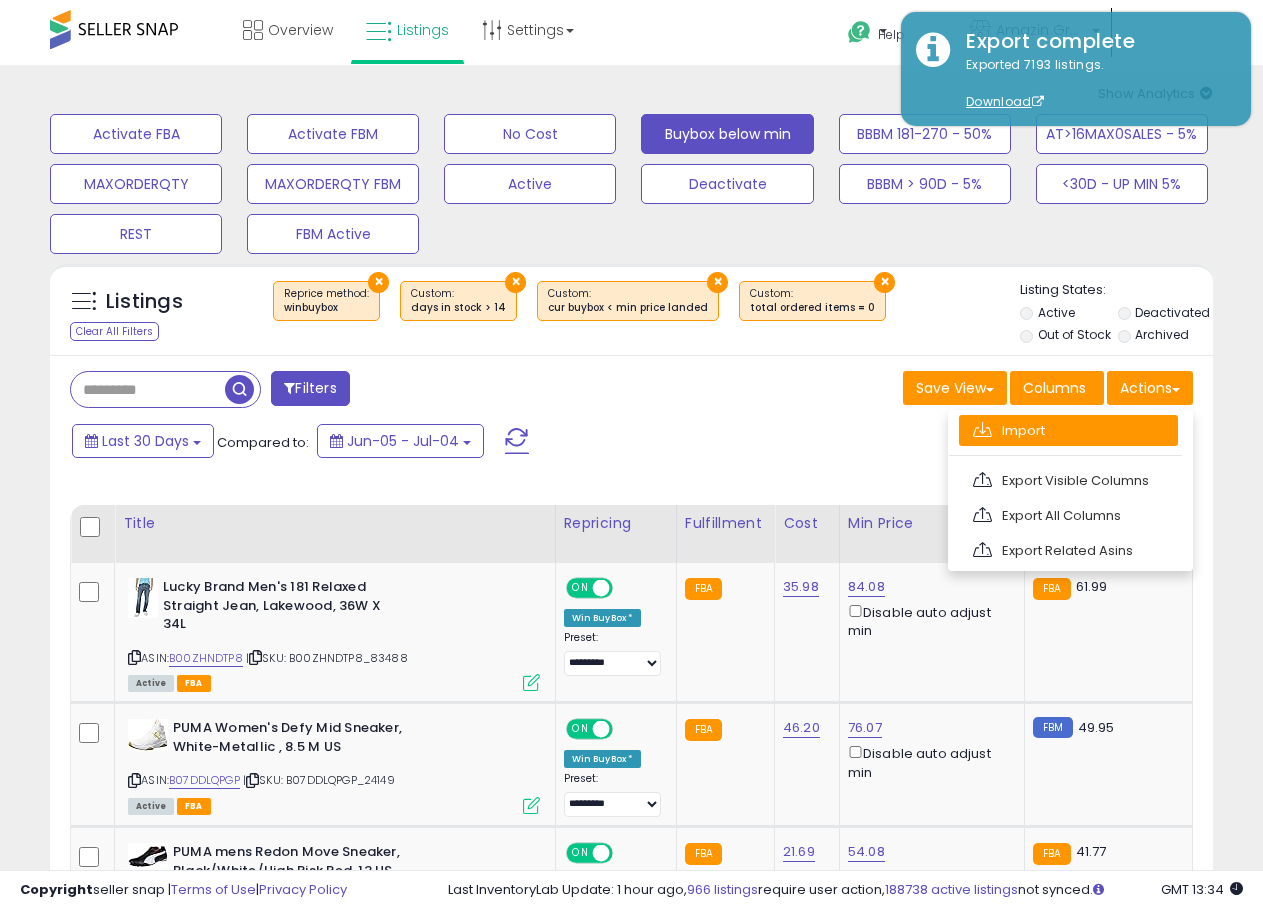 click on "Import" at bounding box center [1068, 430] 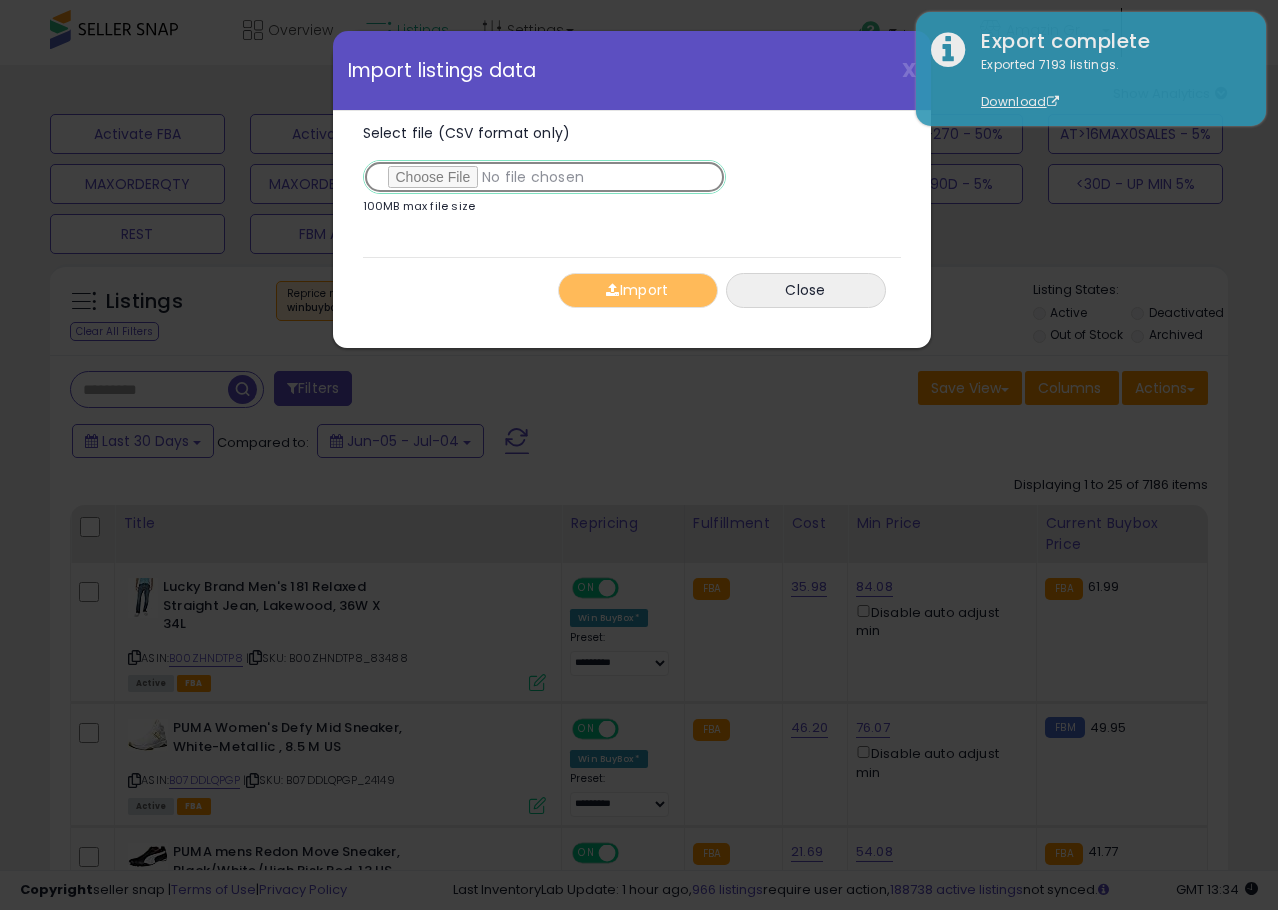 click on "Select file (CSV format only)" at bounding box center [544, 177] 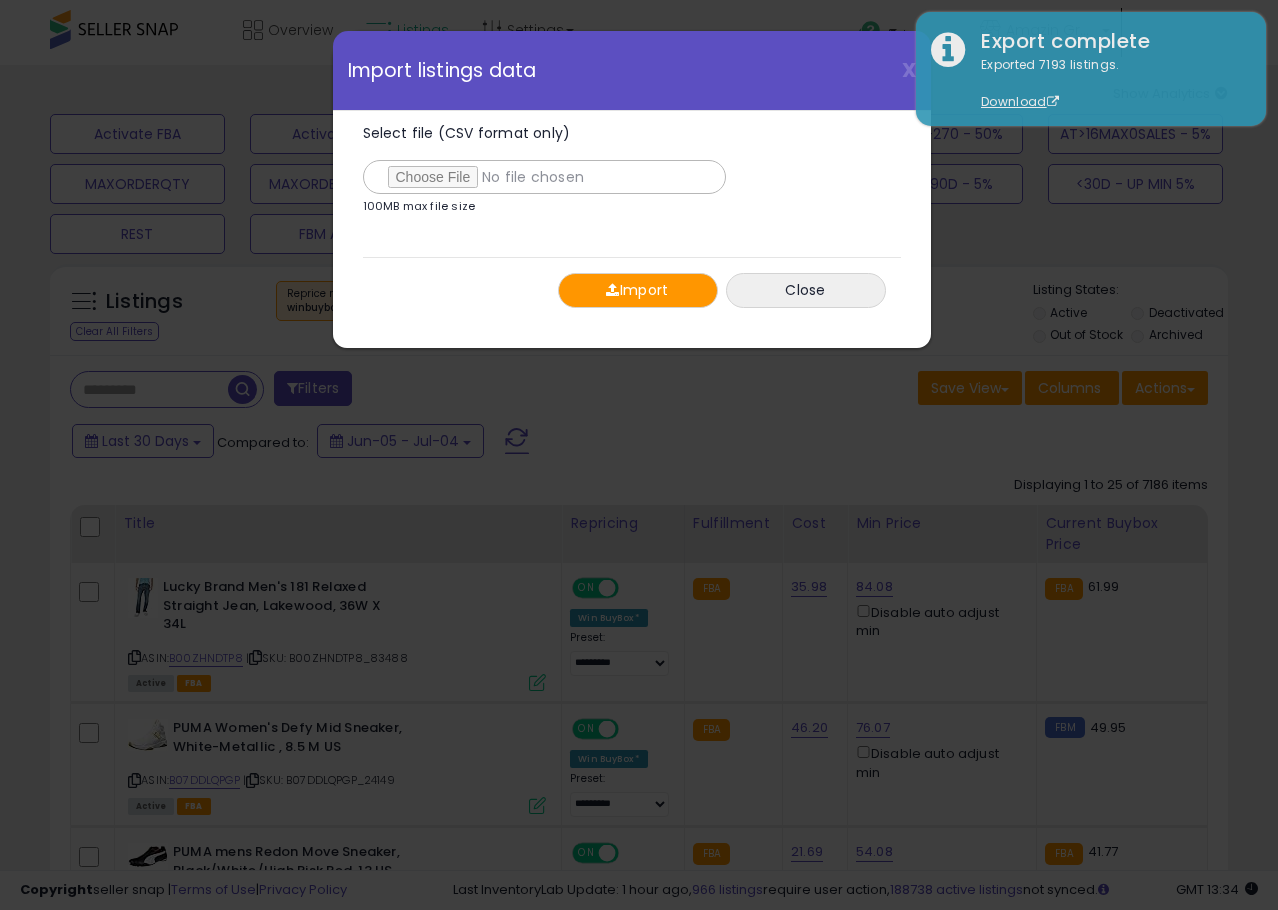 click on "Import" at bounding box center [638, 290] 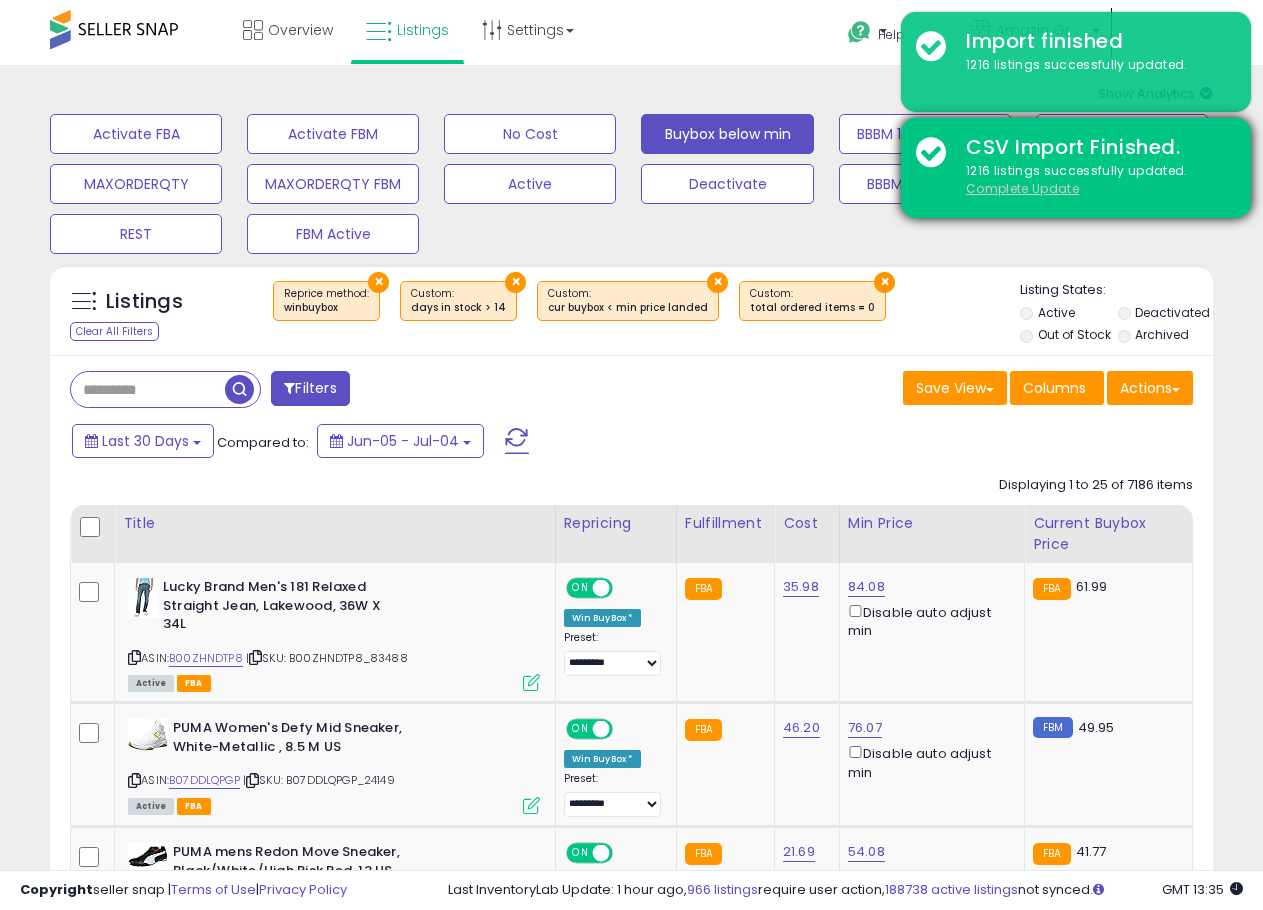 click on "Complete Update" at bounding box center (1022, 188) 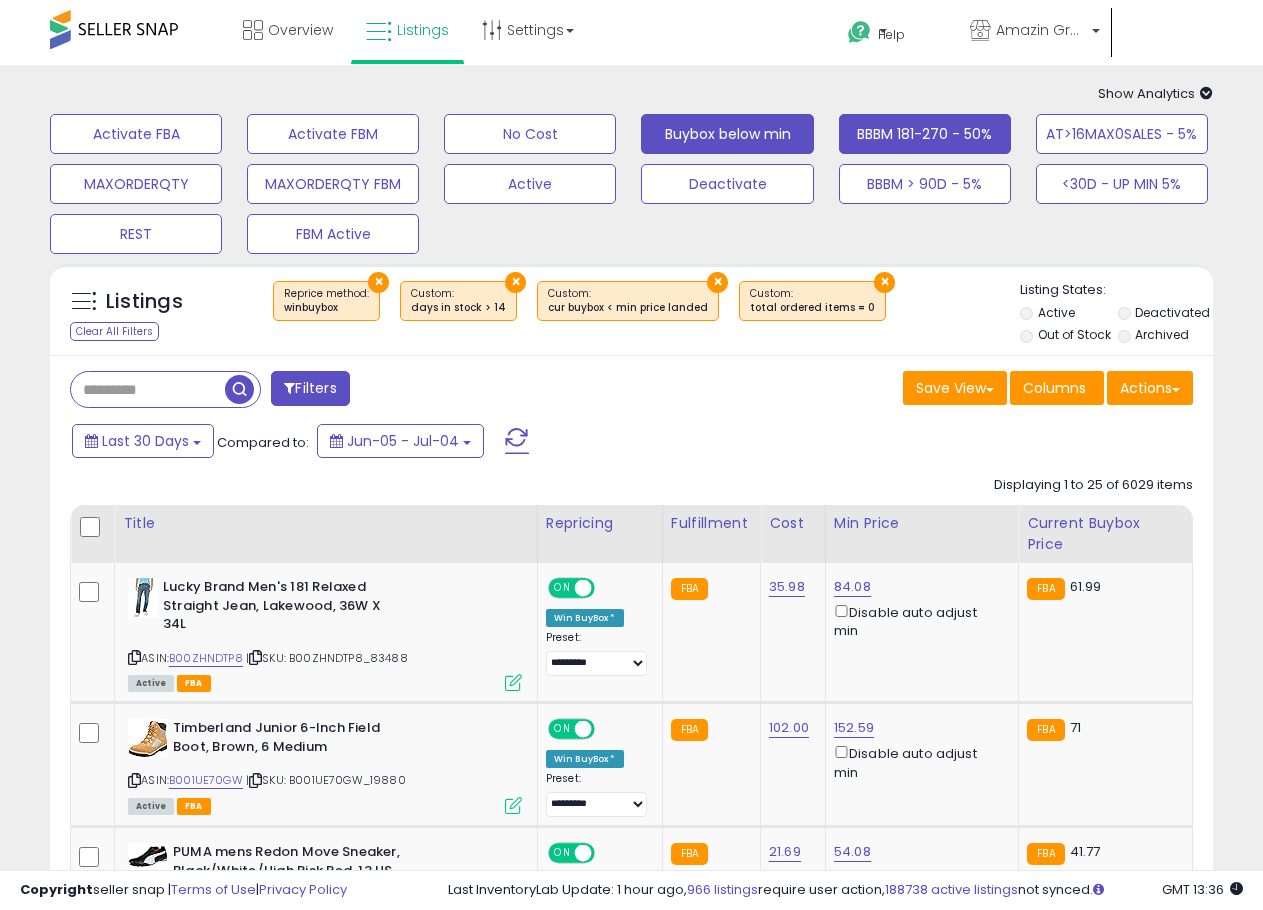 click on "BBBM 181-270 - 50%" at bounding box center (136, 134) 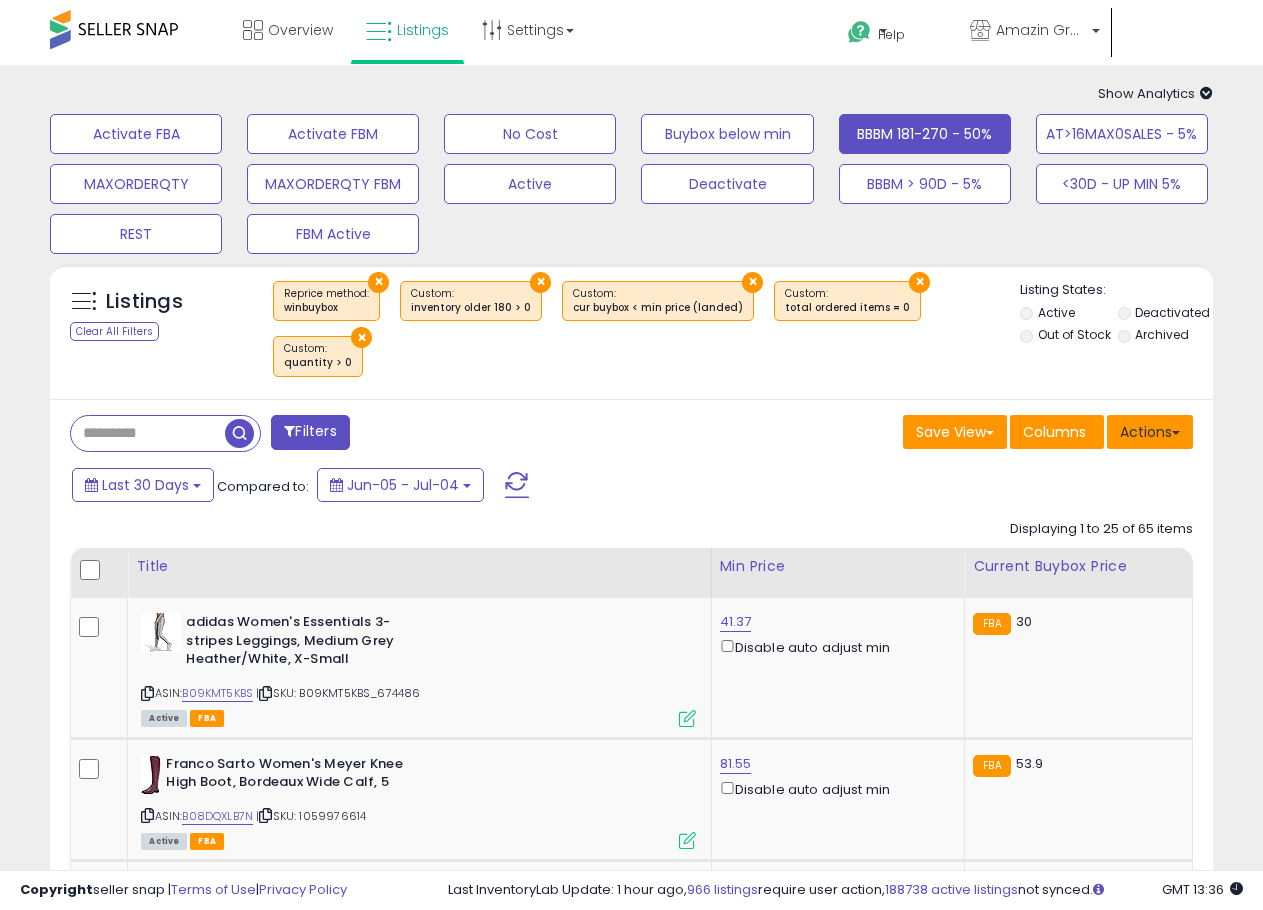 click on "Actions" at bounding box center (1150, 432) 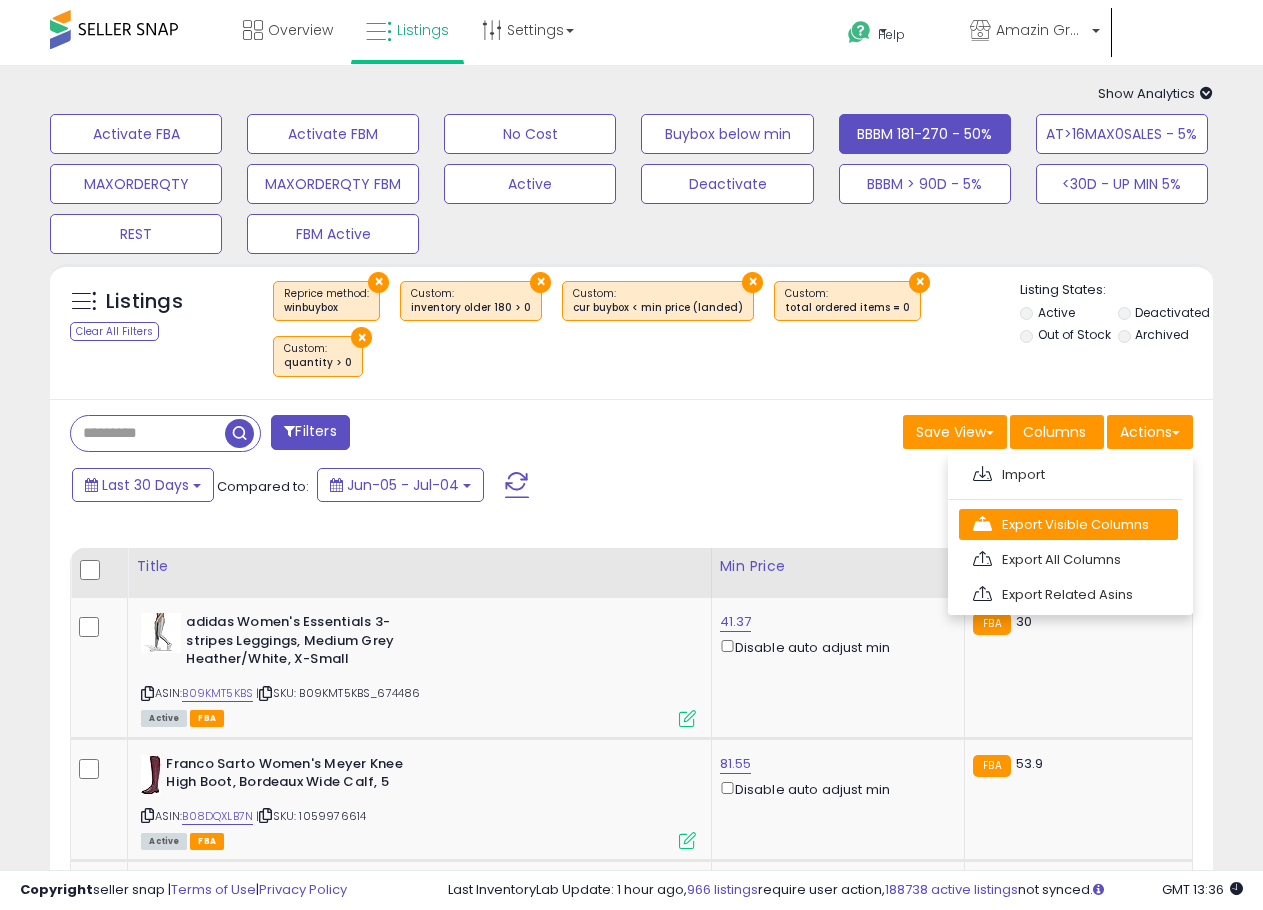 click on "Export Visible Columns" at bounding box center [1068, 524] 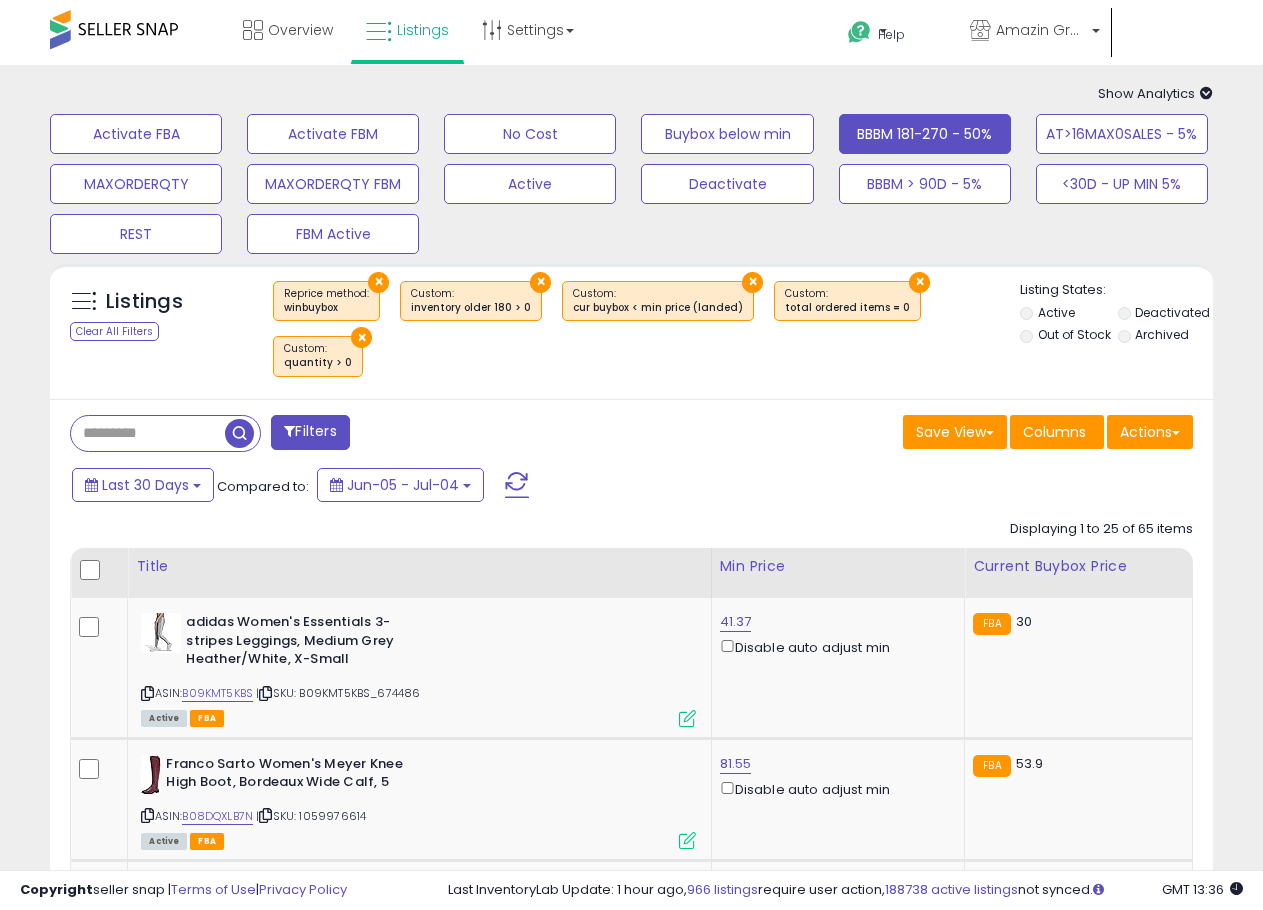 click on "× winbuybox" at bounding box center [634, 336] 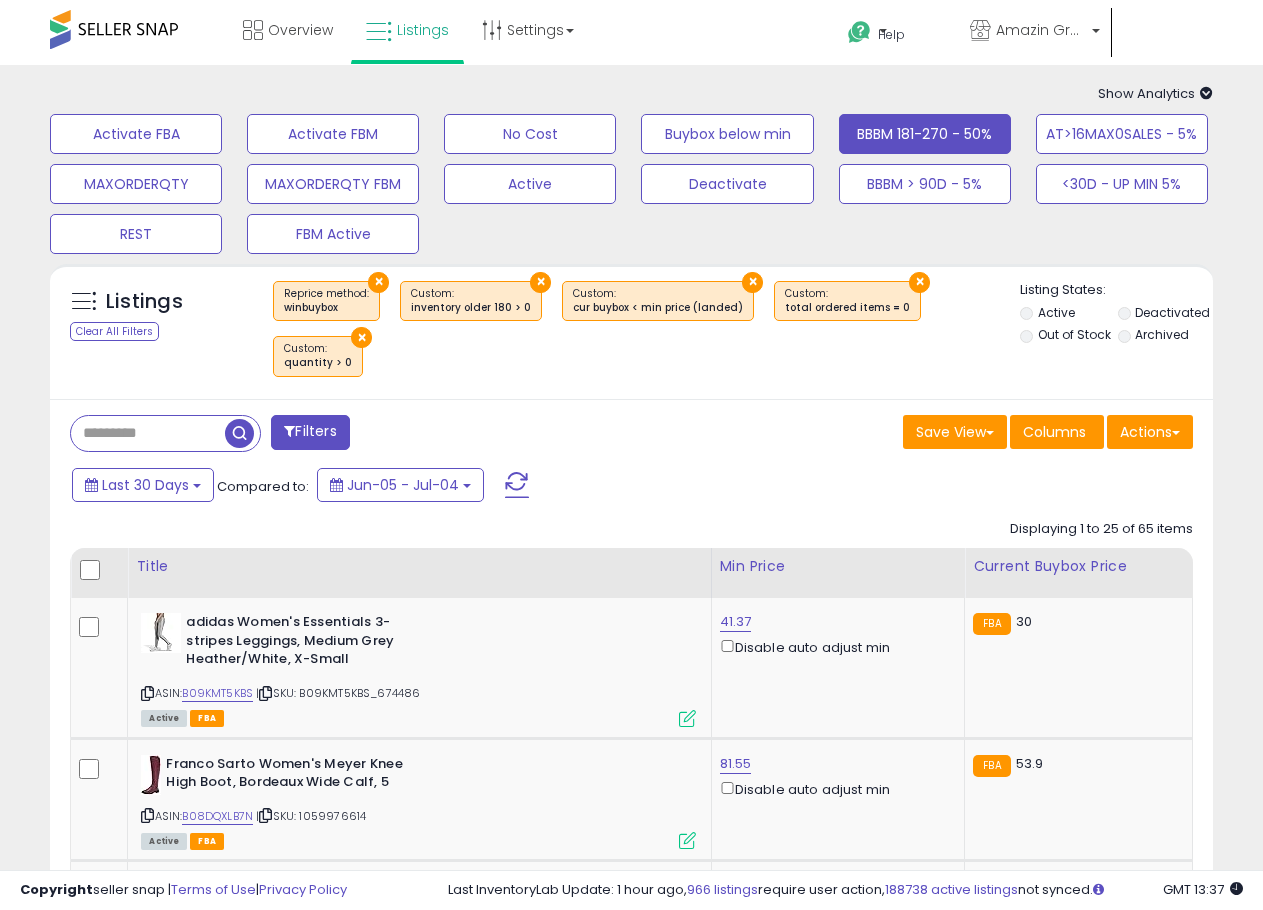 click on "Displaying 1 to 25 of 65 items
Title
Min Price" 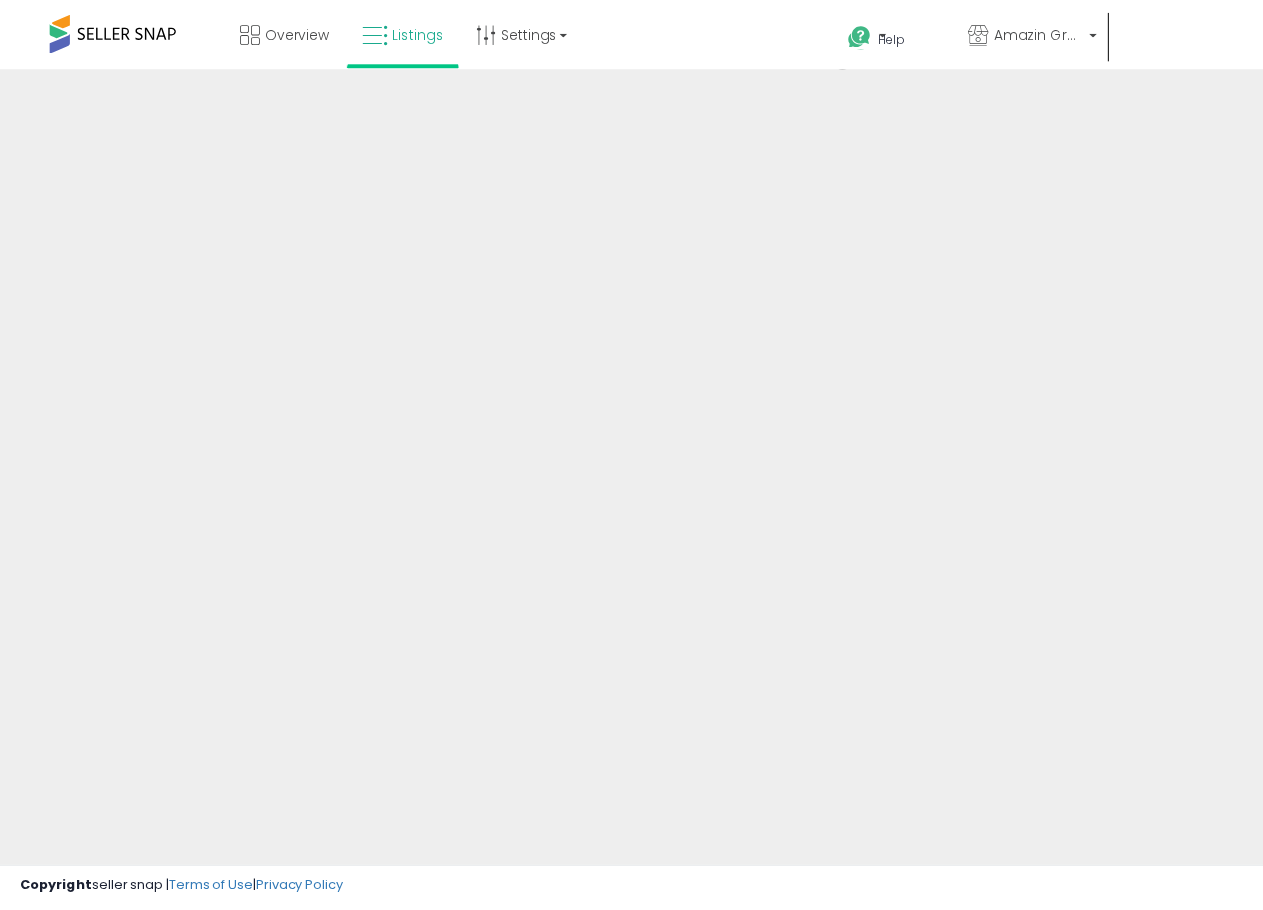 scroll, scrollTop: 0, scrollLeft: 0, axis: both 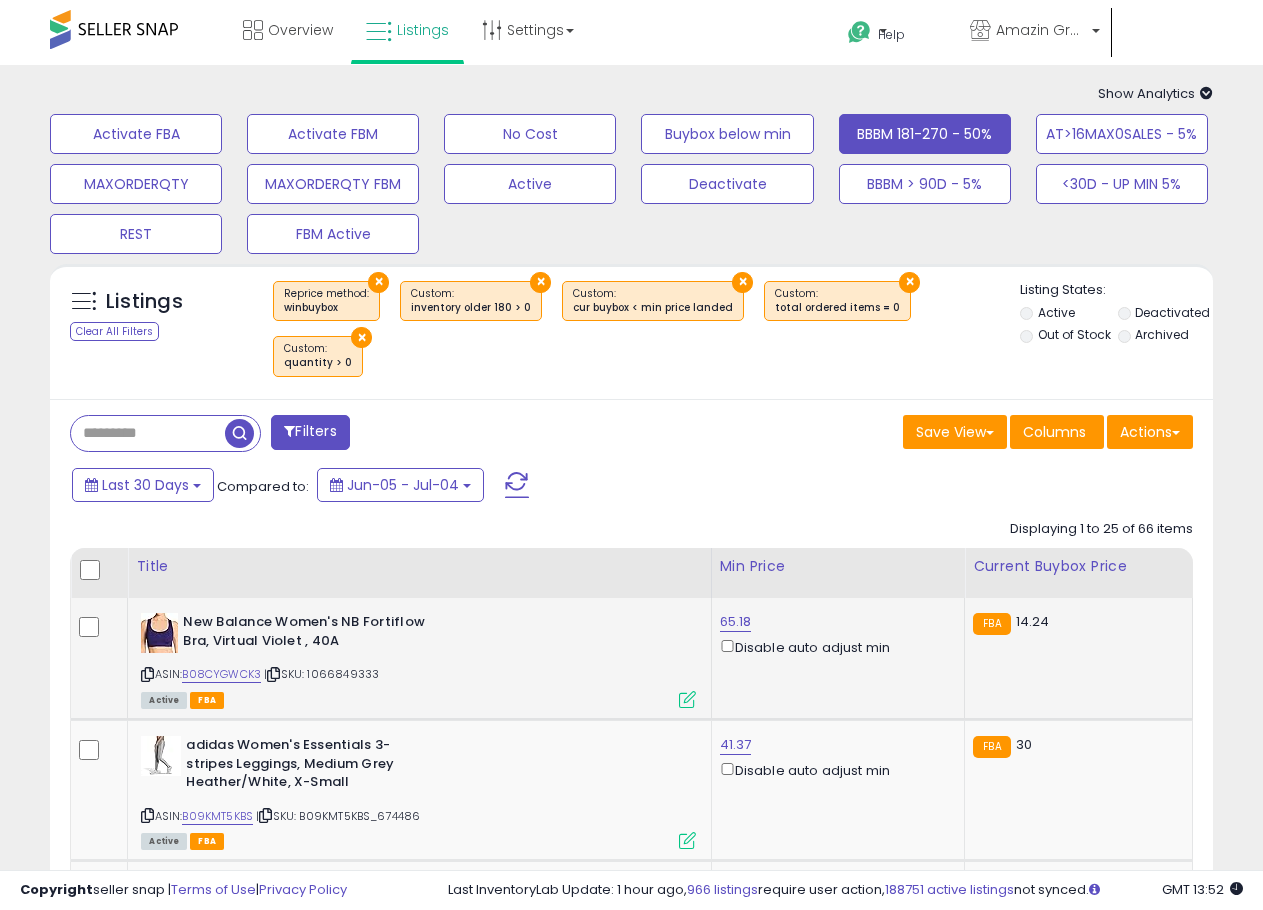 click at bounding box center (147, 674) 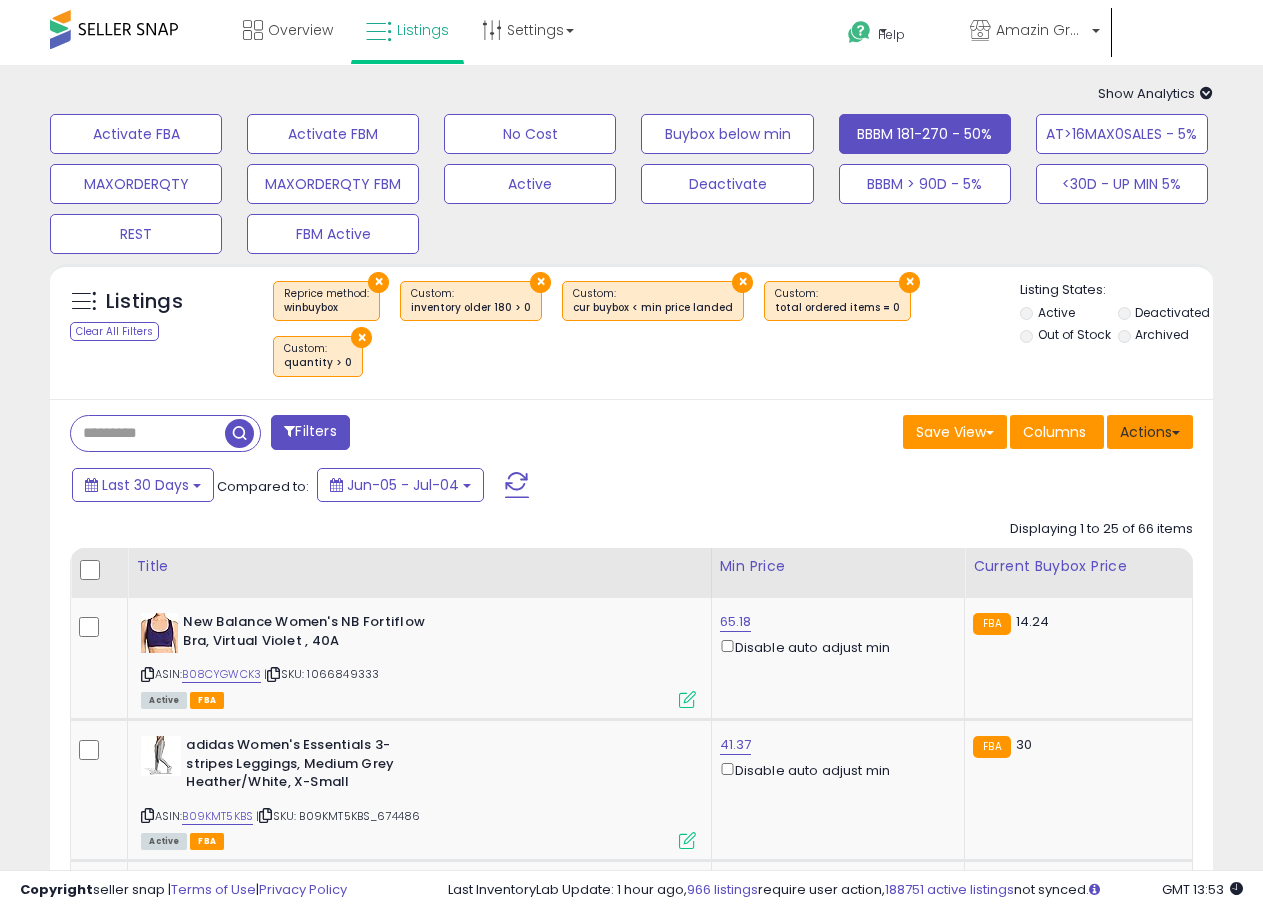 click on "Actions" at bounding box center [1150, 432] 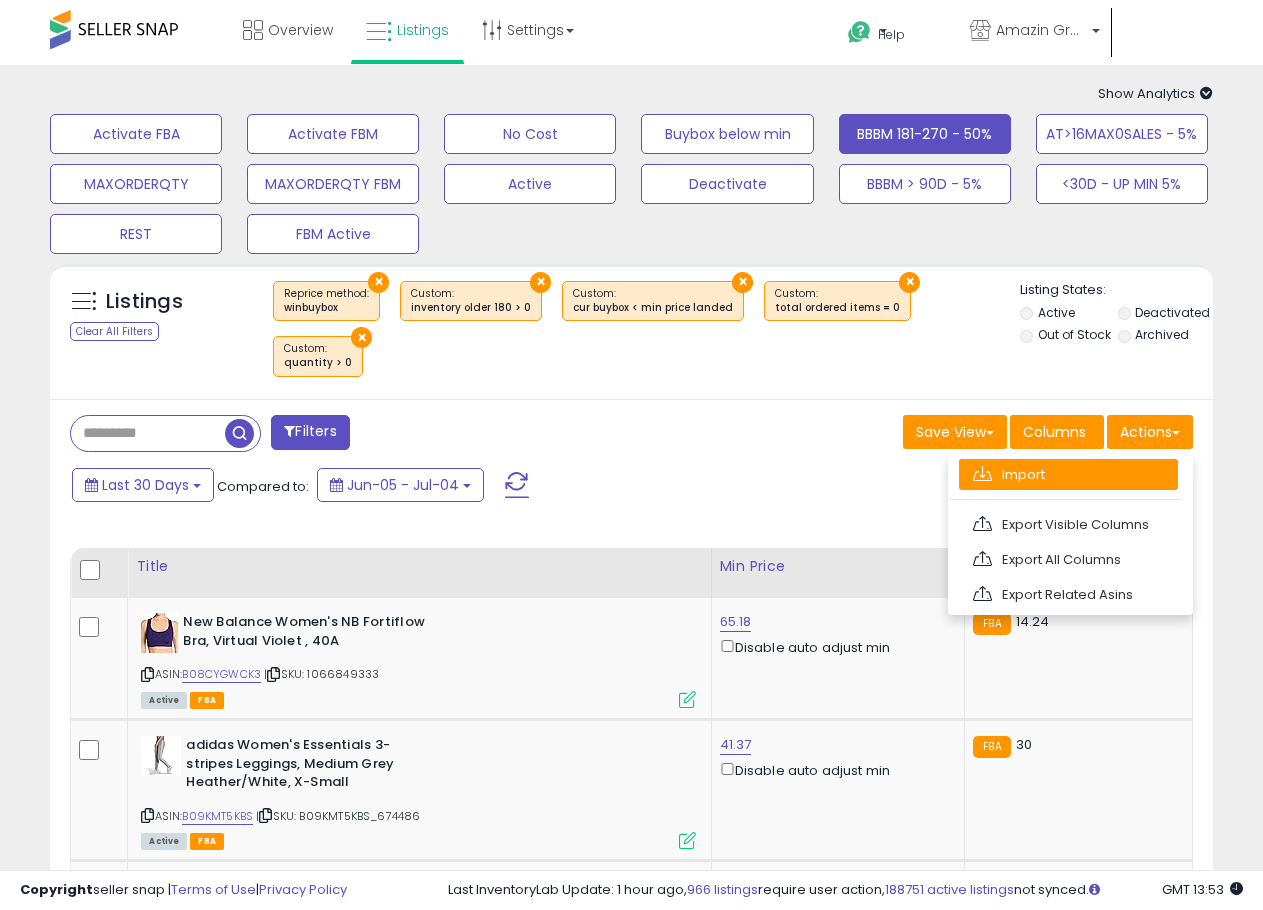 click on "Import" at bounding box center [1068, 474] 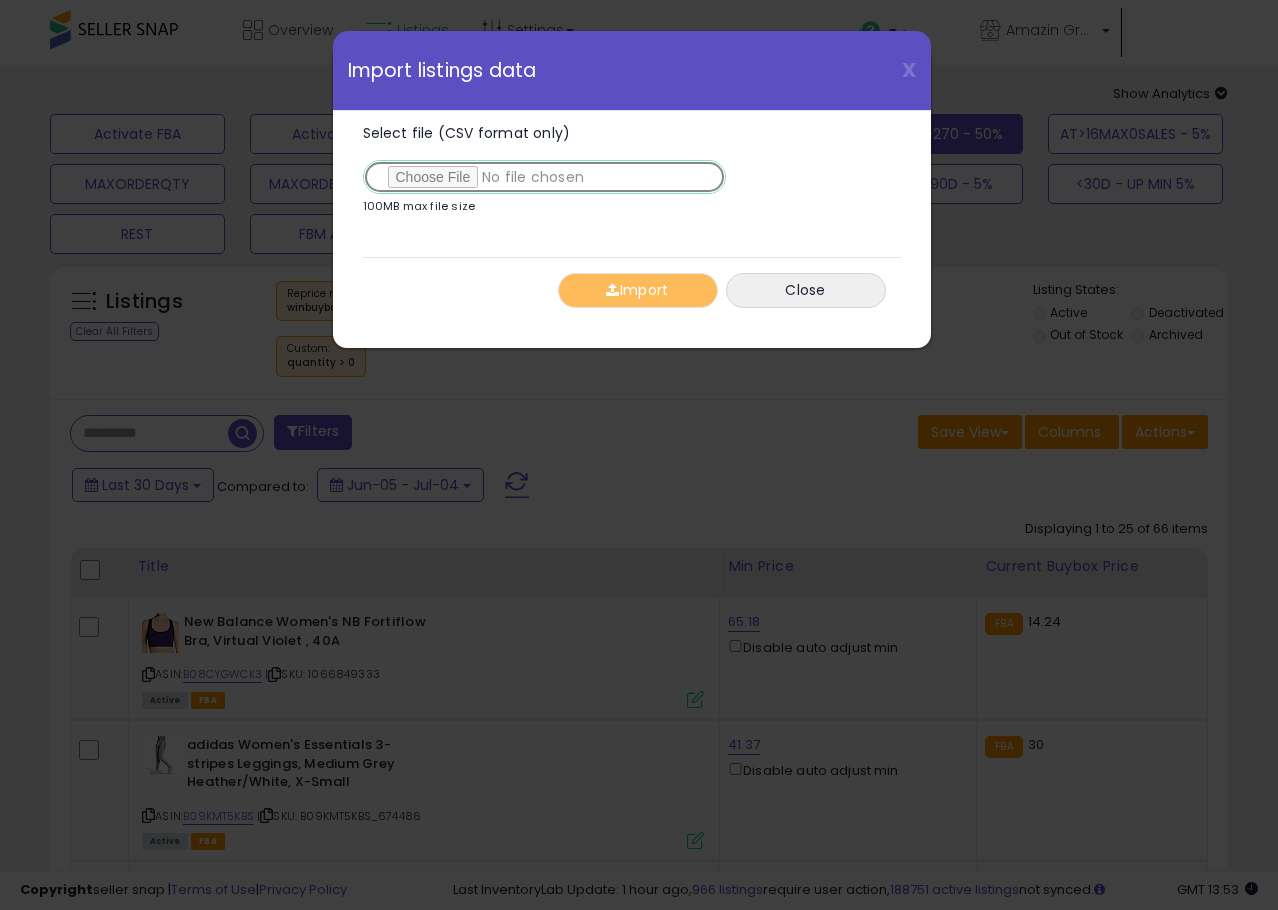 click on "Select file (CSV format only)" at bounding box center (544, 177) 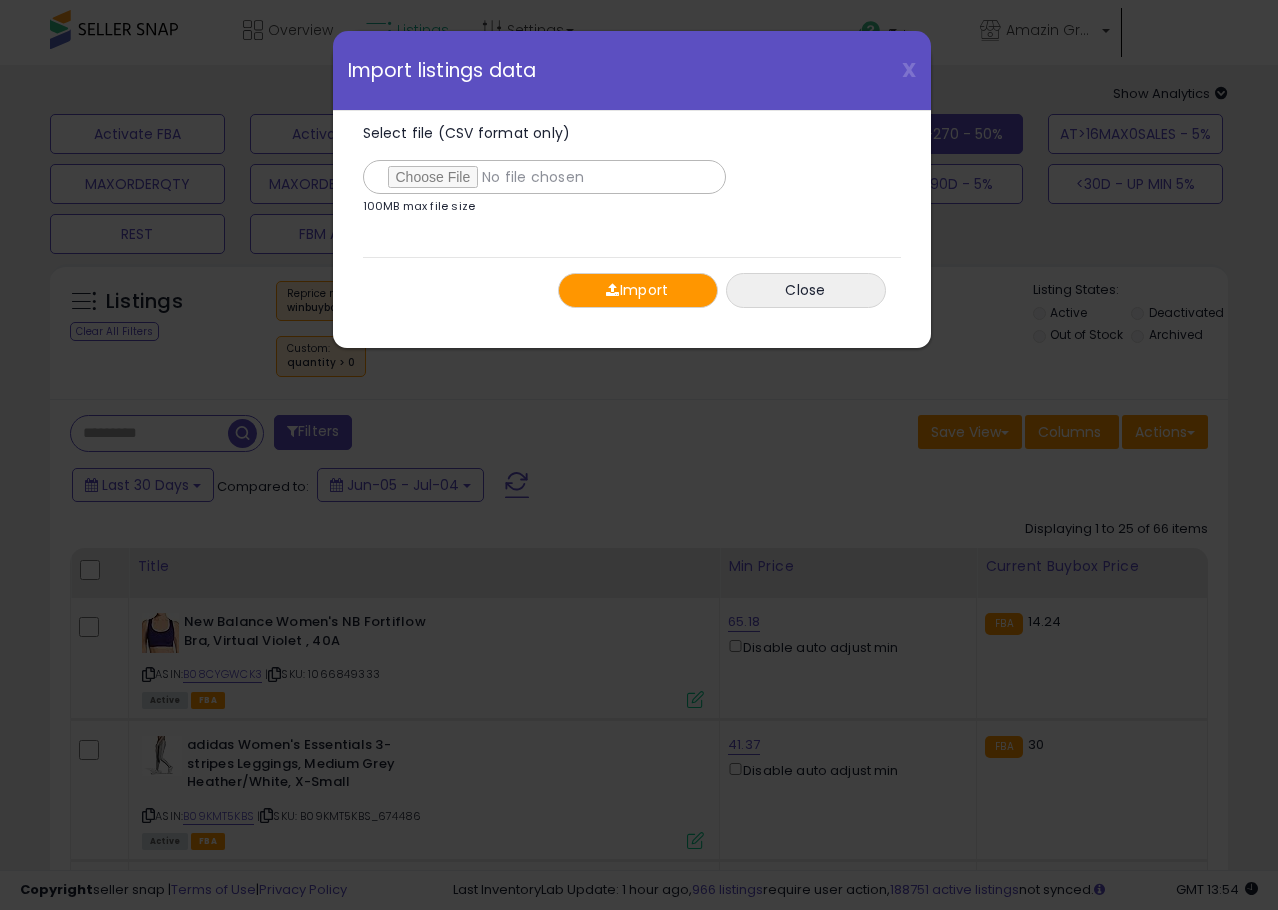 click on "Import" at bounding box center [638, 290] 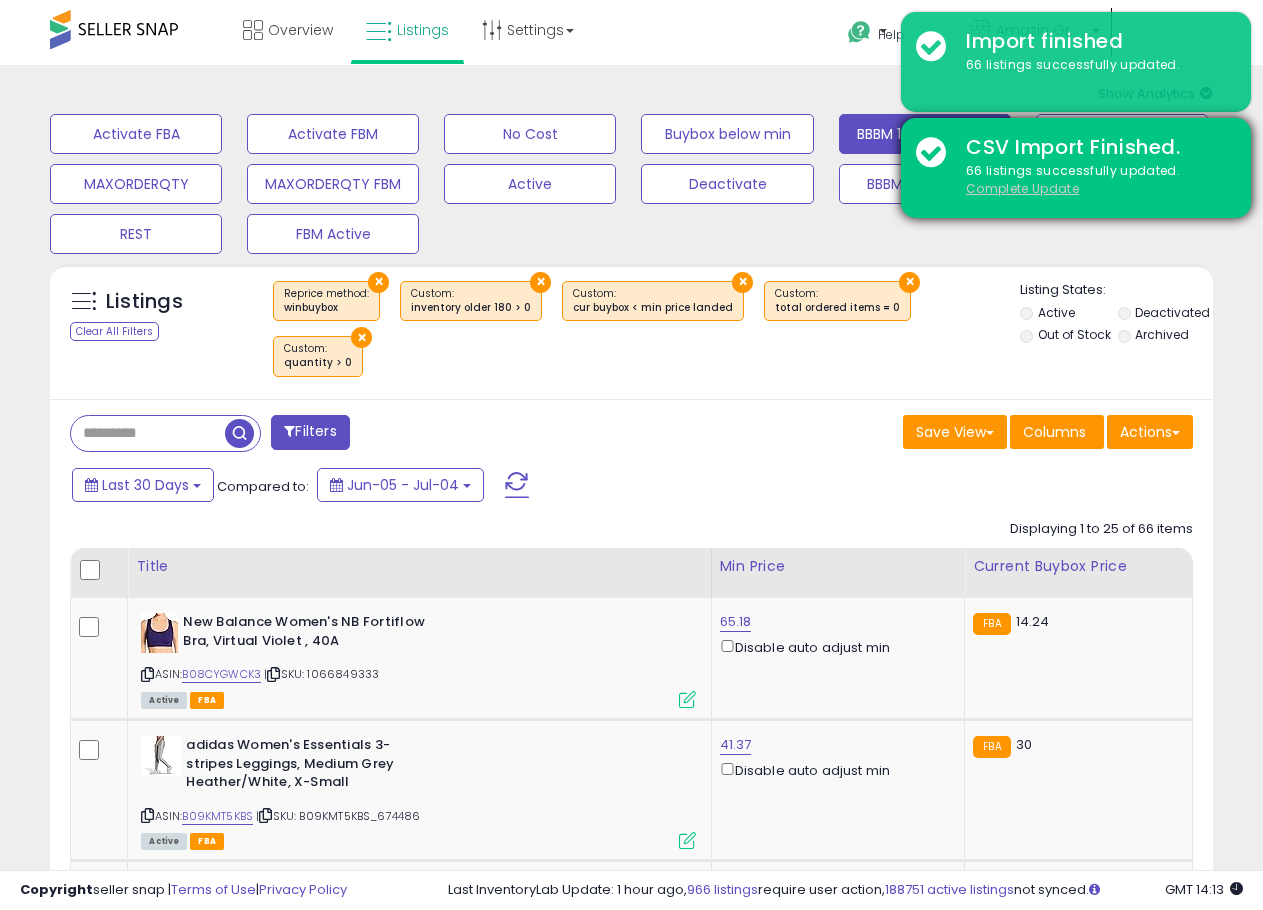 click on "Complete Update" at bounding box center [1022, 188] 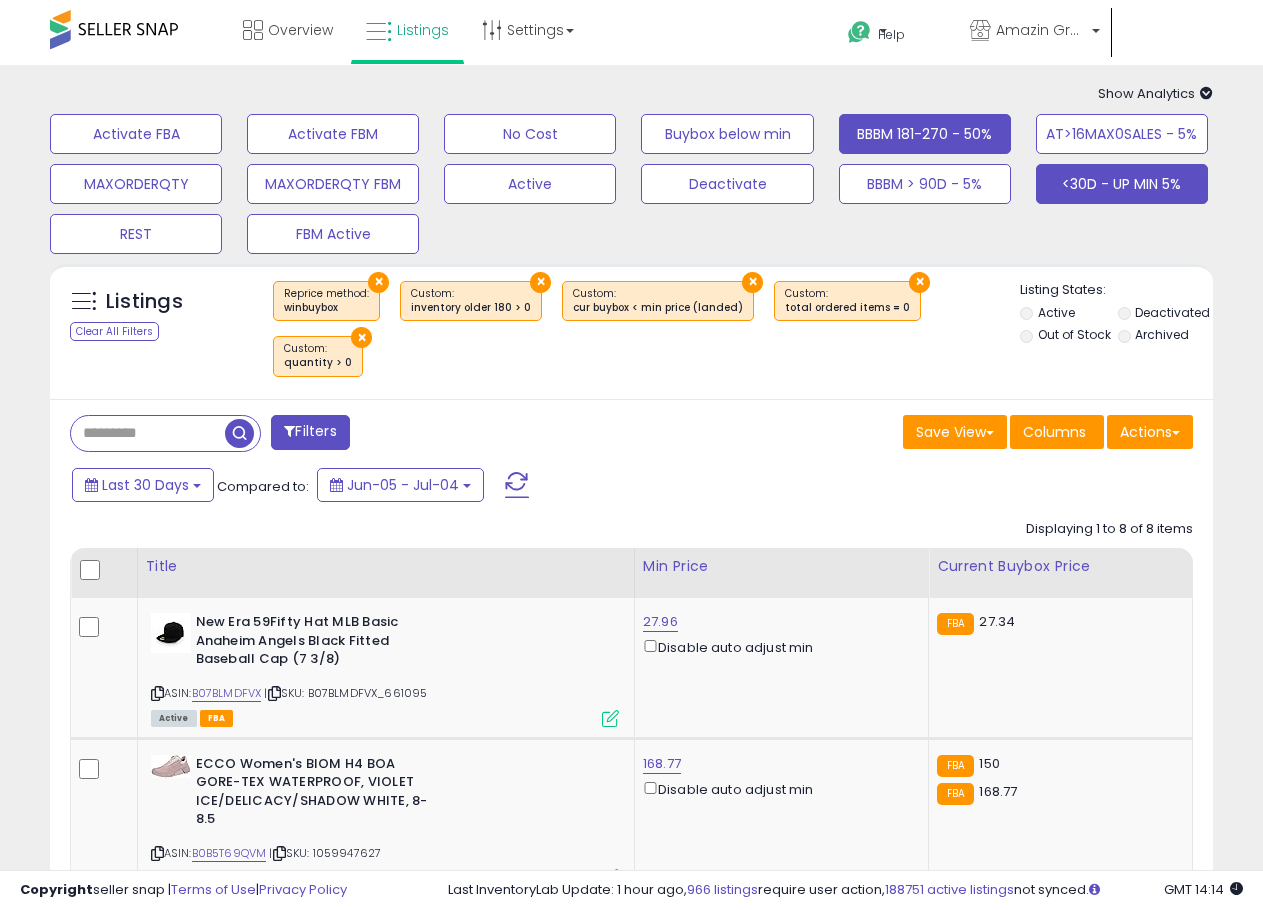 click on "<30D - UP MIN 5%" at bounding box center [136, 134] 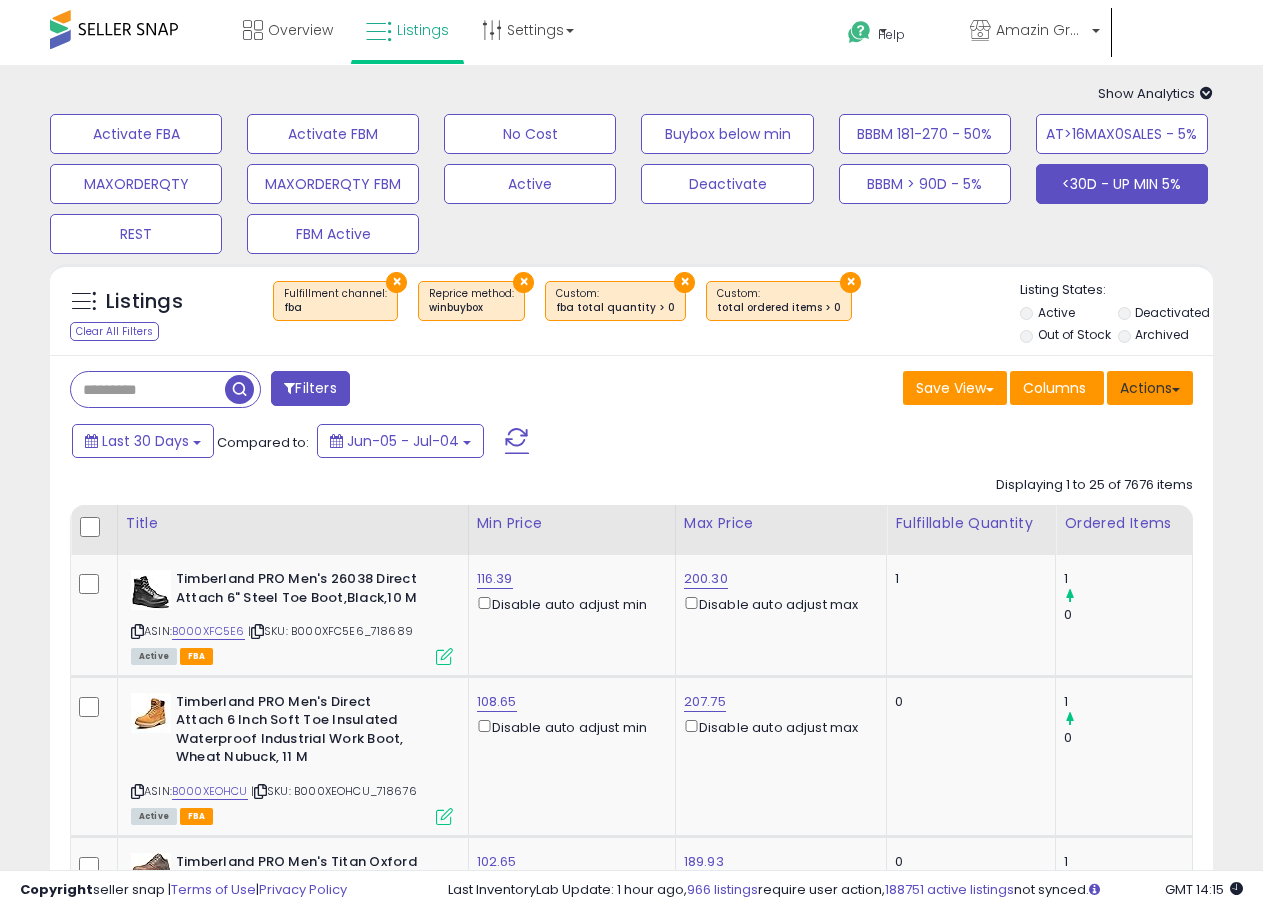 click on "Actions" at bounding box center (1150, 388) 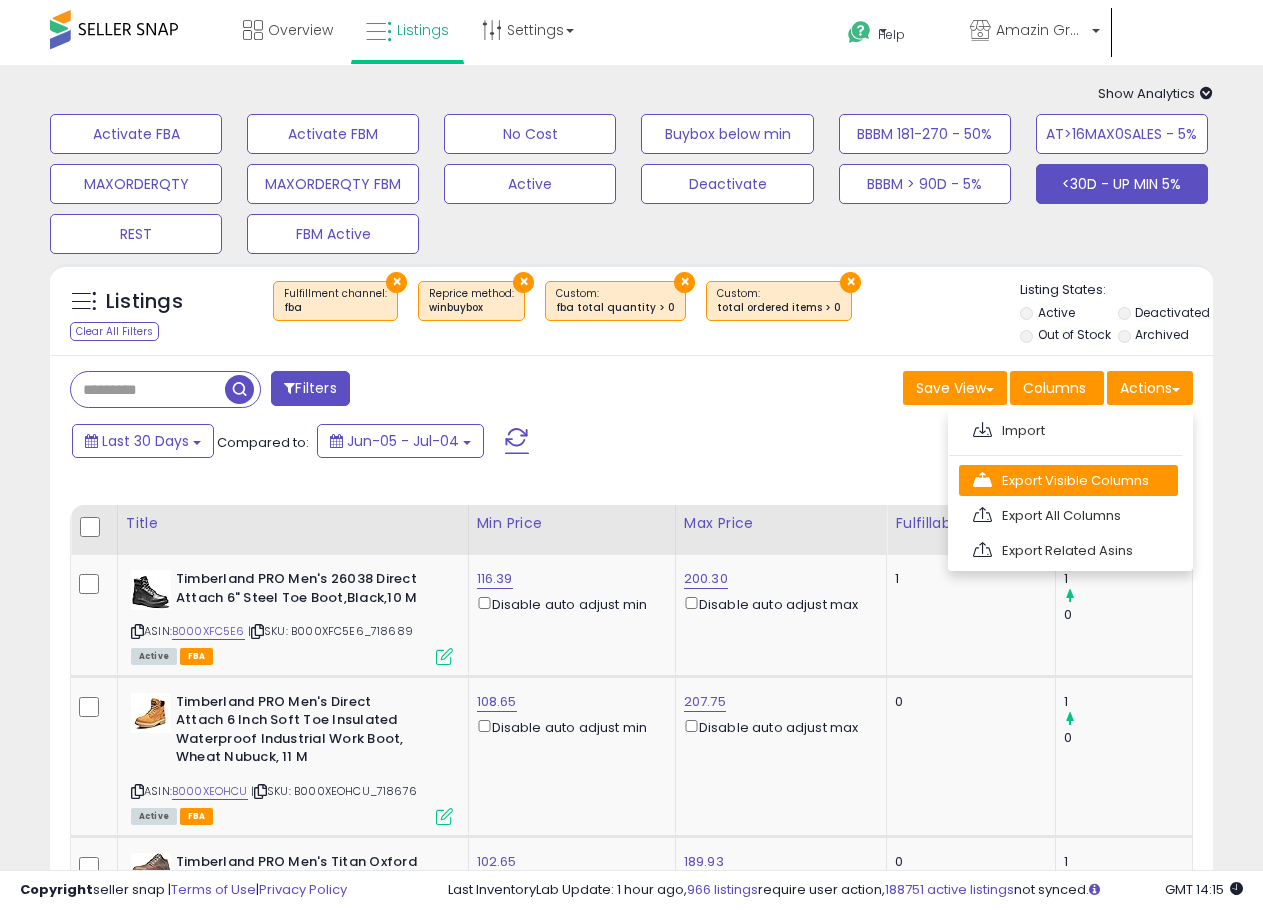 click on "Export Visible Columns" at bounding box center [1068, 480] 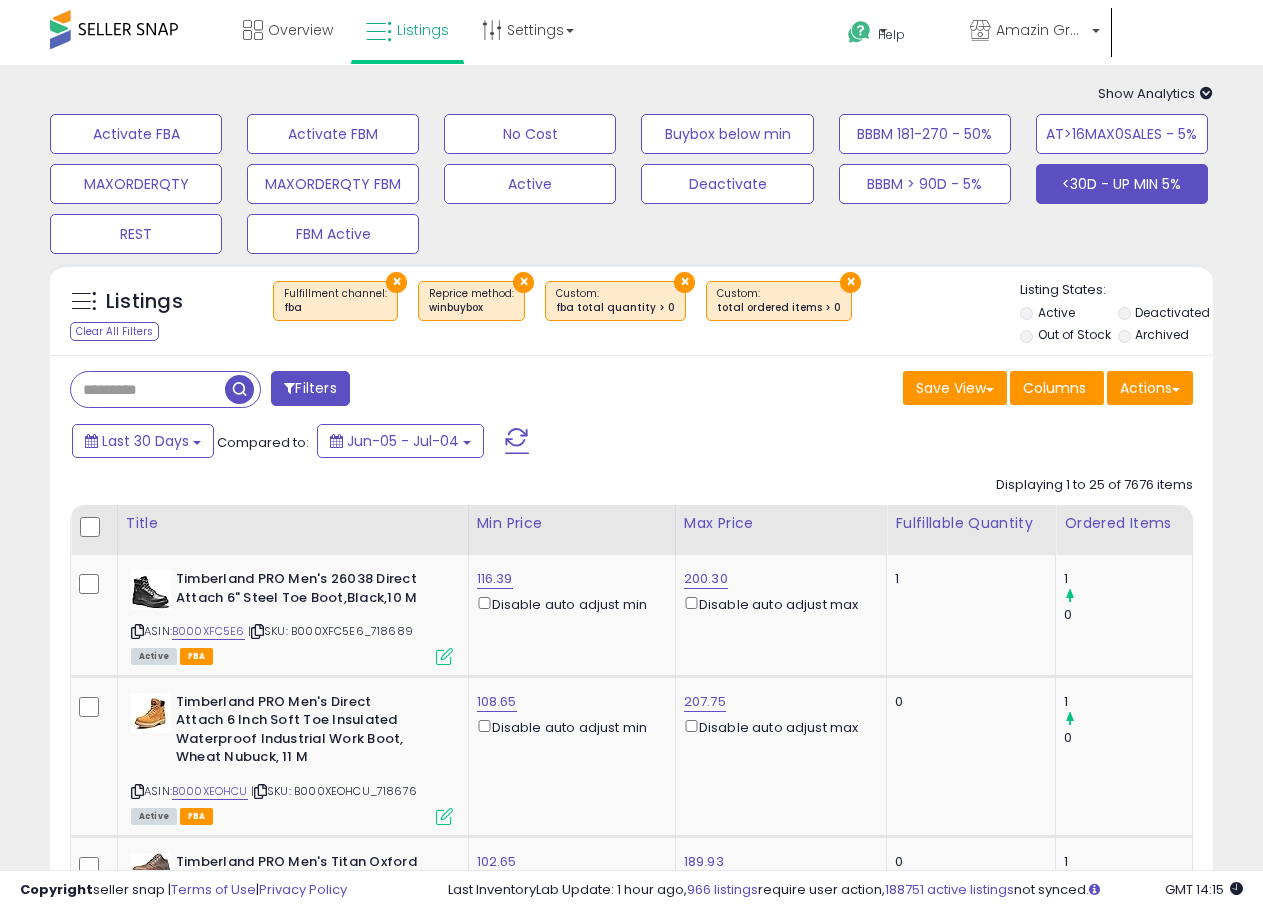 click on "Save View
Save As New View
Columns
Actions
Import" at bounding box center (920, 390) 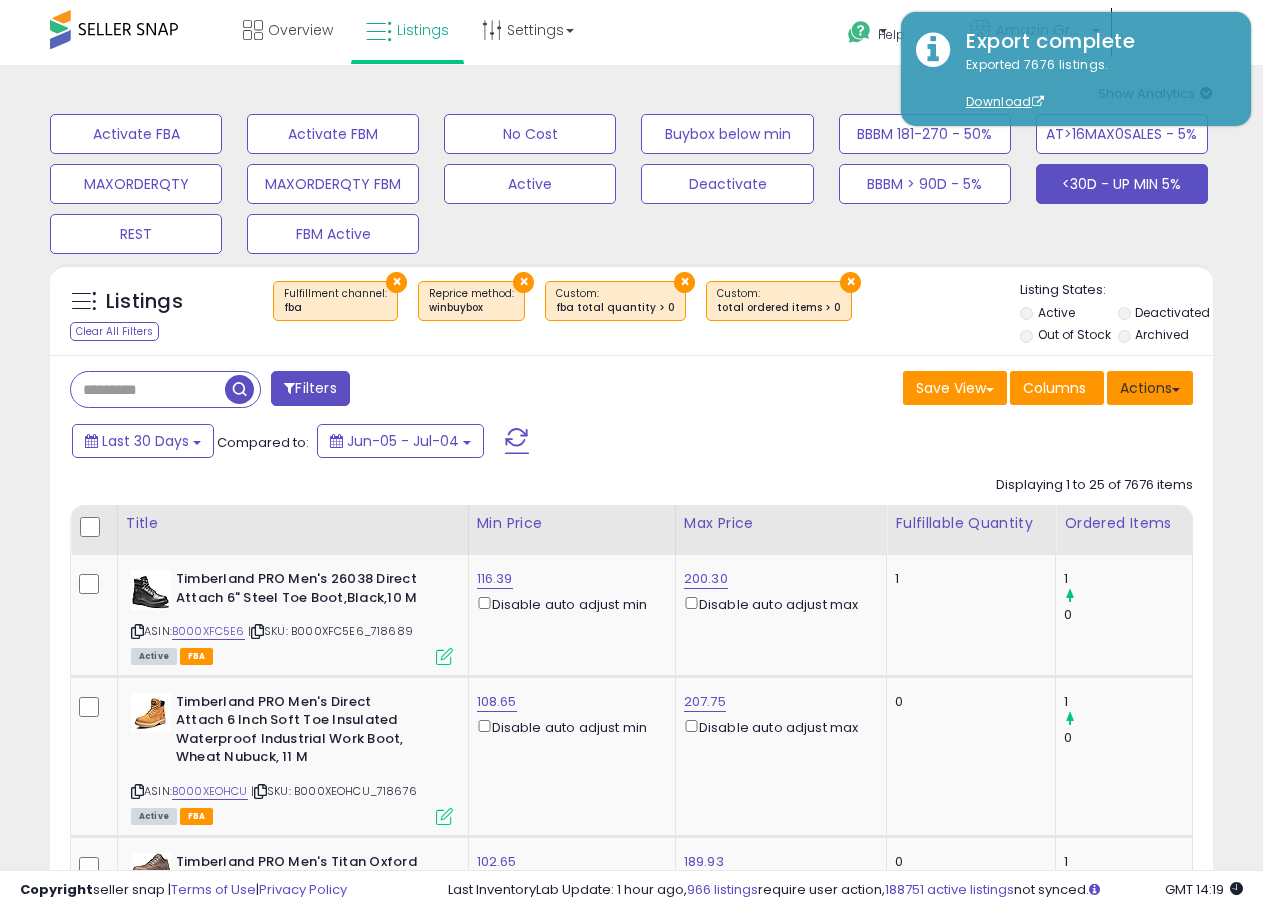 click on "Actions" at bounding box center (1150, 388) 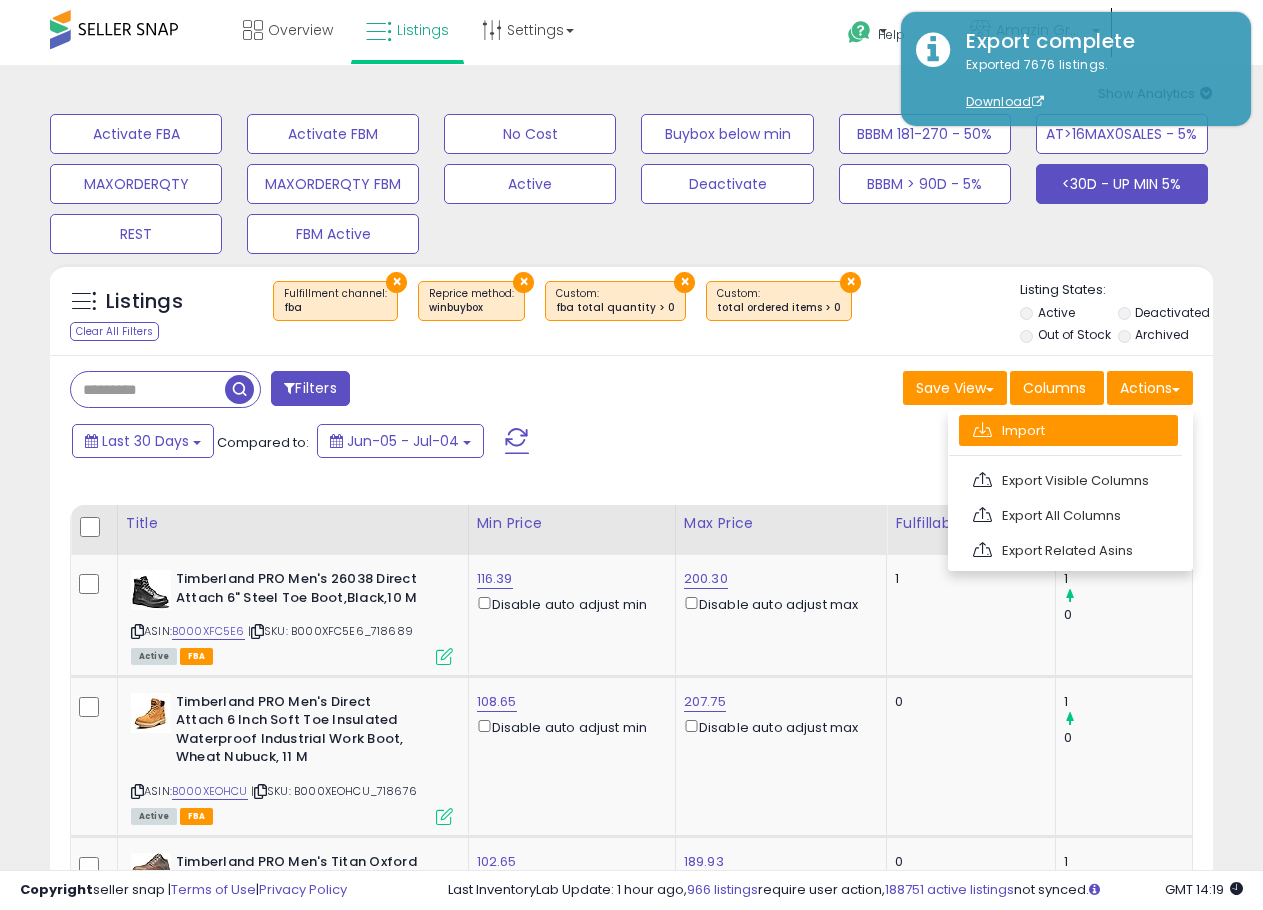 click on "Import" at bounding box center (1068, 430) 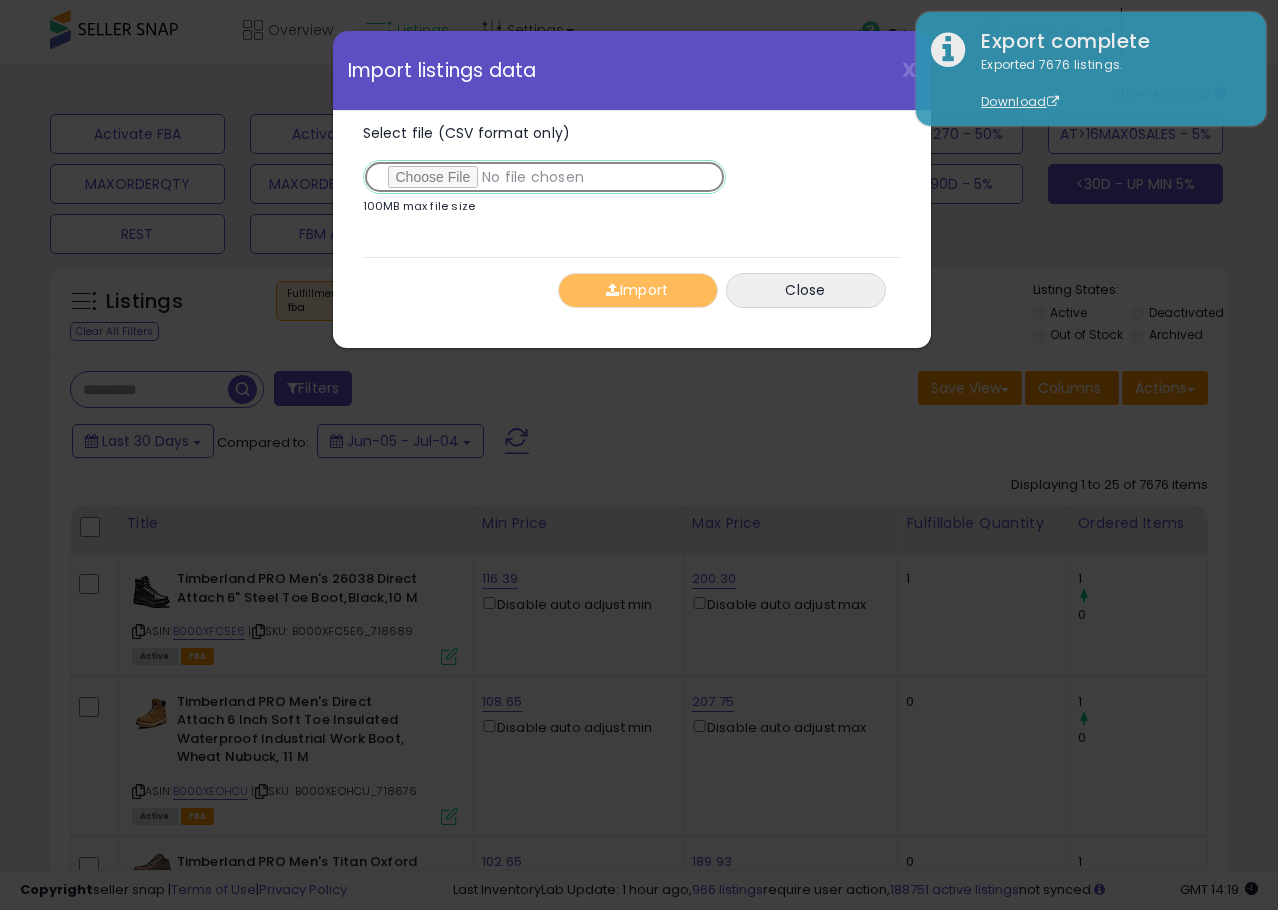 click on "Select file (CSV format only)" at bounding box center (544, 177) 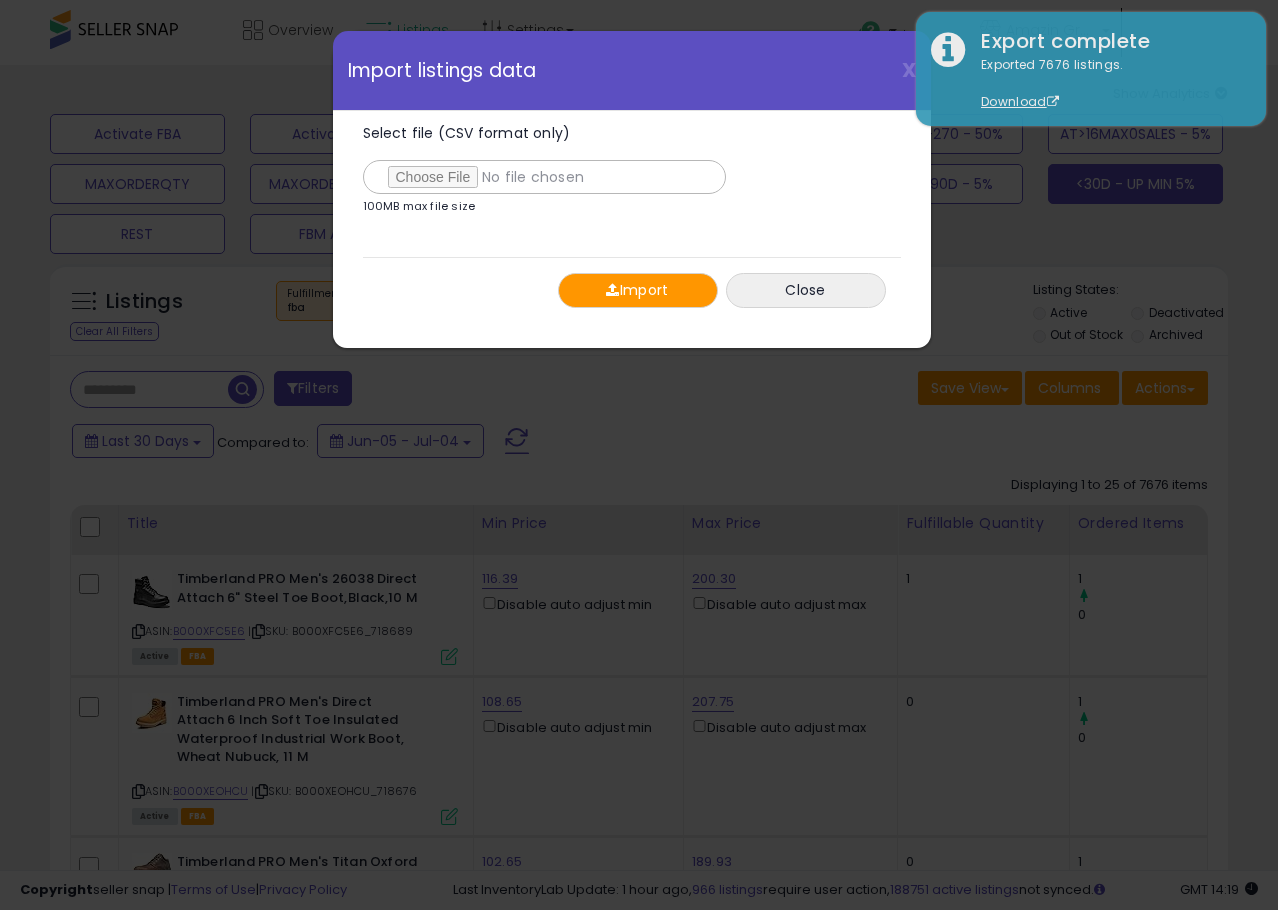 click on "Import" at bounding box center (638, 290) 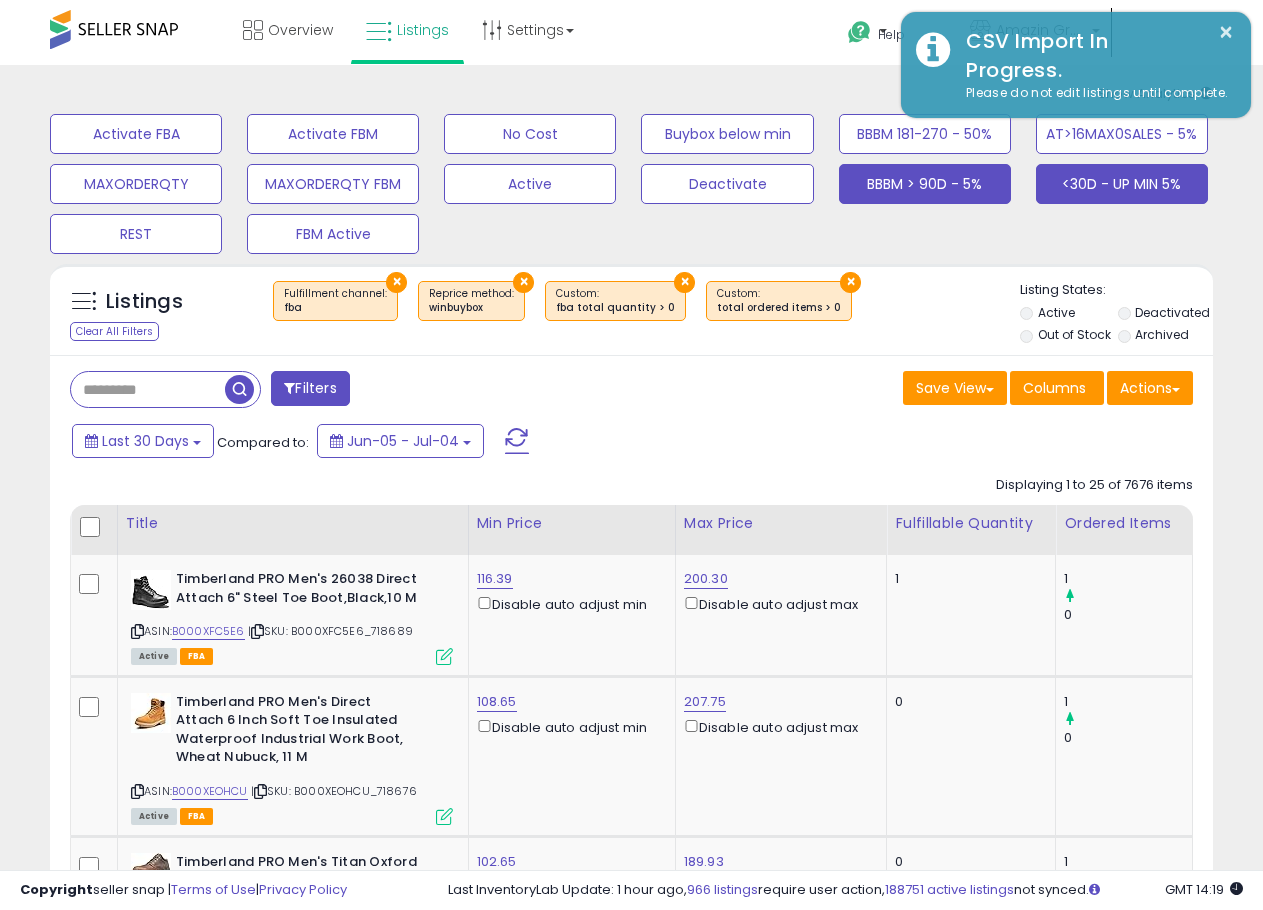 click on "BBBM > 90D - 5%" at bounding box center (136, 134) 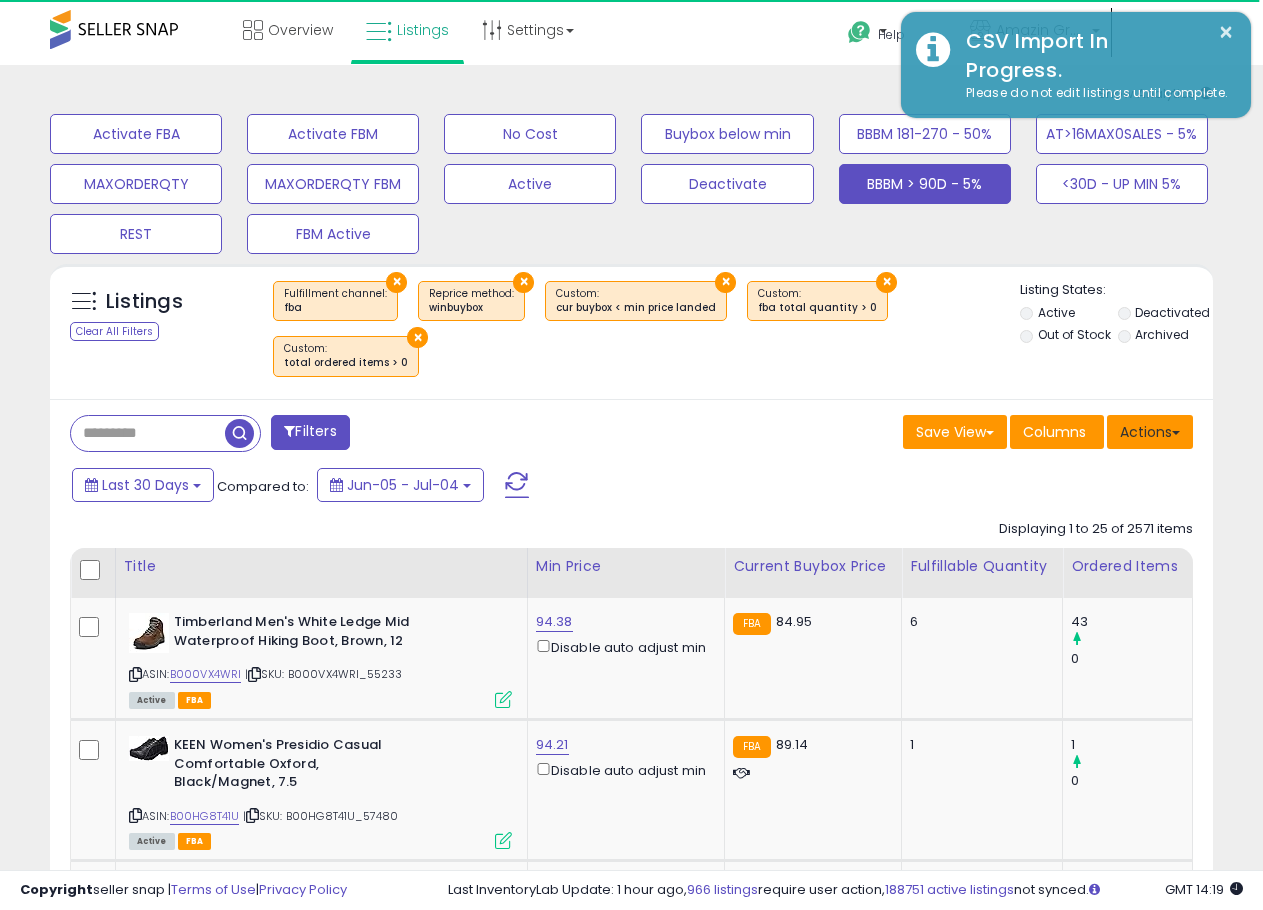 click on "Actions" at bounding box center (1150, 432) 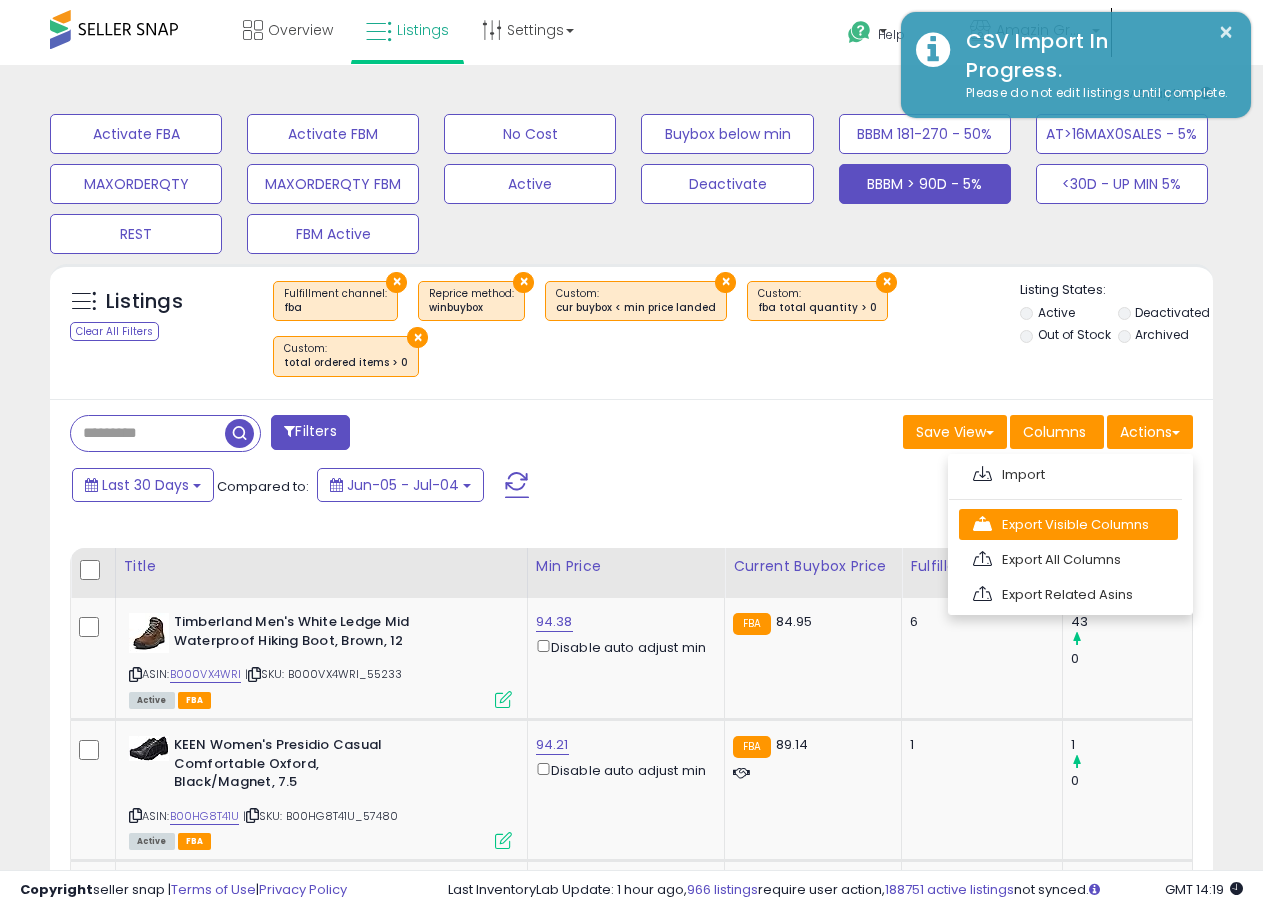 click on "Export Visible Columns" at bounding box center (1068, 524) 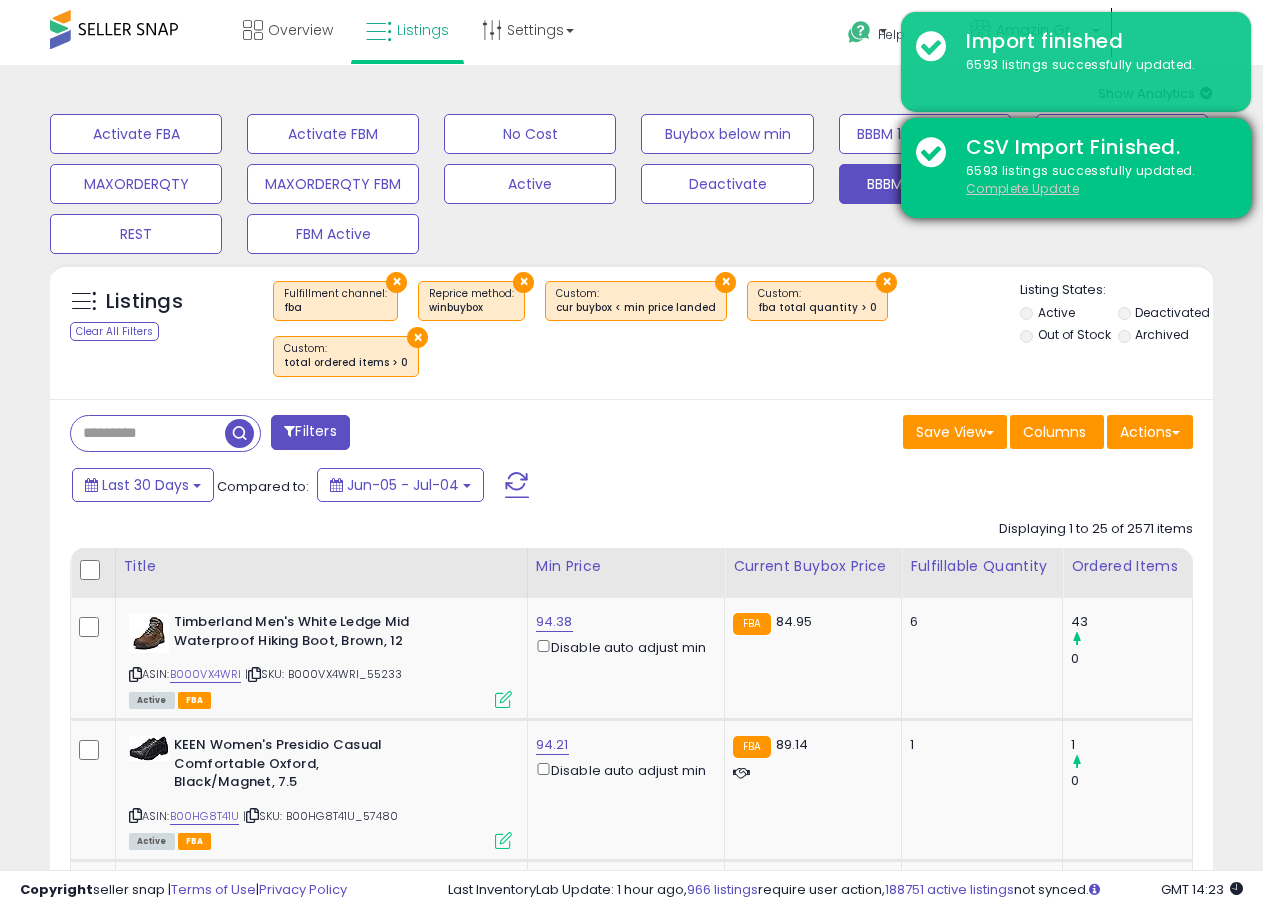 click on "Complete Update" at bounding box center [1022, 188] 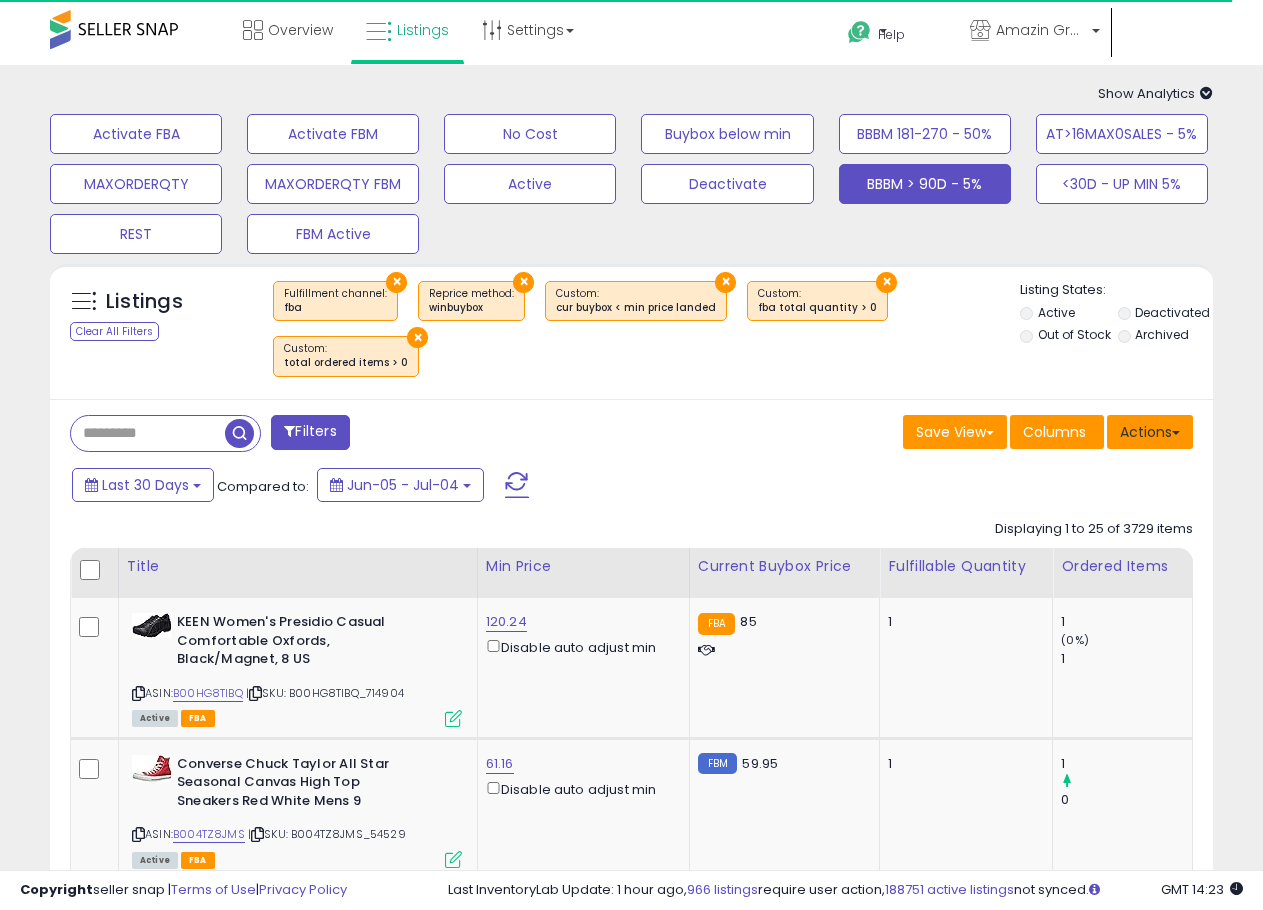 click on "Actions" at bounding box center (1150, 432) 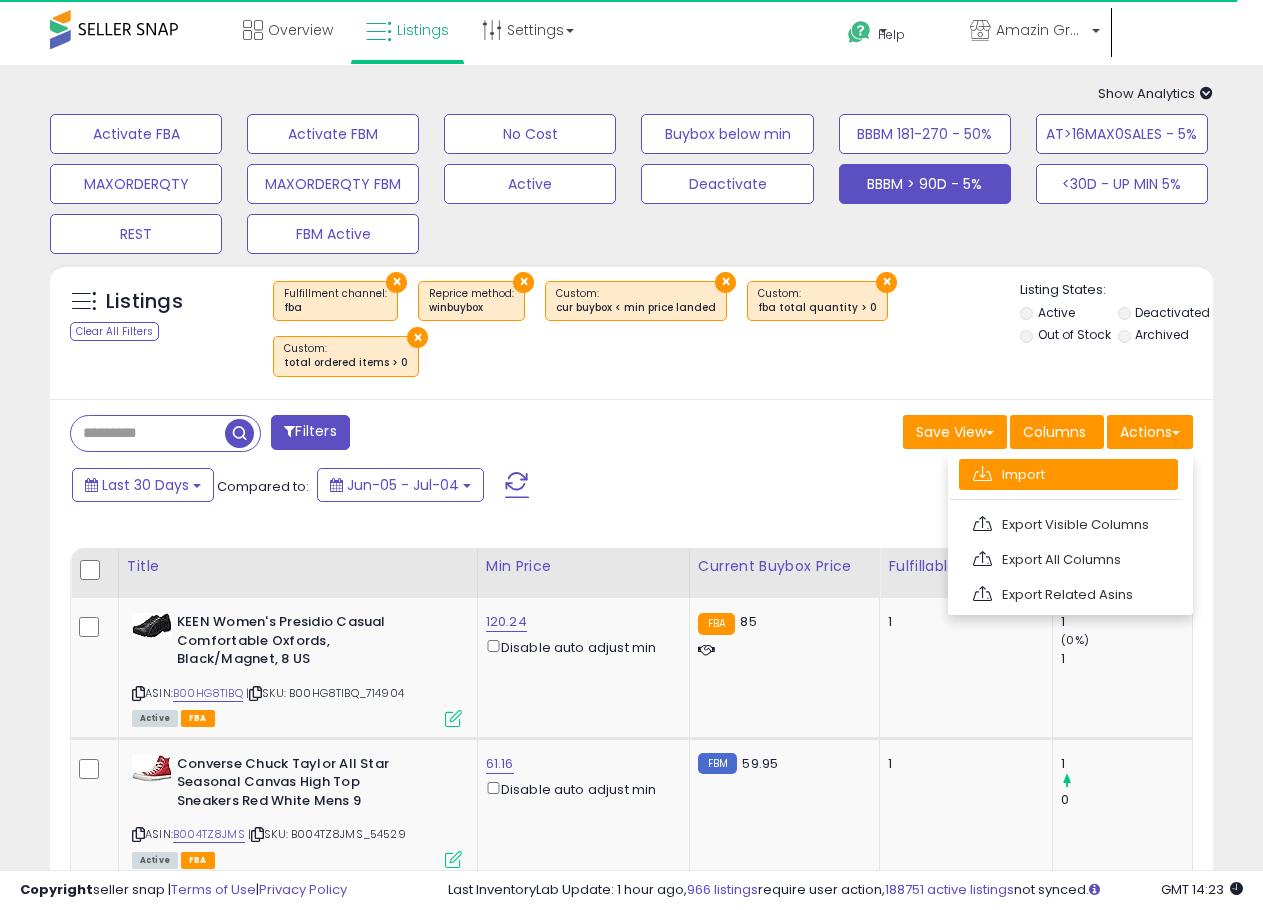 click on "Import" at bounding box center [1068, 474] 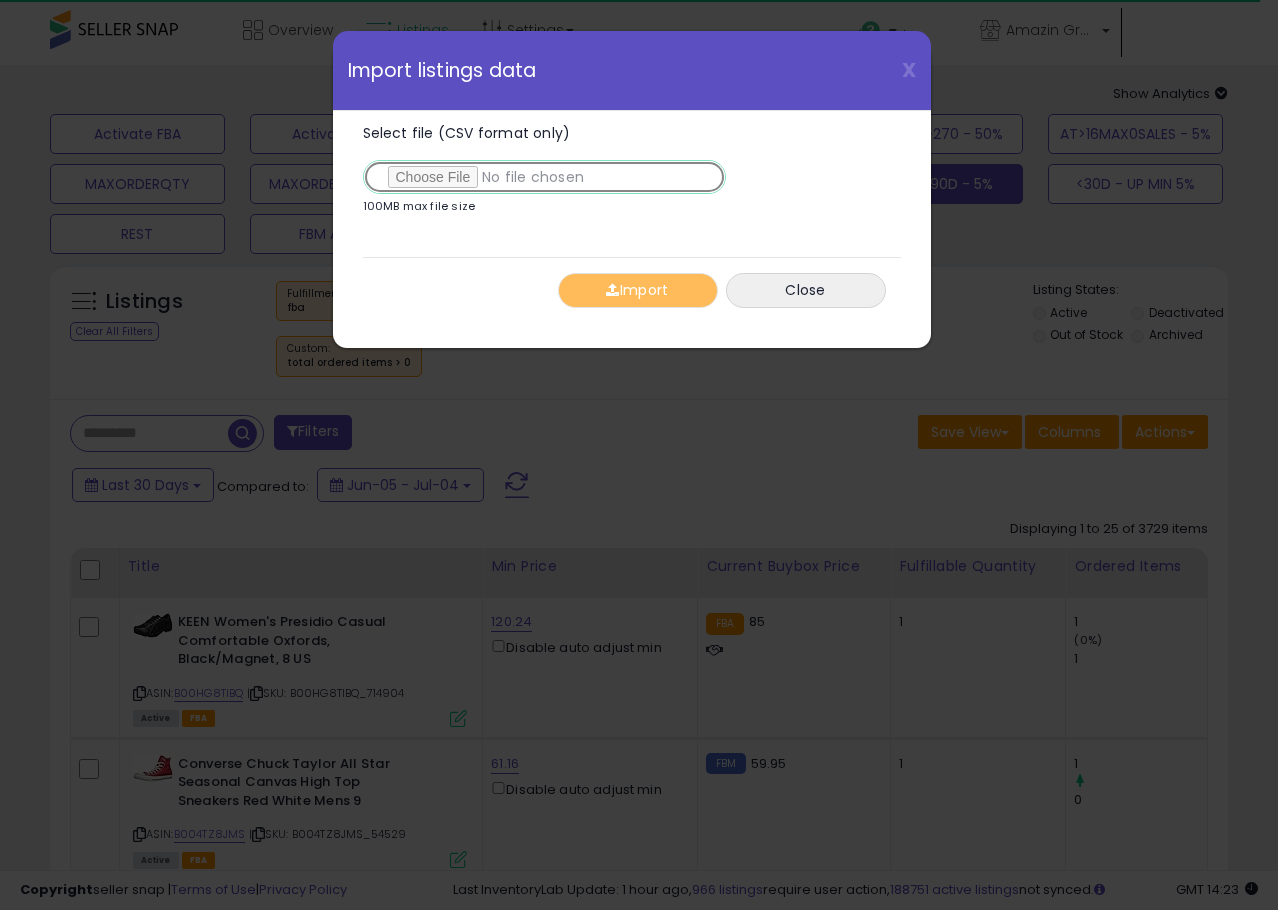 click on "Select file (CSV format only)" at bounding box center (544, 177) 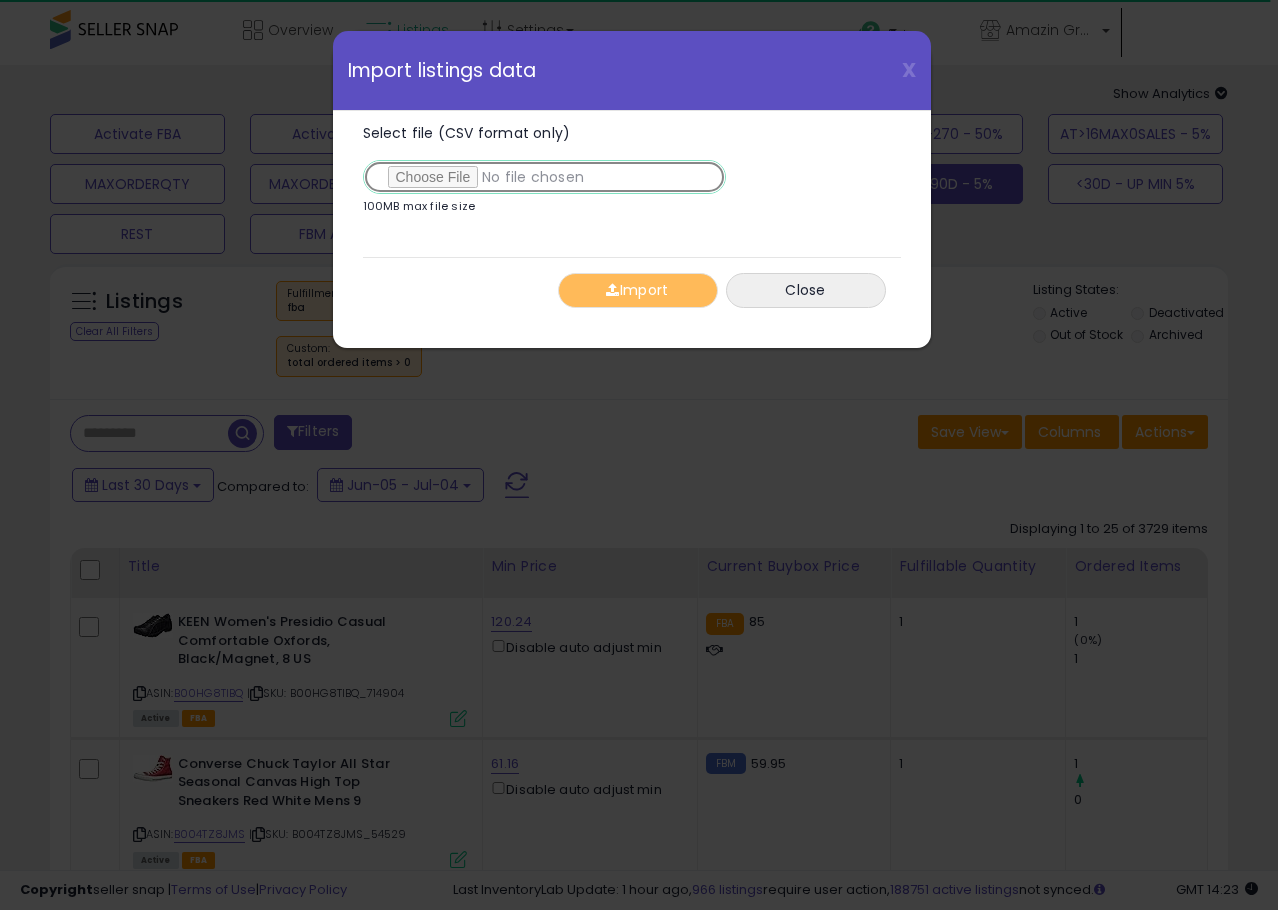 type on "**********" 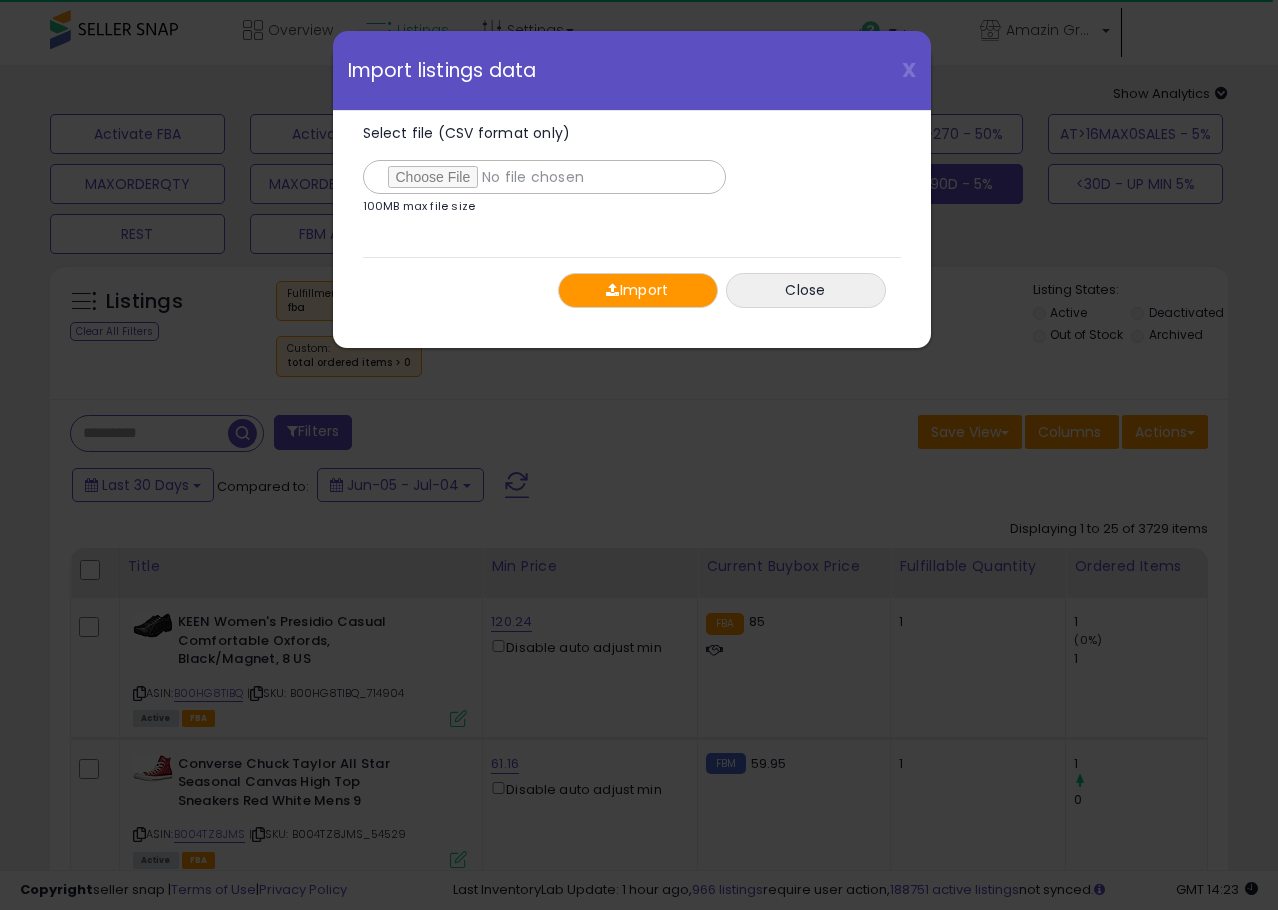 click on "Import" at bounding box center [638, 290] 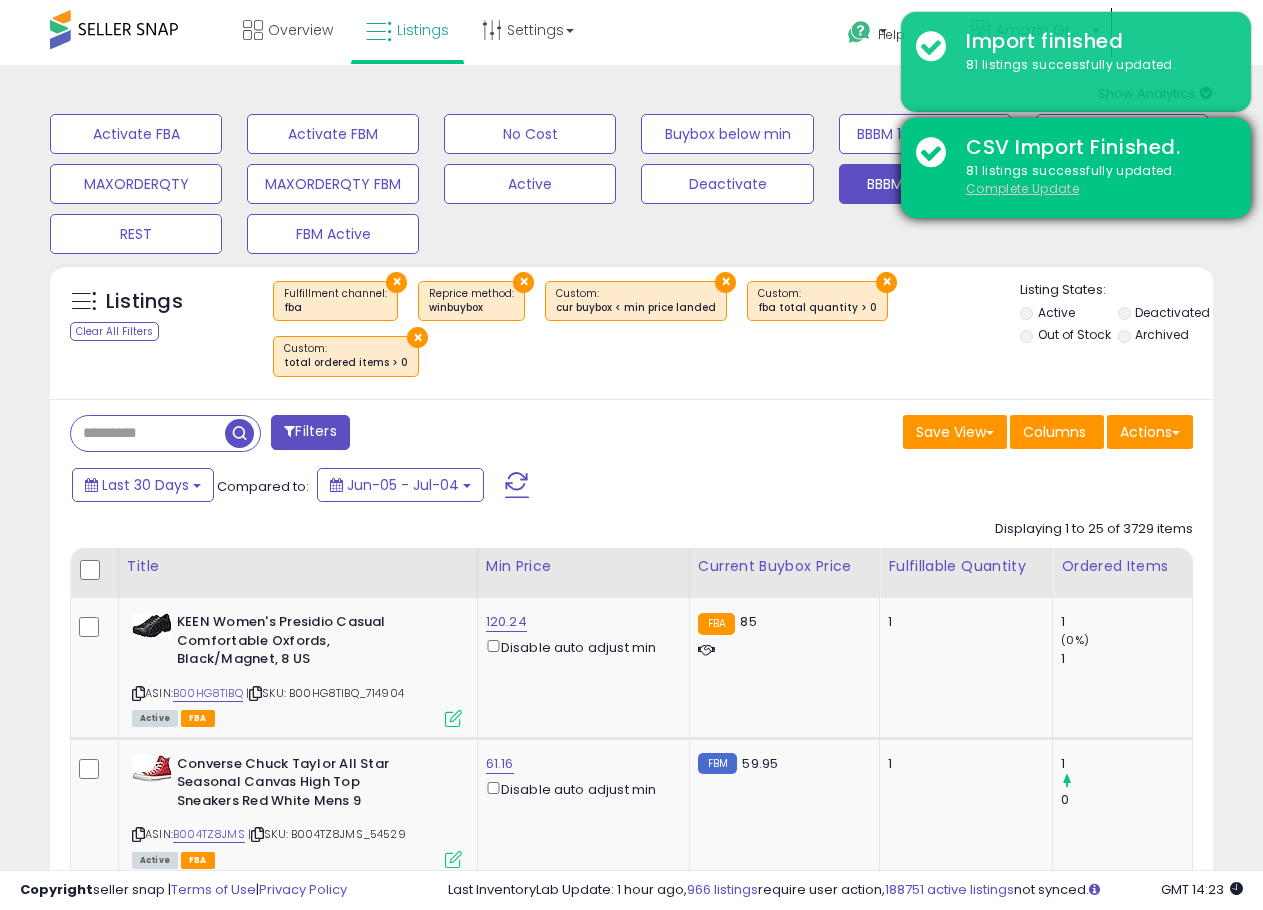 click on "Complete Update" at bounding box center (1022, 188) 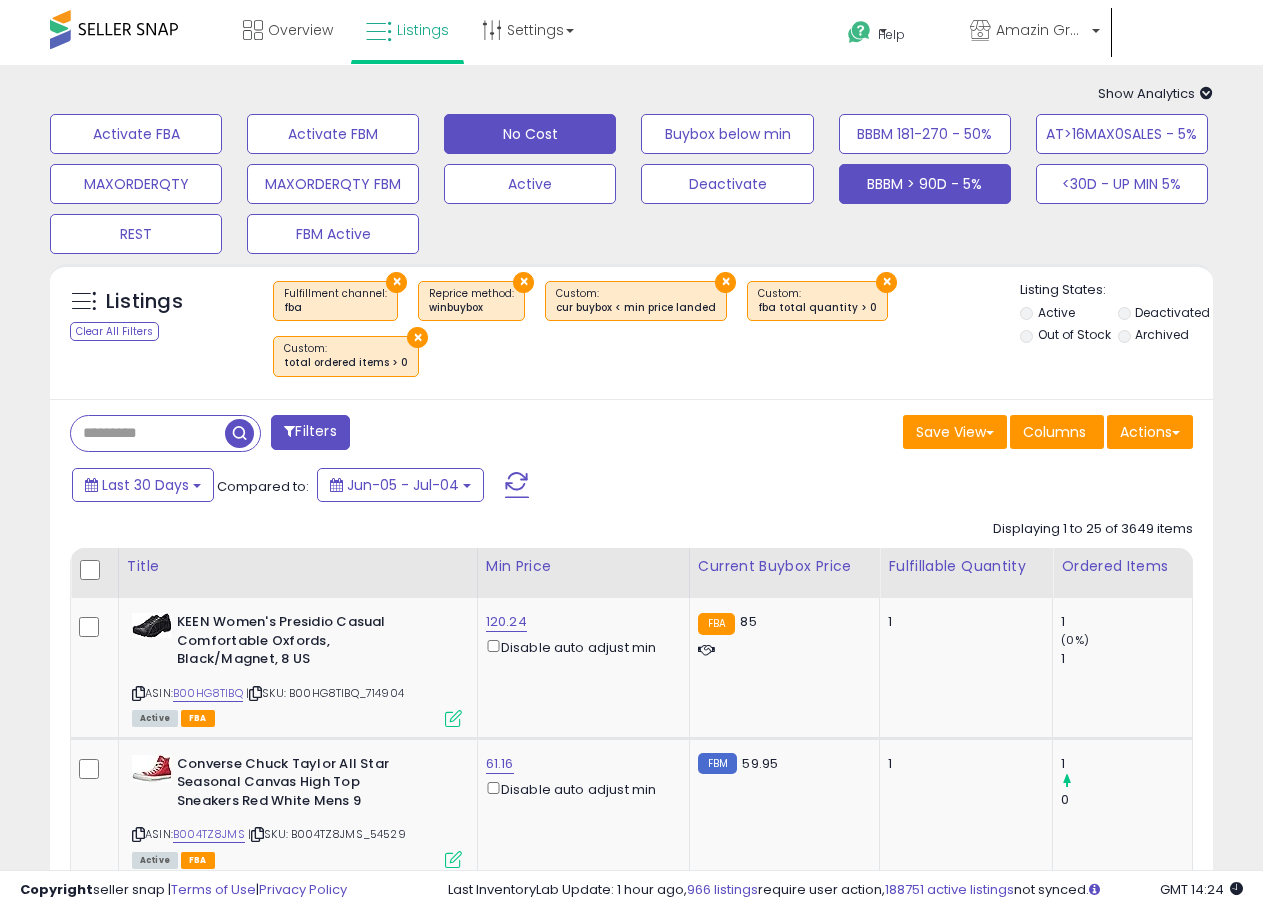 click on "No Cost" at bounding box center [136, 134] 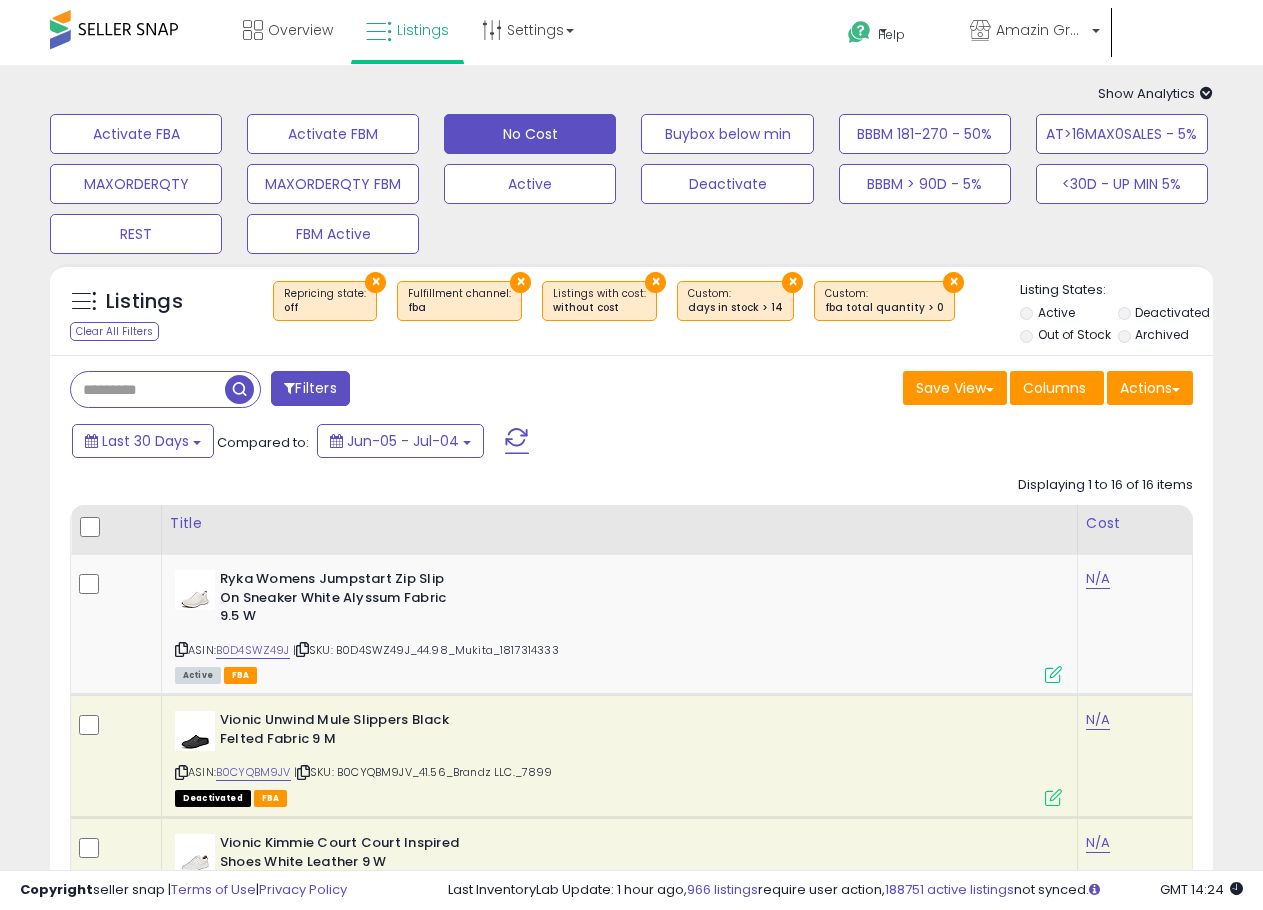 click on "Displaying 1 to 16 of 16 items
Title
Cost
|" 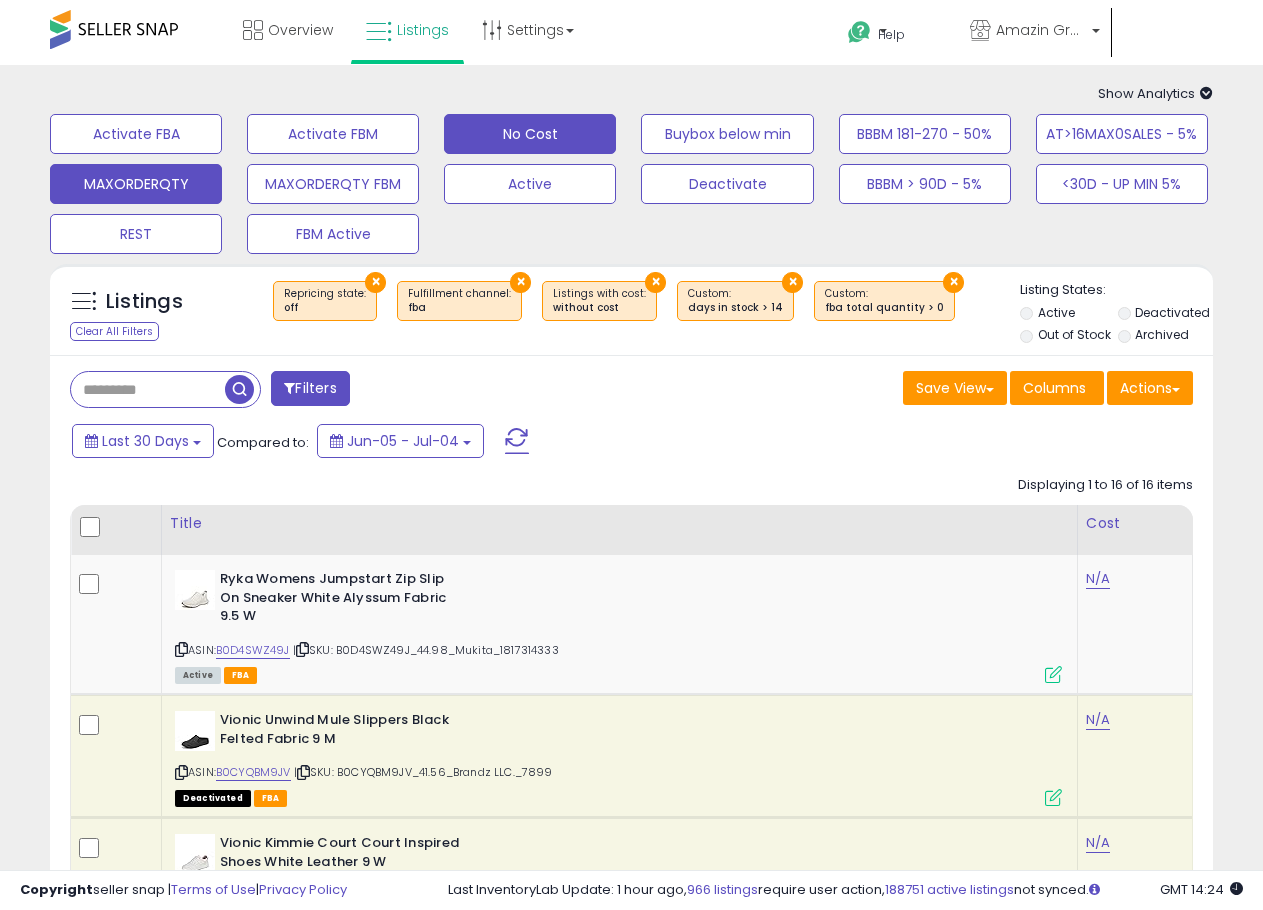 click on "MAXORDERQTY" at bounding box center (136, 134) 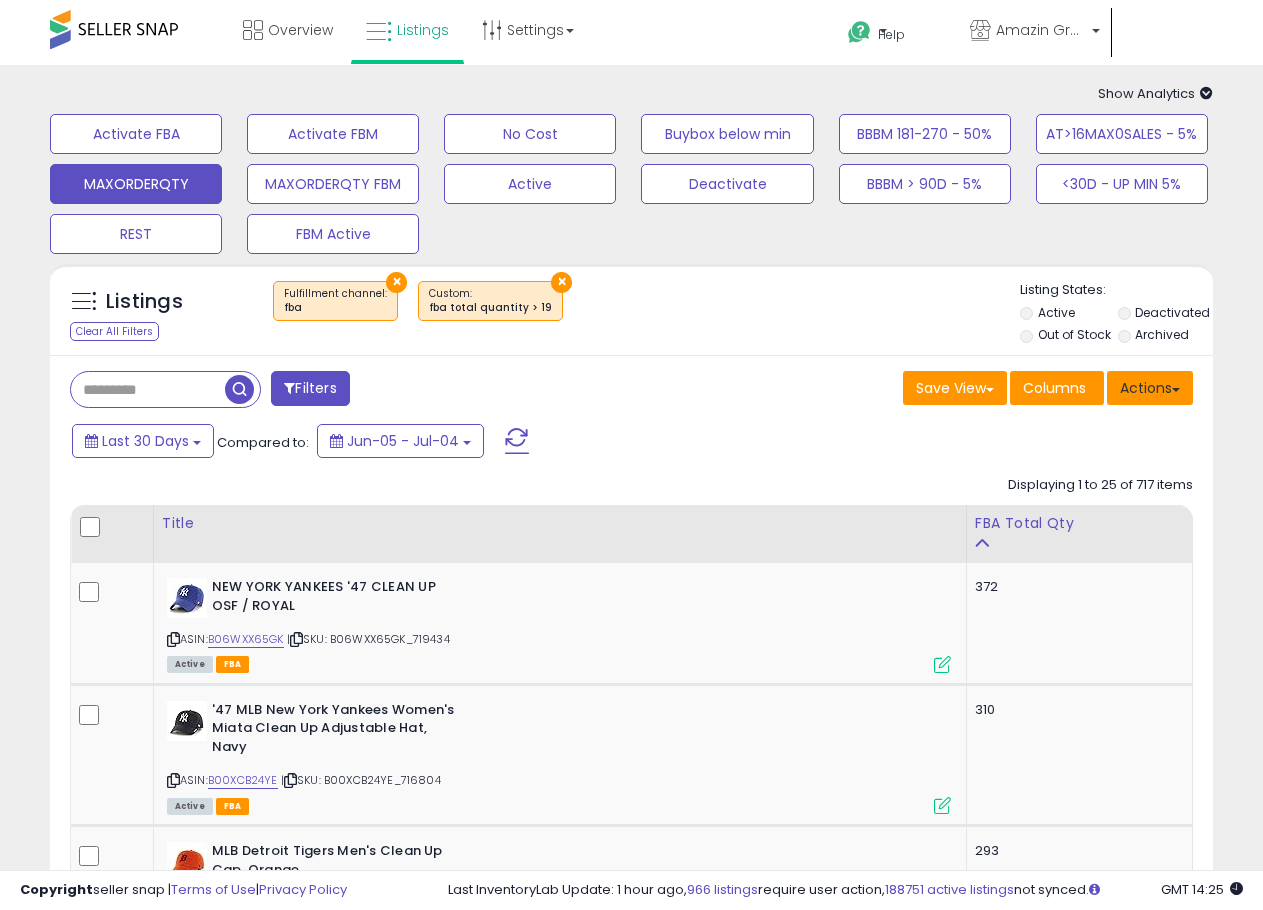 click at bounding box center (1176, 390) 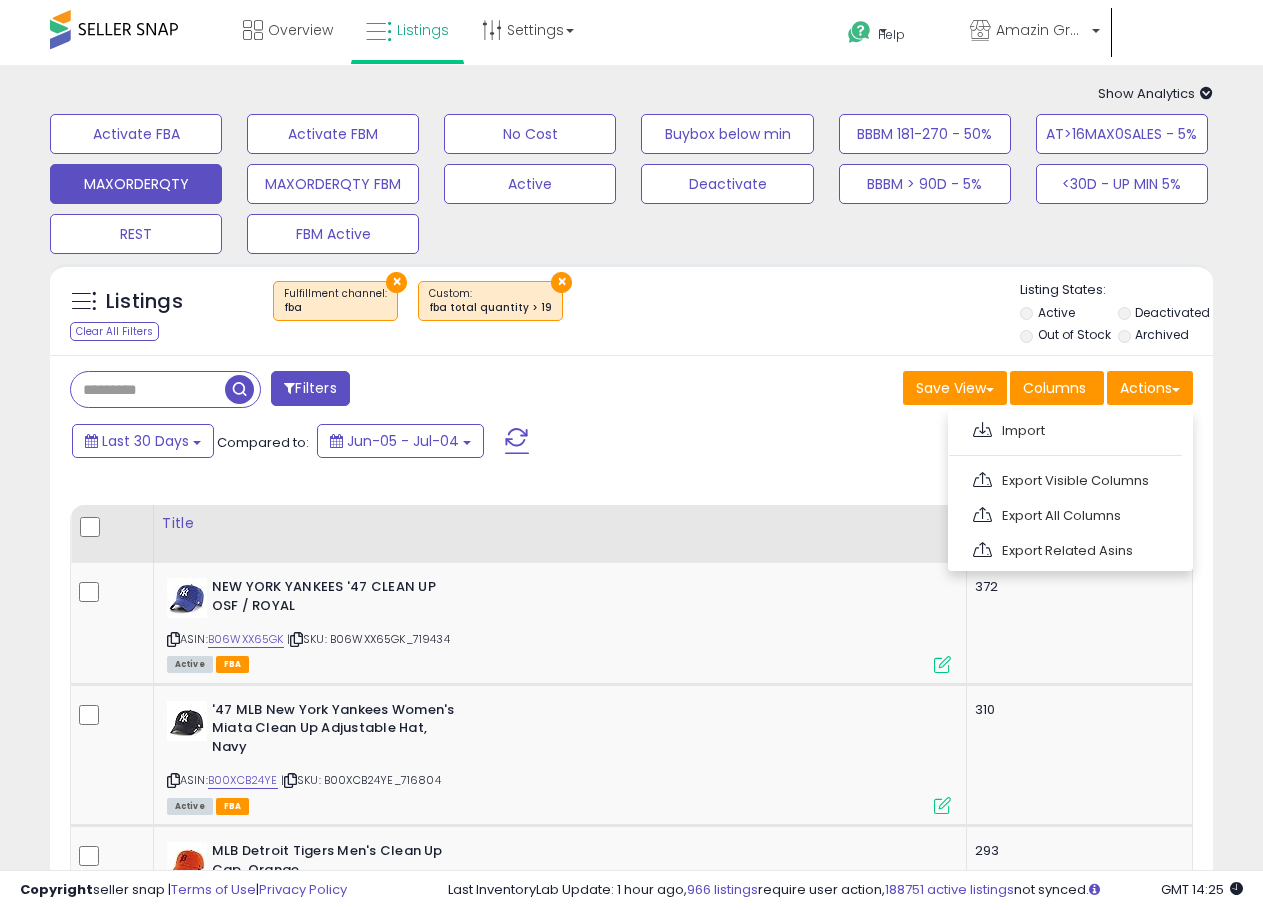 click on "Last 30 Days
Compared to:
Jun-05 - Jul-04" at bounding box center [488, 443] 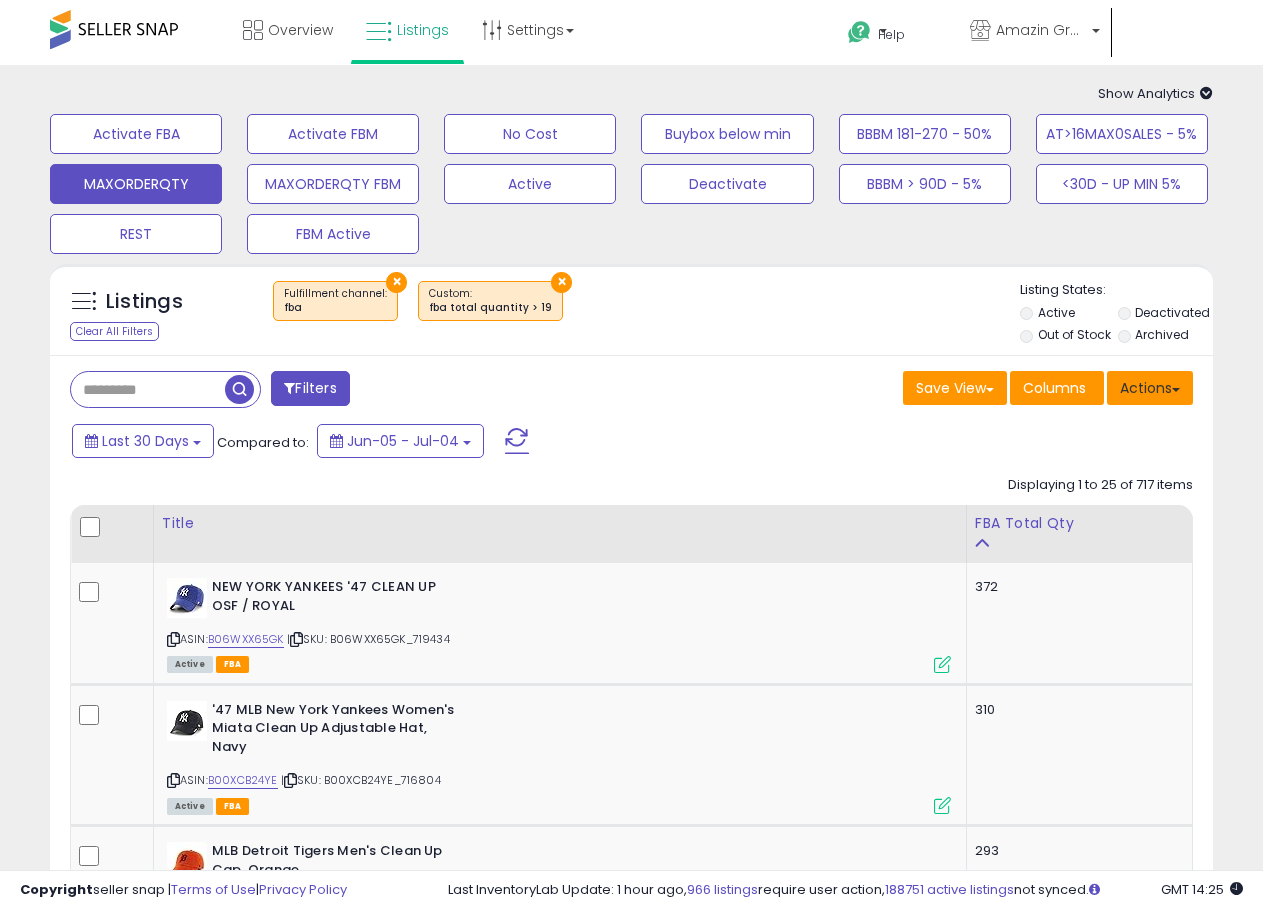 click on "Actions" at bounding box center [1150, 388] 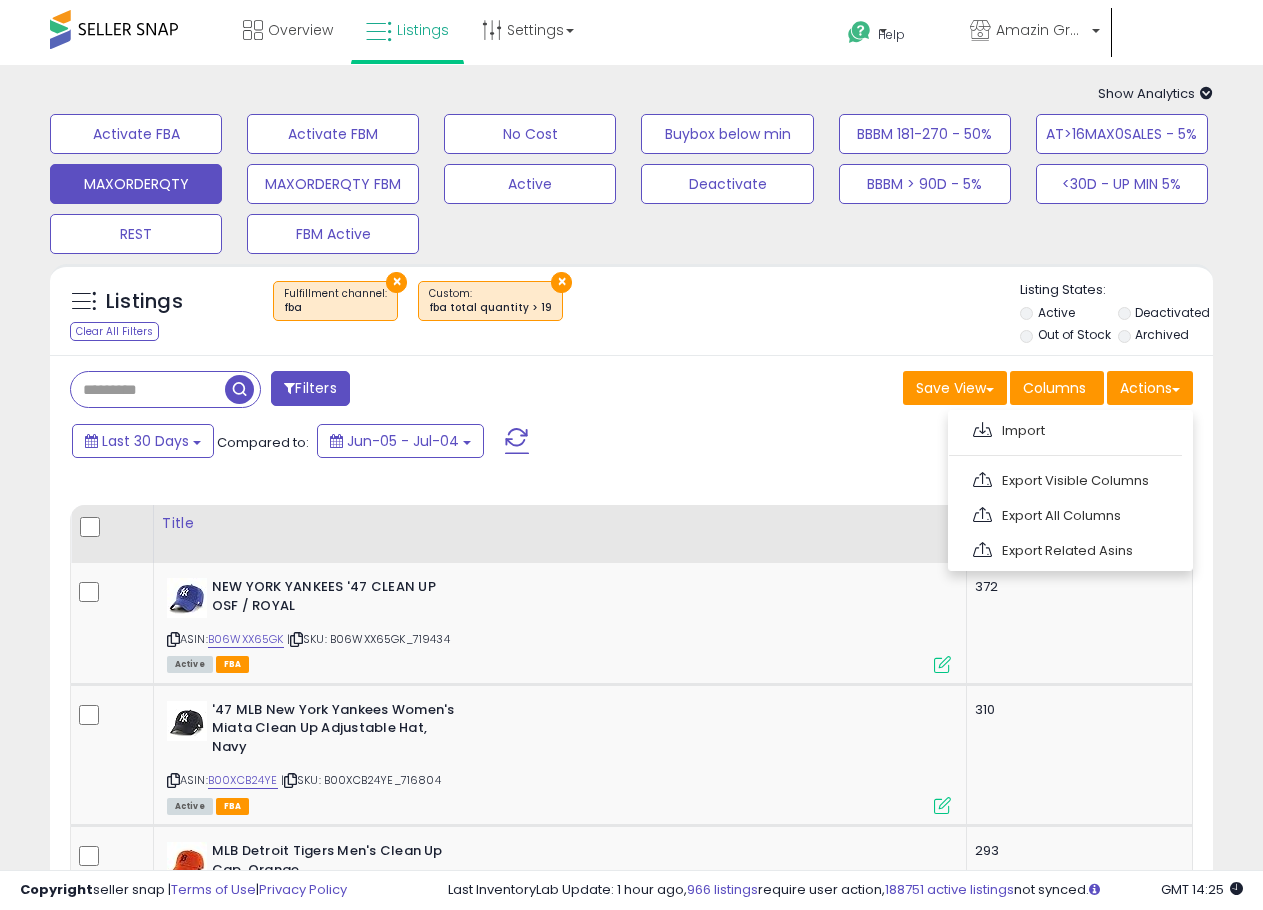 click on "Filters
Save View
Save As New View" at bounding box center (631, 2232) 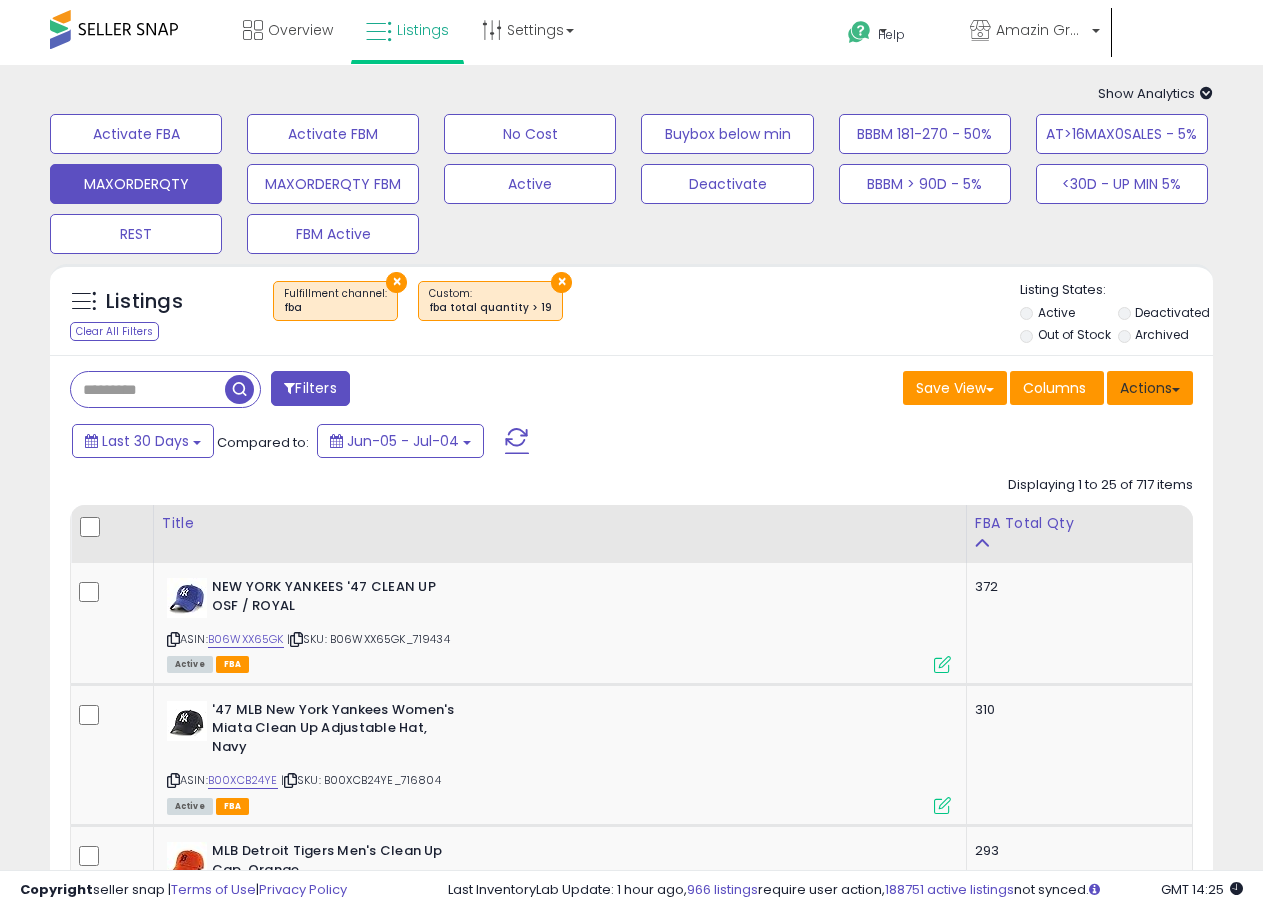 click on "Actions" at bounding box center [1150, 388] 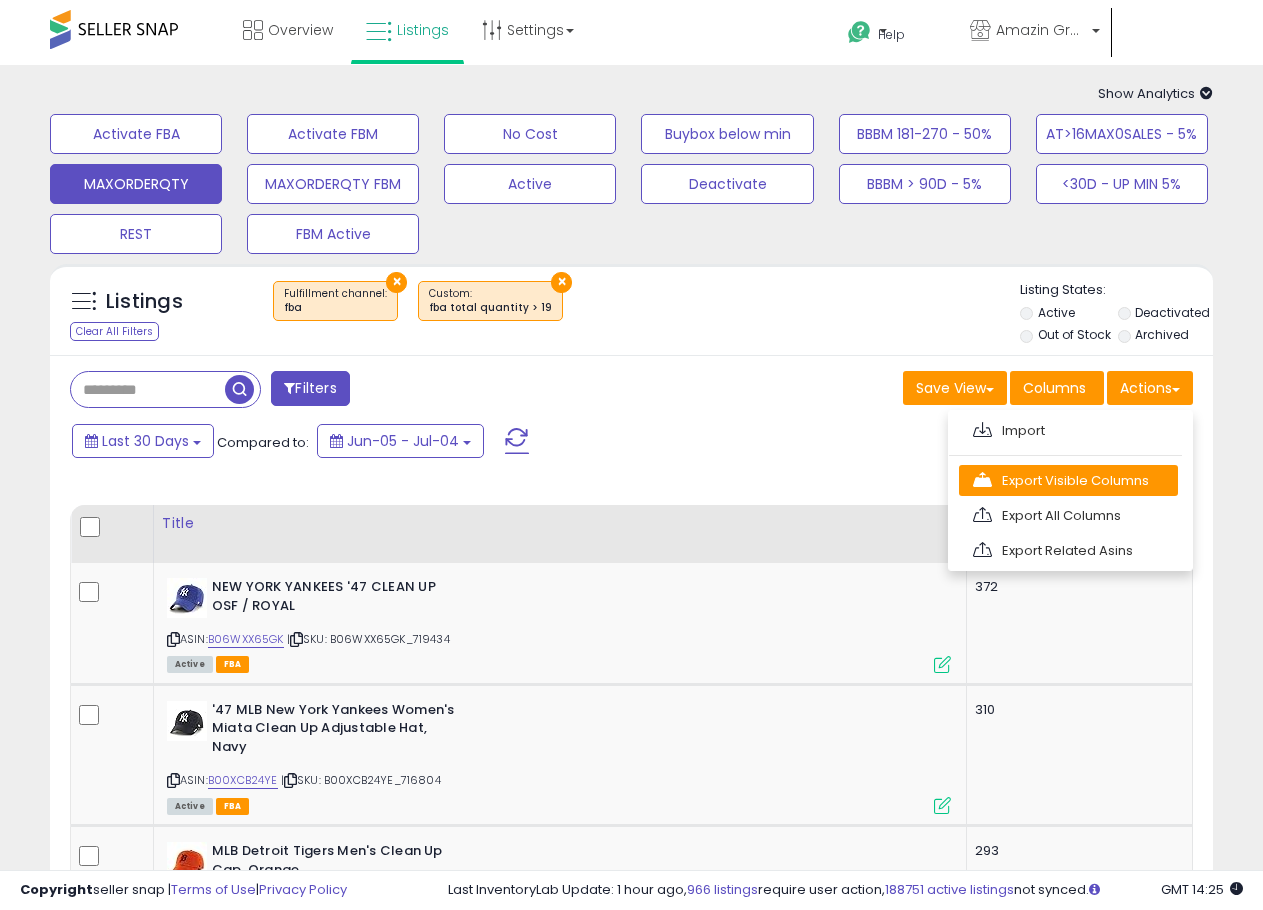 click on "Export Visible Columns" at bounding box center (1068, 480) 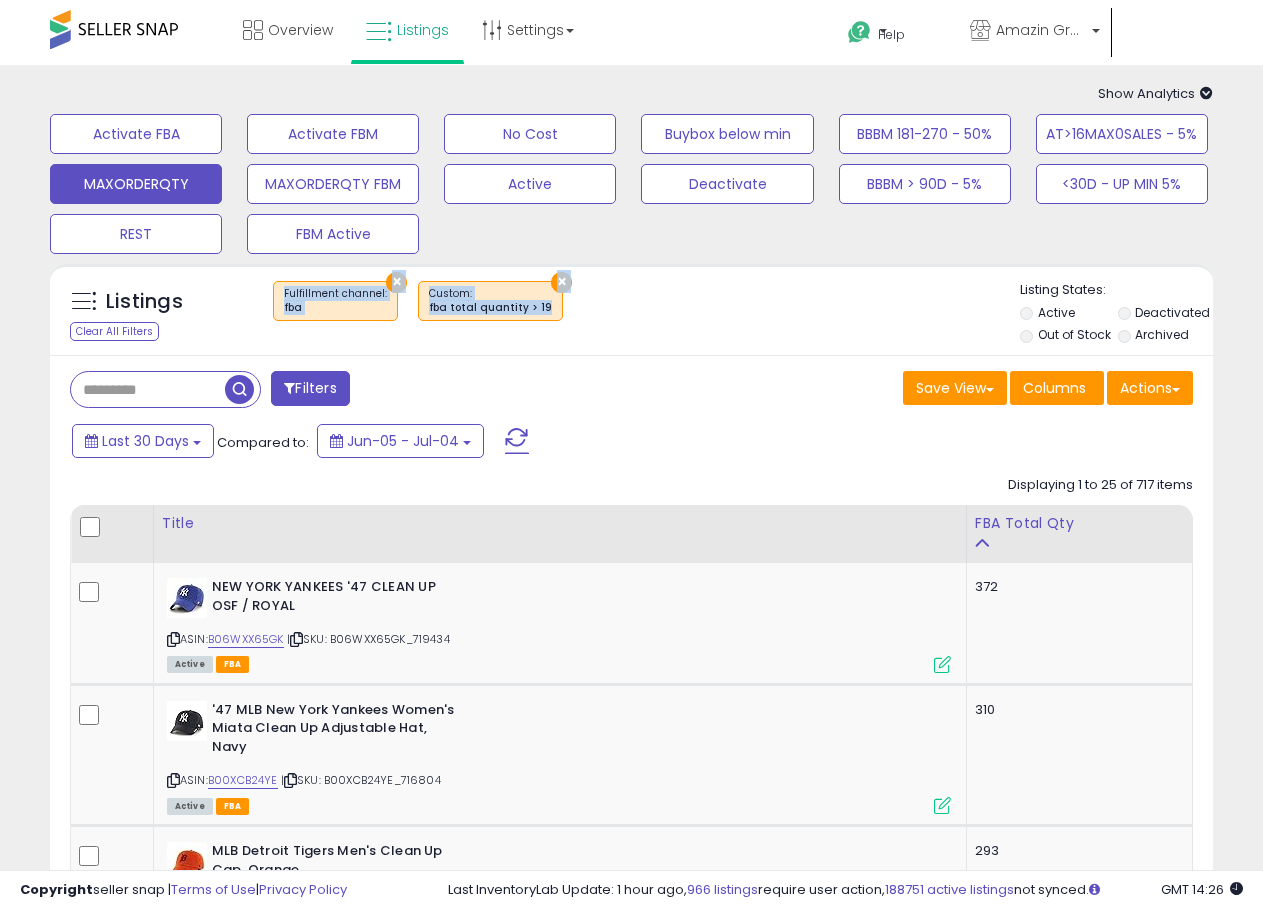 drag, startPoint x: 530, startPoint y: 306, endPoint x: 265, endPoint y: 288, distance: 265.61063 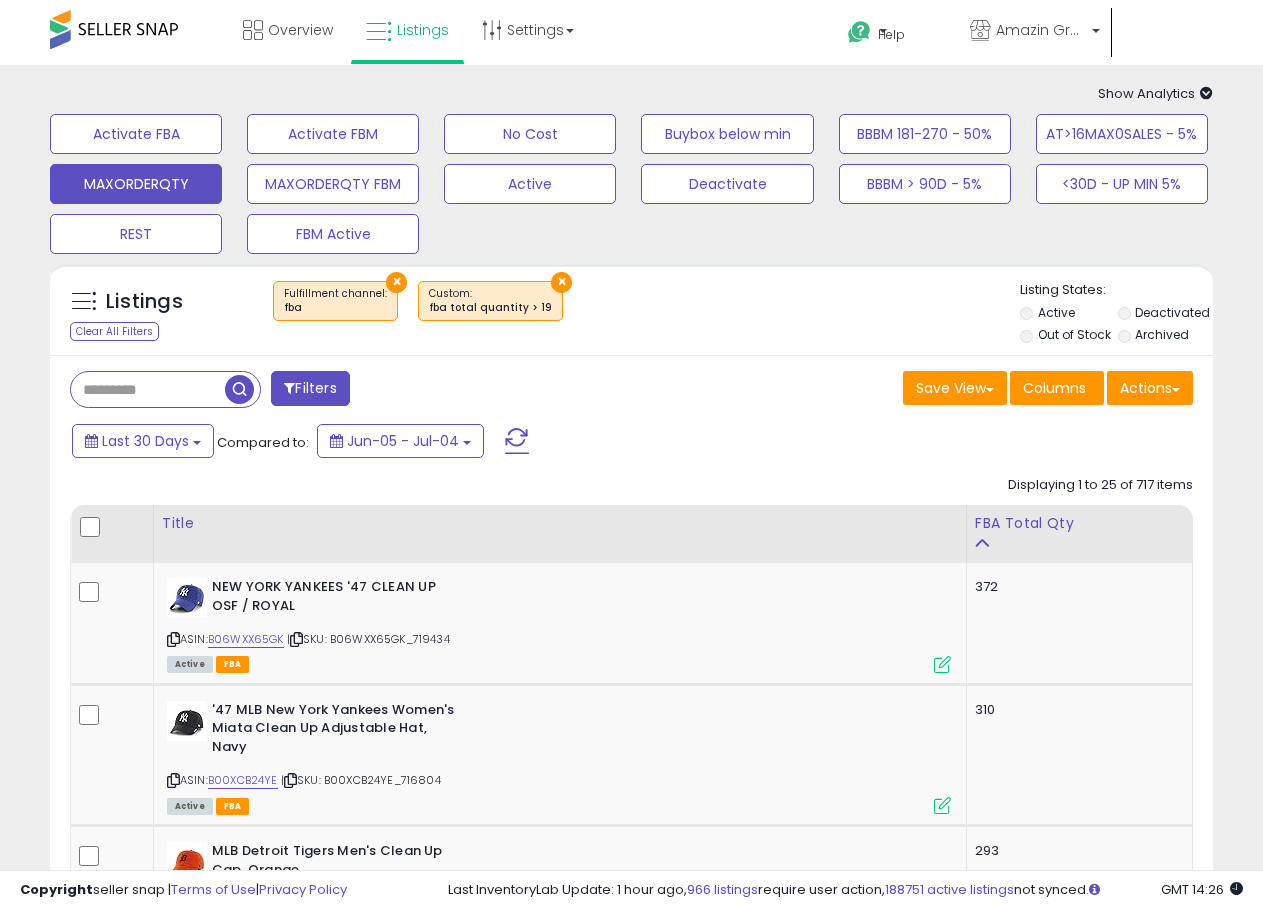 click on "×
Fulfillment channel :
fba
×" at bounding box center [634, 309] 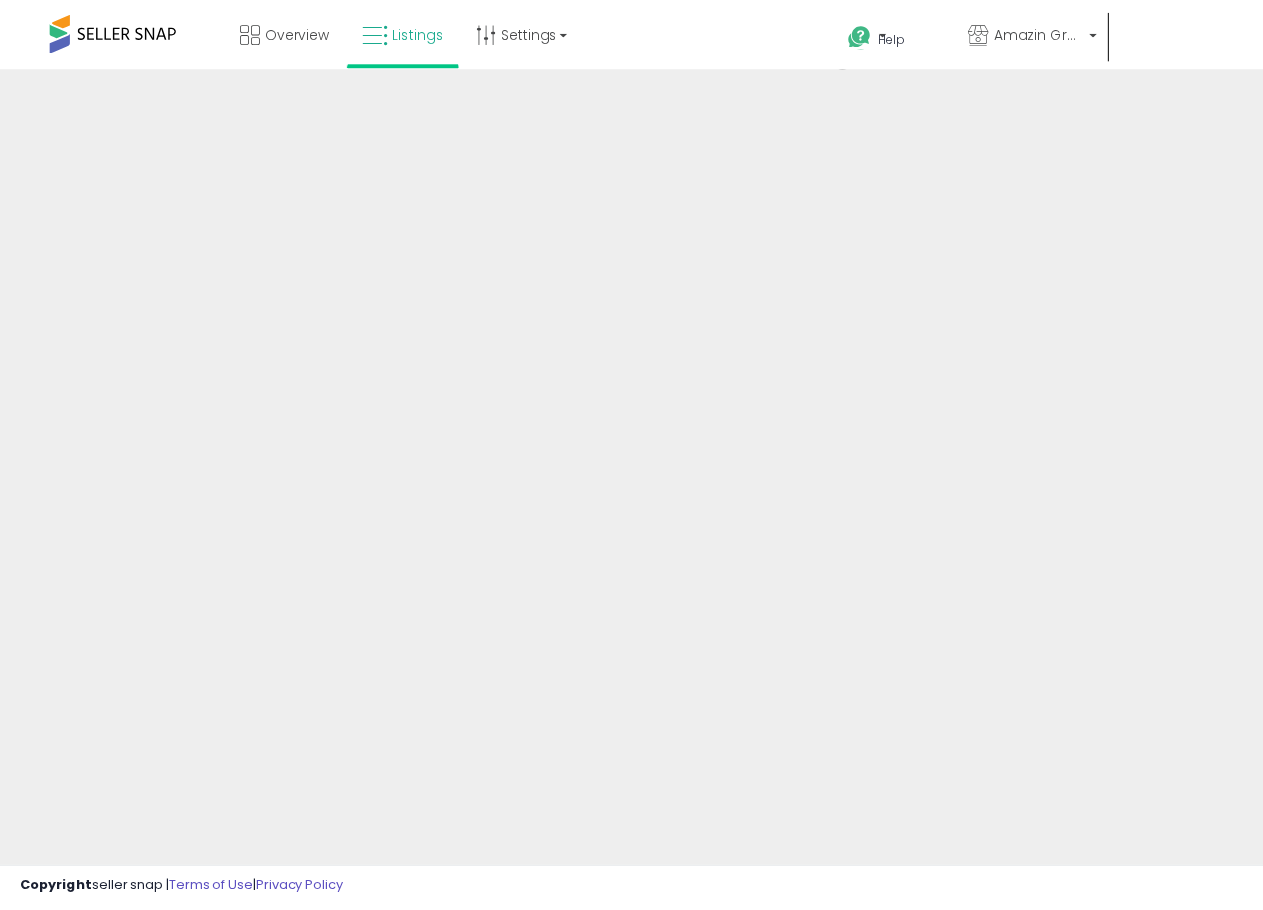 scroll, scrollTop: 0, scrollLeft: 0, axis: both 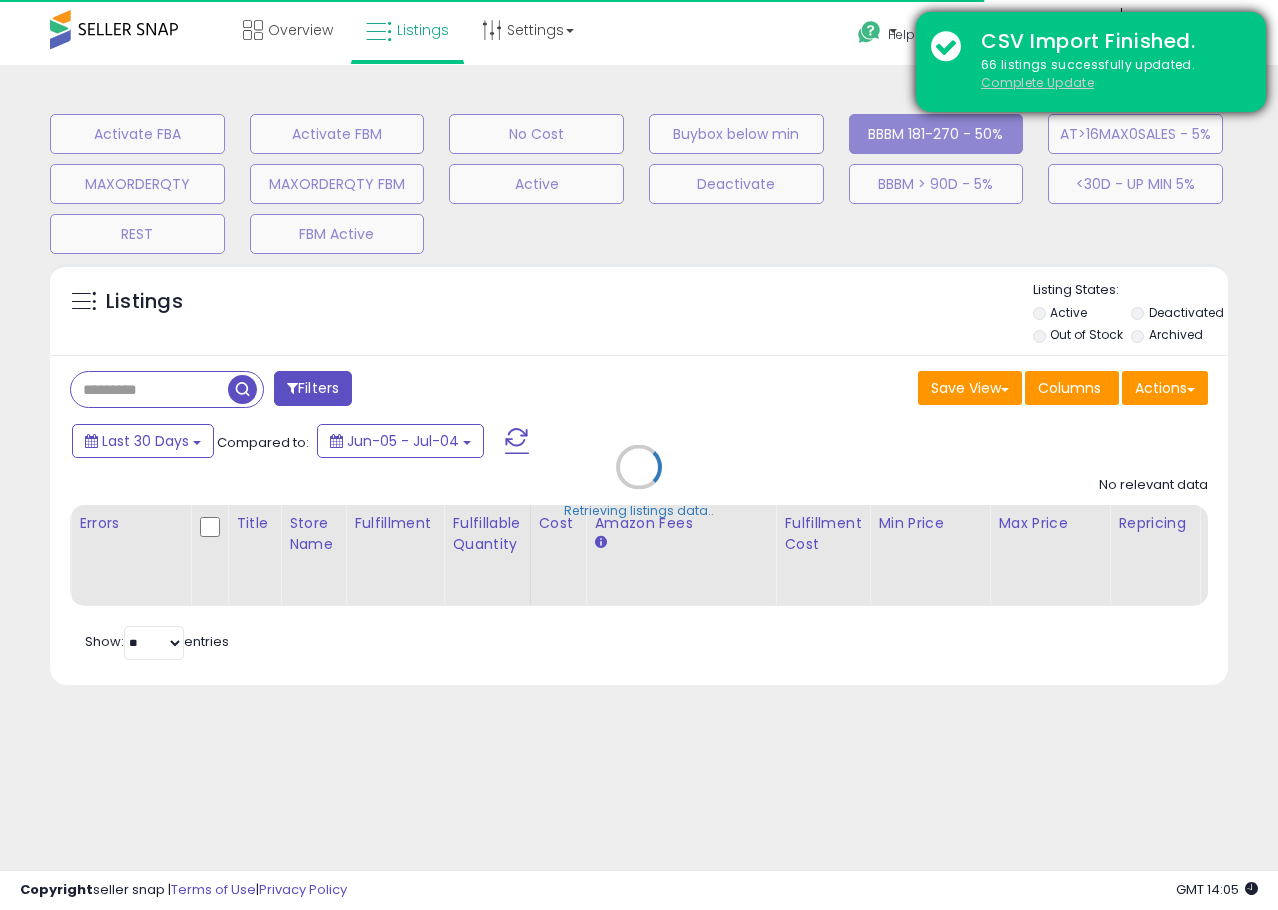 click on "Complete Update" at bounding box center (1037, 82) 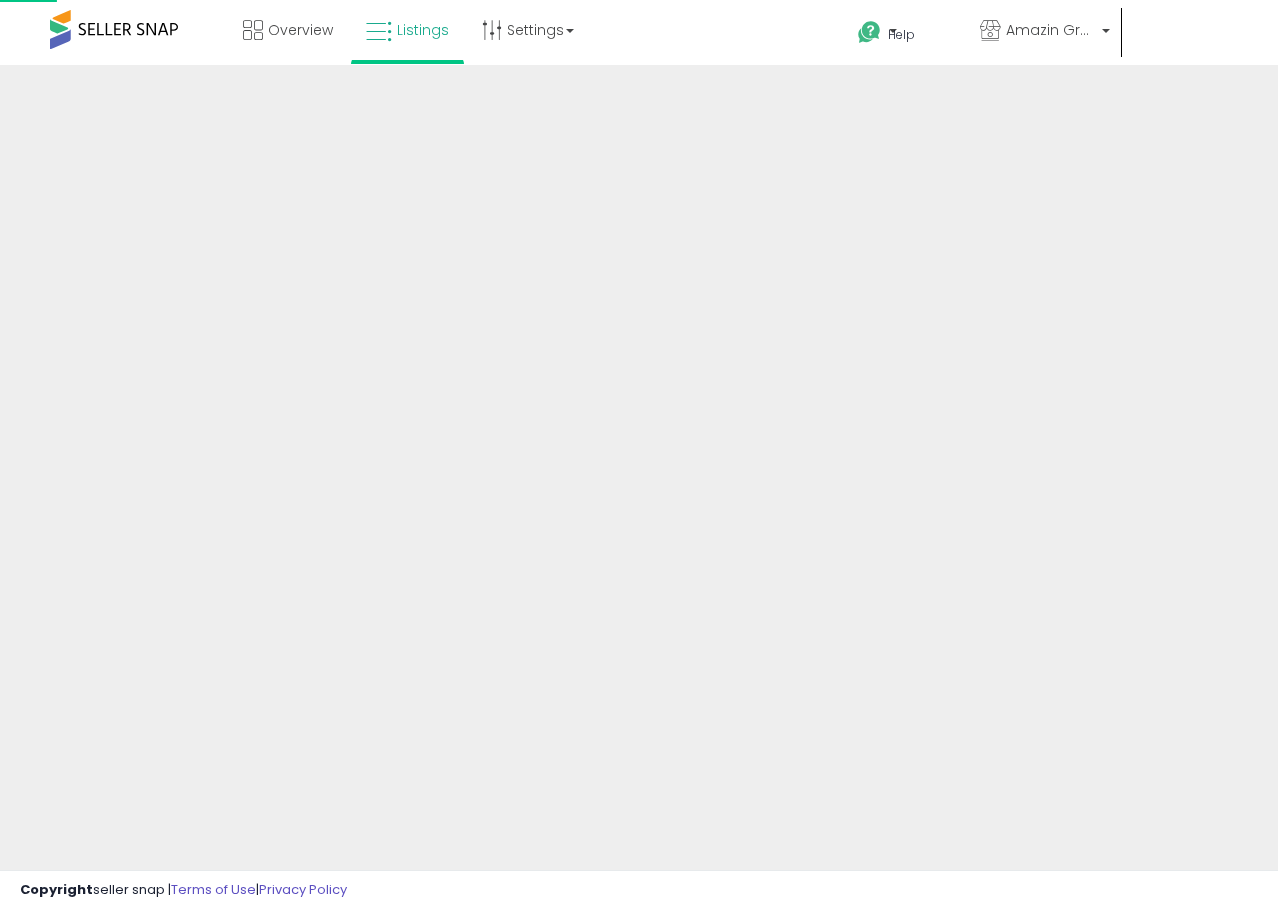 scroll, scrollTop: 0, scrollLeft: 0, axis: both 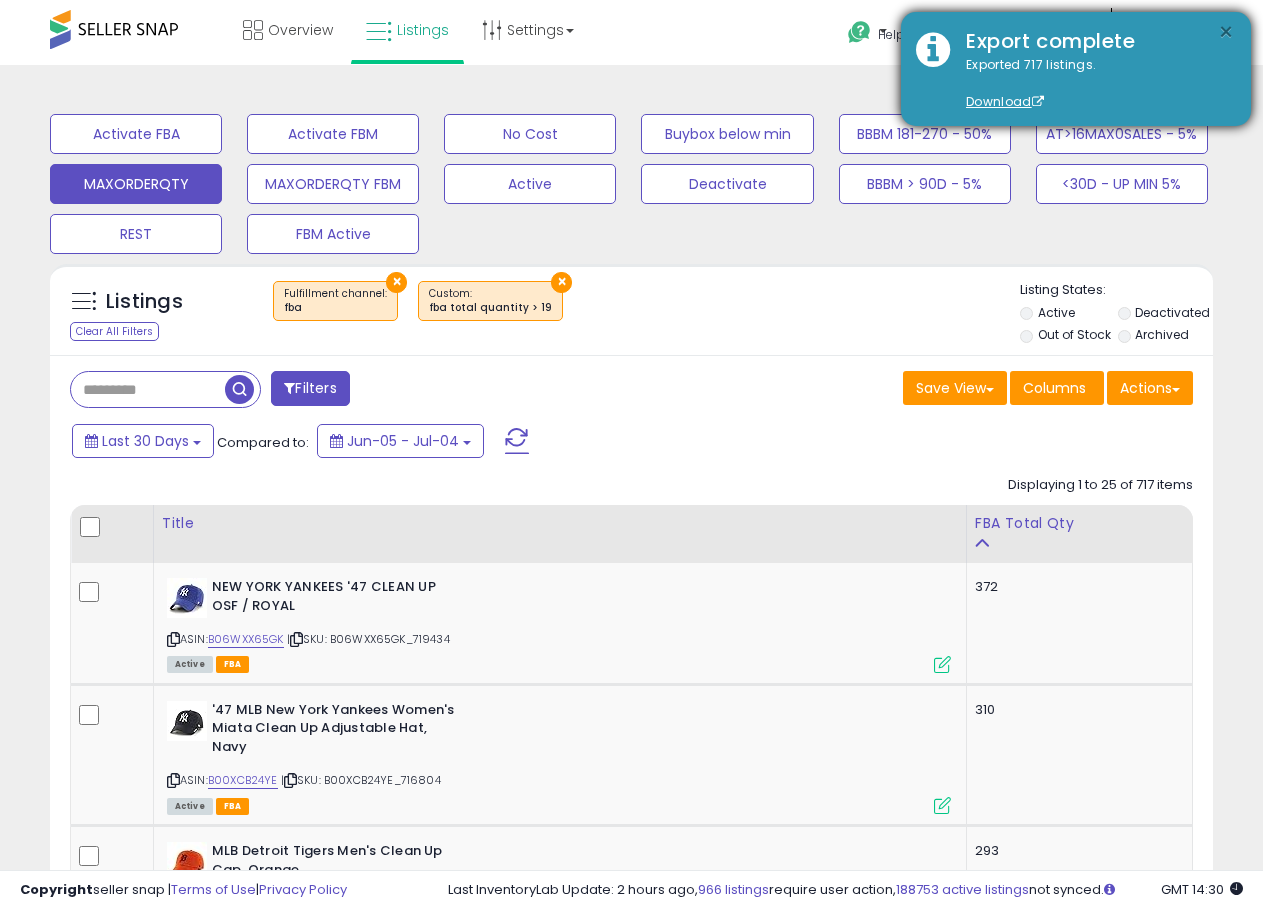 click on "×" at bounding box center [1226, 32] 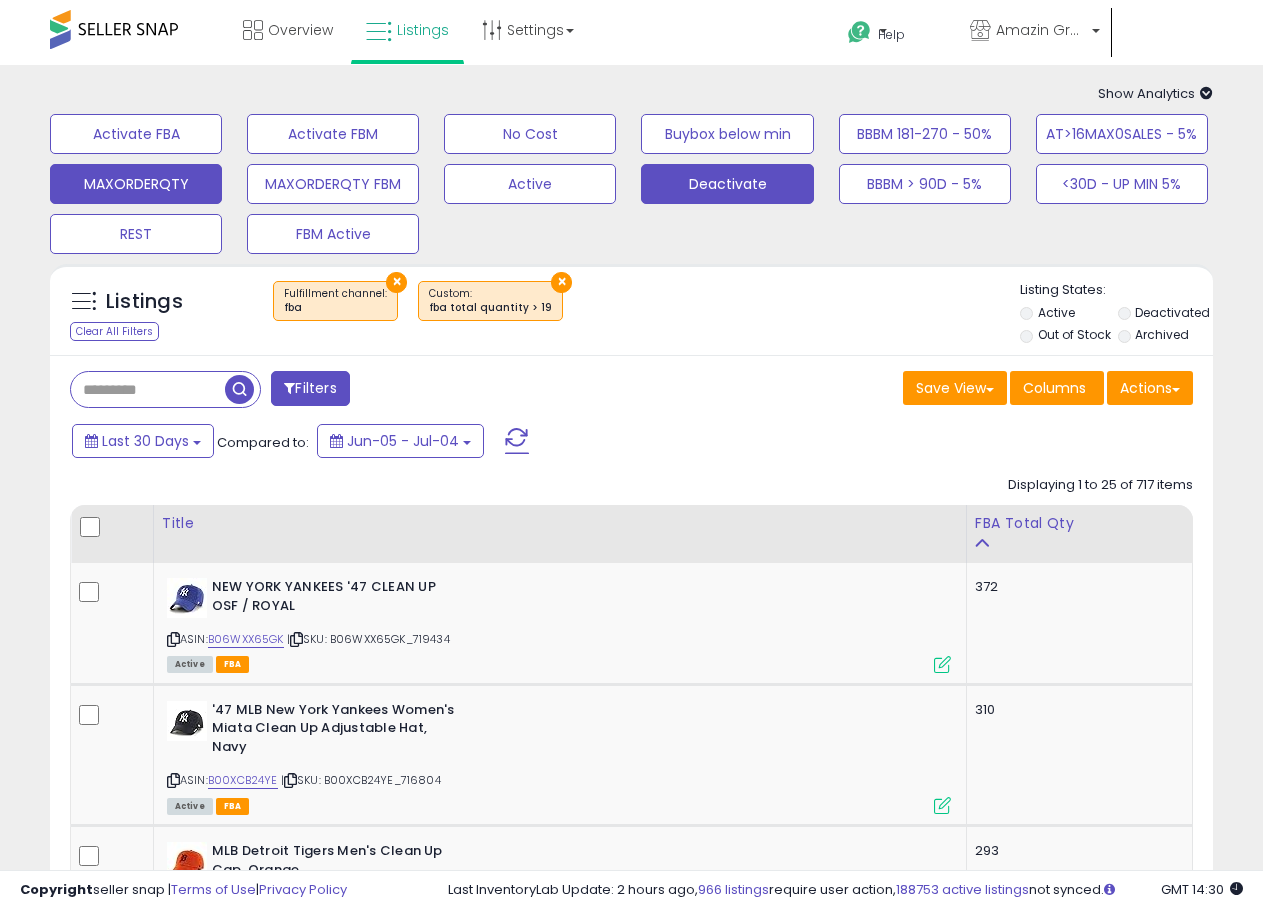 click on "Deactivate" at bounding box center (136, 134) 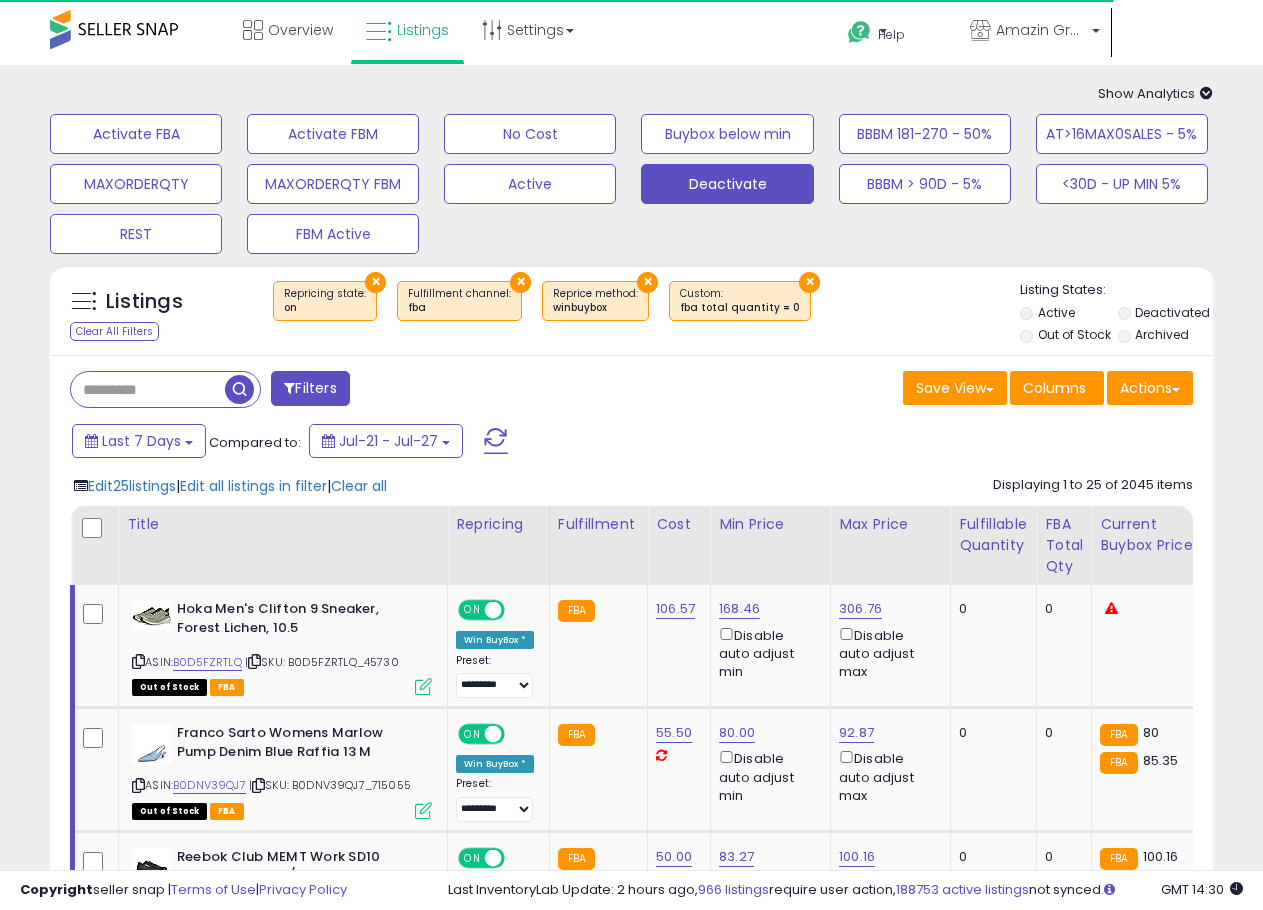 click on "Edit  25  listings   |  Edit all listings in filter  |  Clear all
Displaying 1 to 25 of 2045 items
Title
Repricing
Fulfillment" 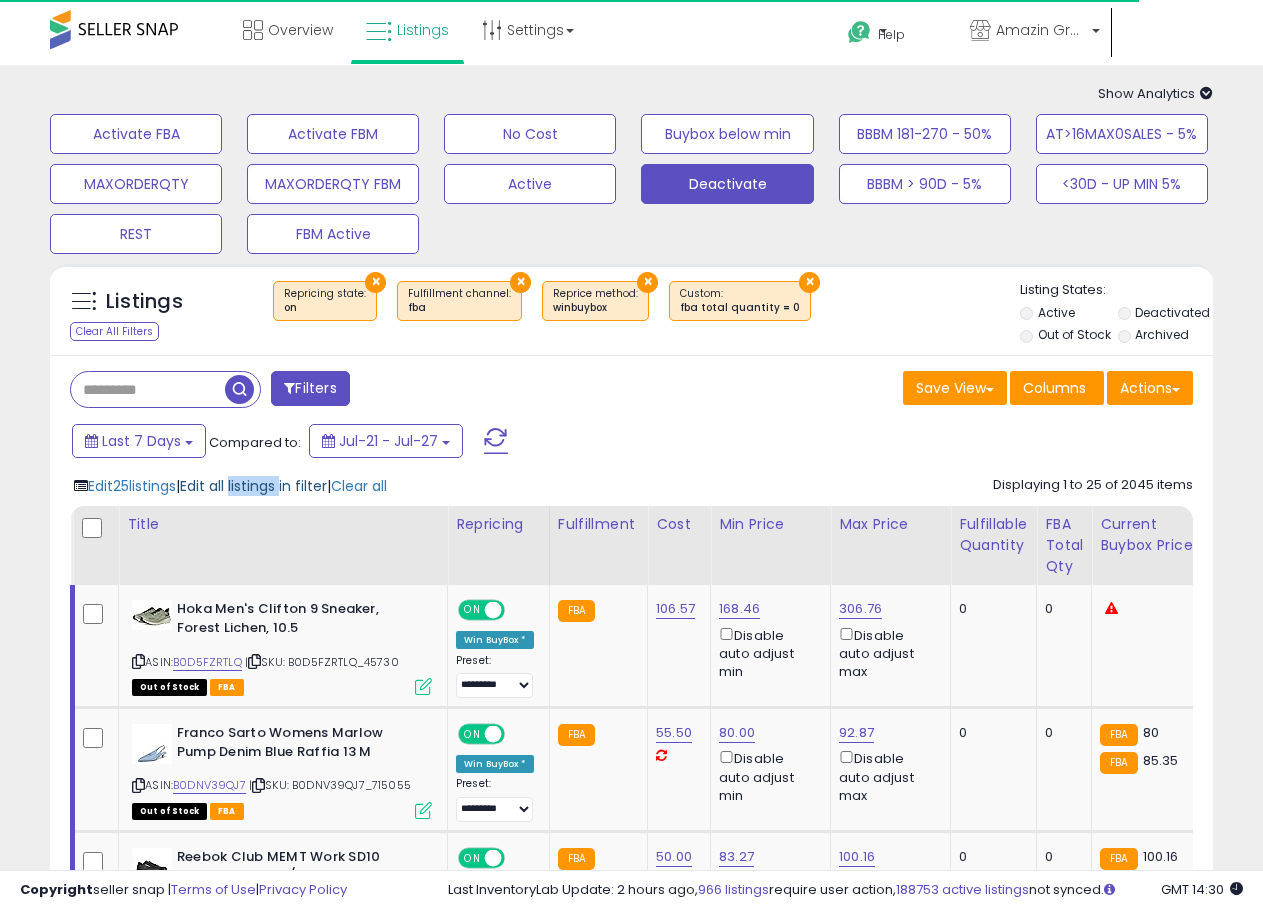 click on "Edit all listings in filter" at bounding box center (253, 486) 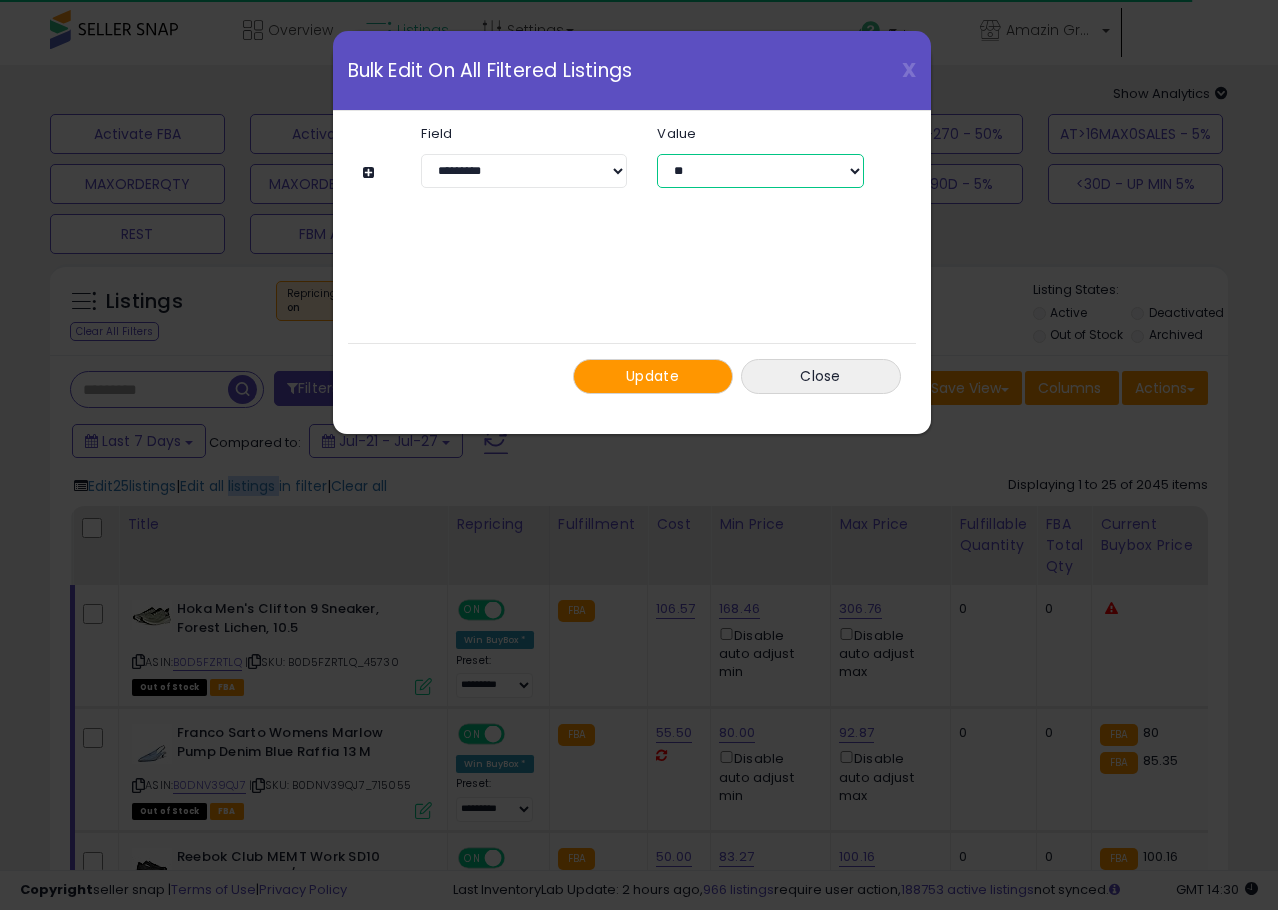 drag, startPoint x: 677, startPoint y: 165, endPoint x: 680, endPoint y: 179, distance: 14.3178215 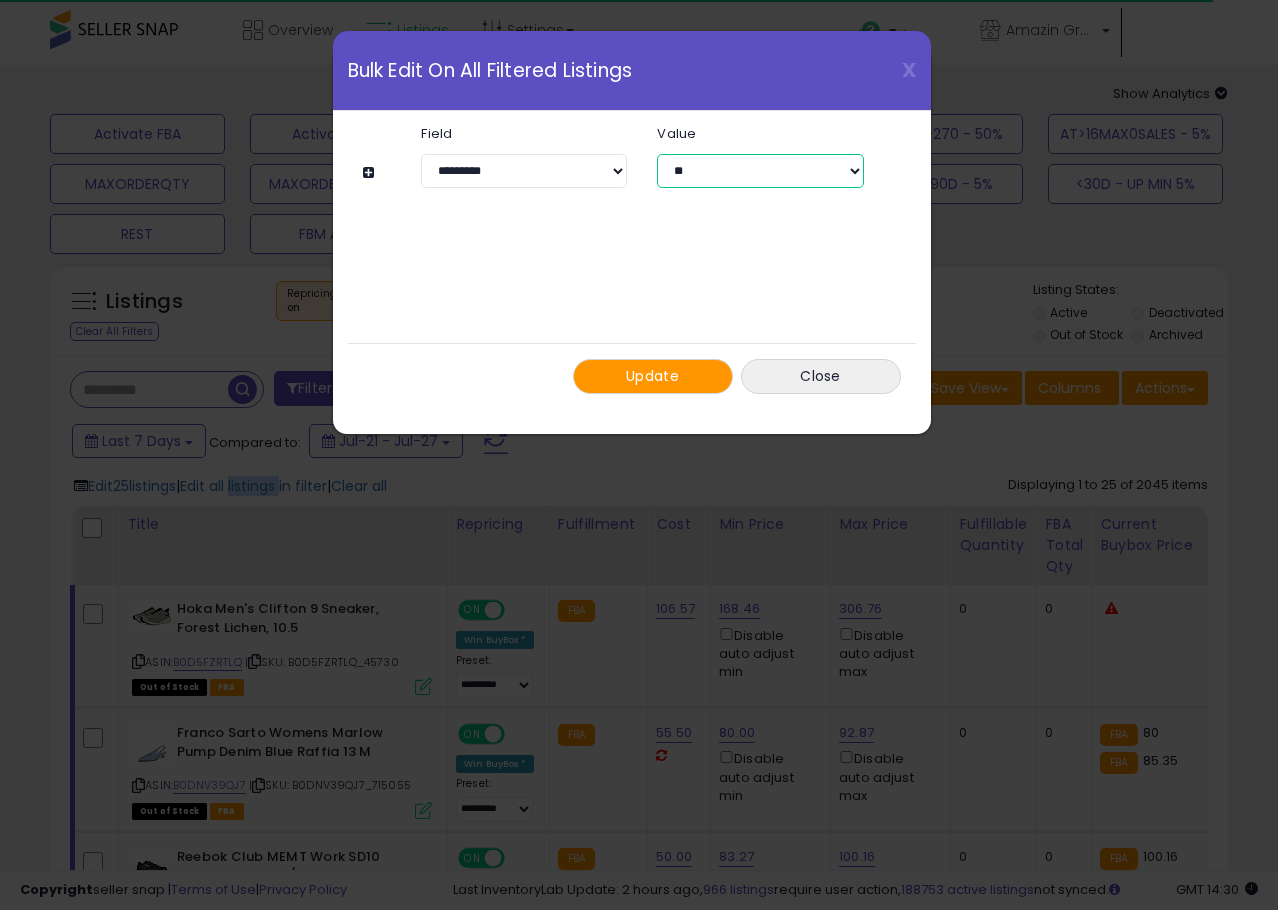 select on "***" 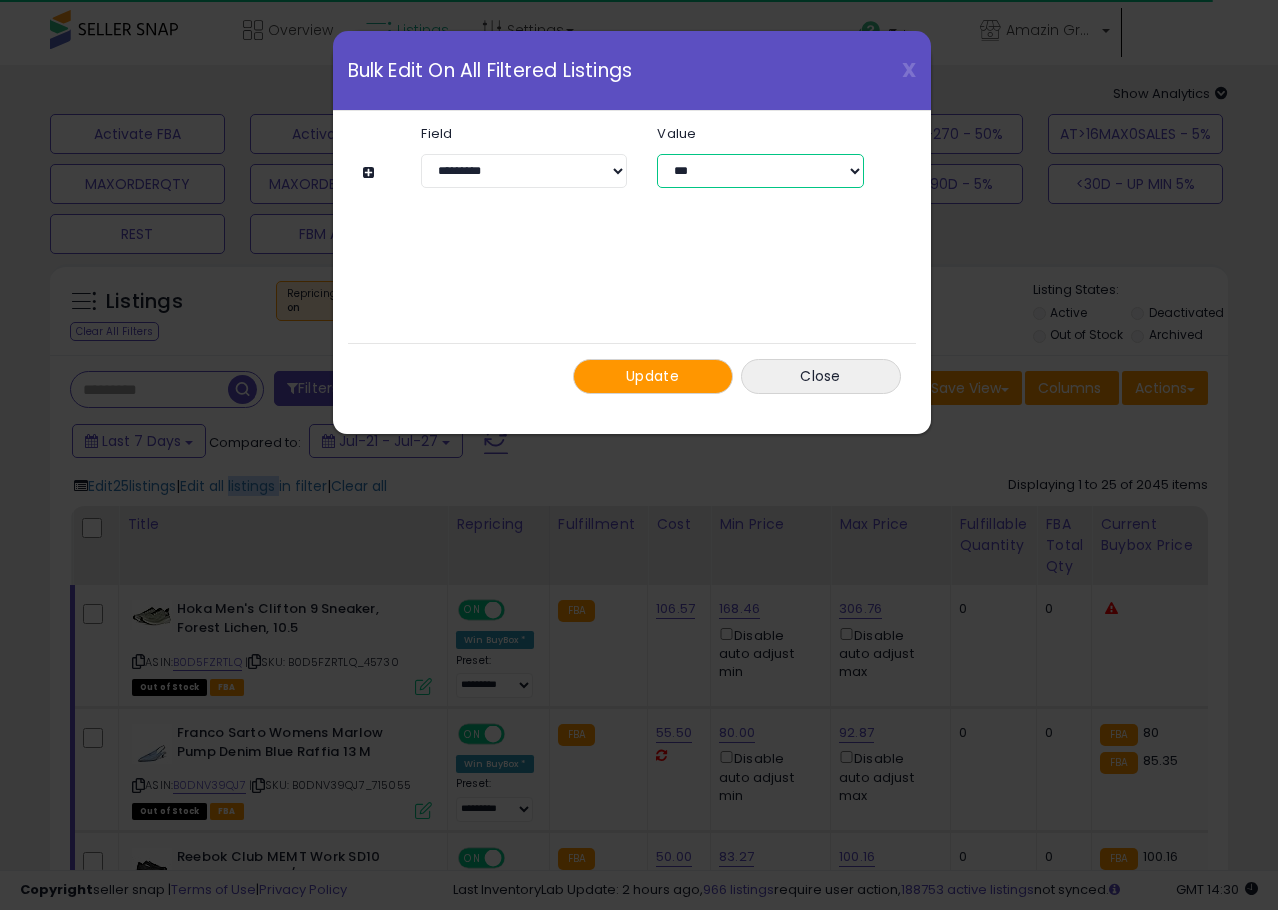 click on "**
***" at bounding box center (760, 171) 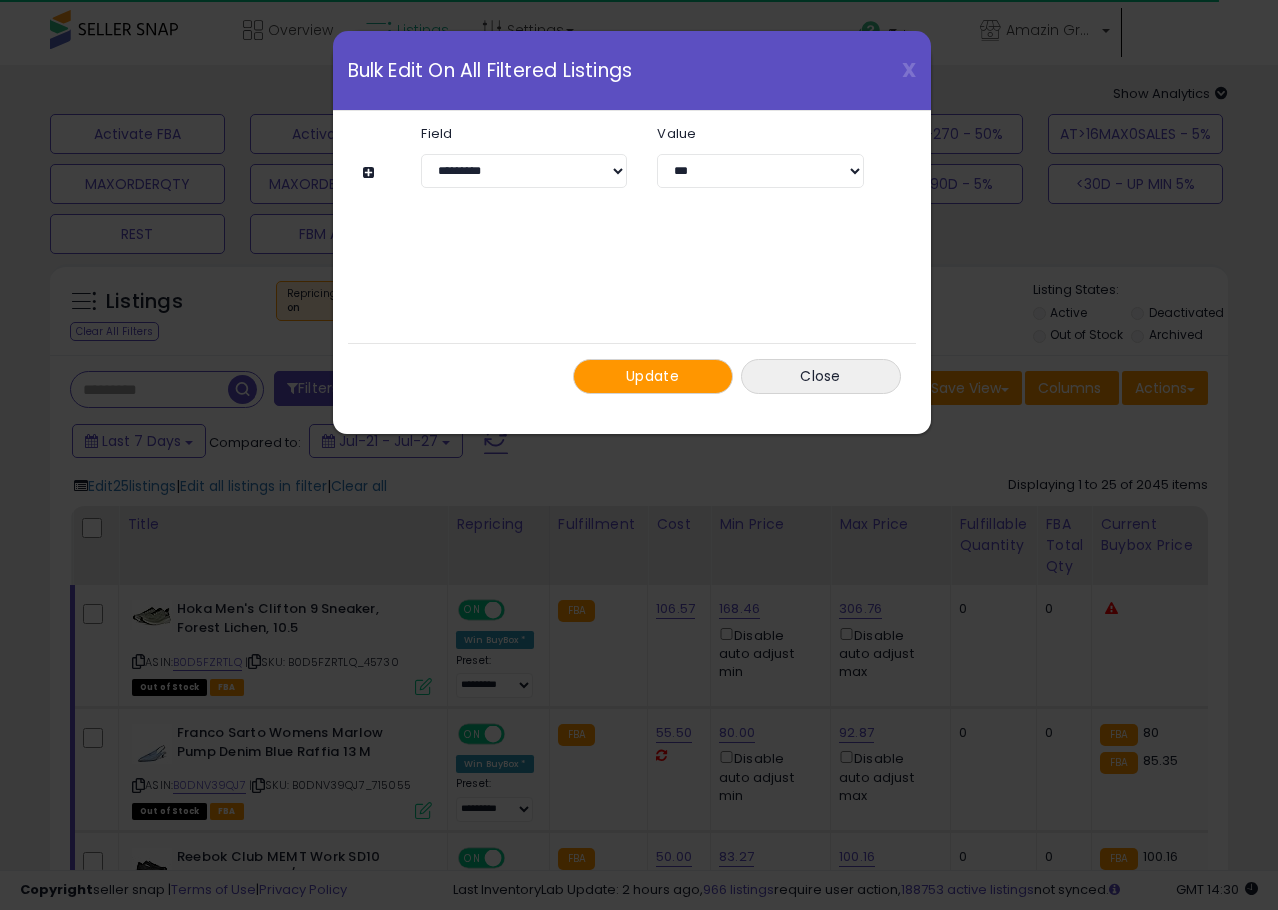 click on "**********" at bounding box center (632, 260) 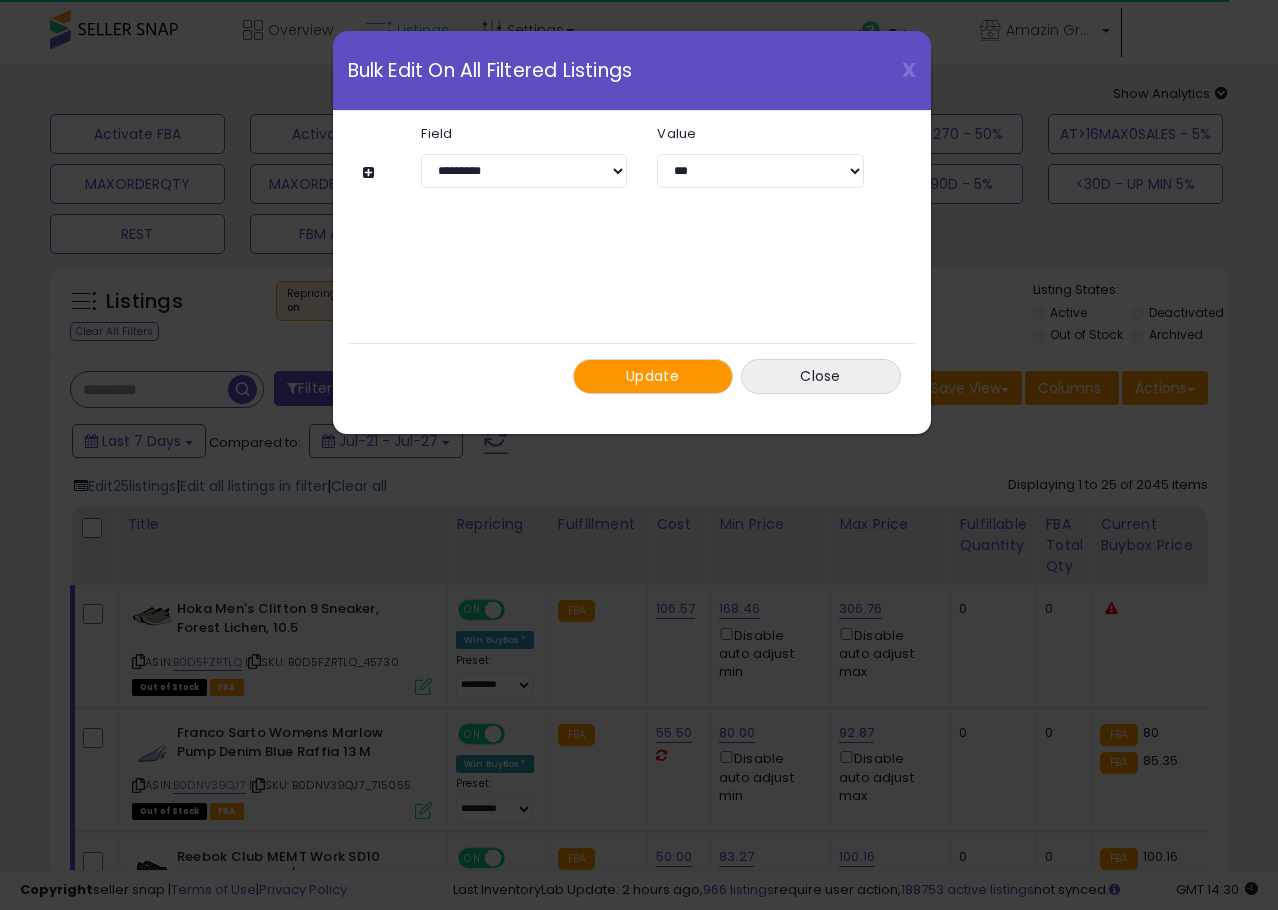 click at bounding box center [371, 172] 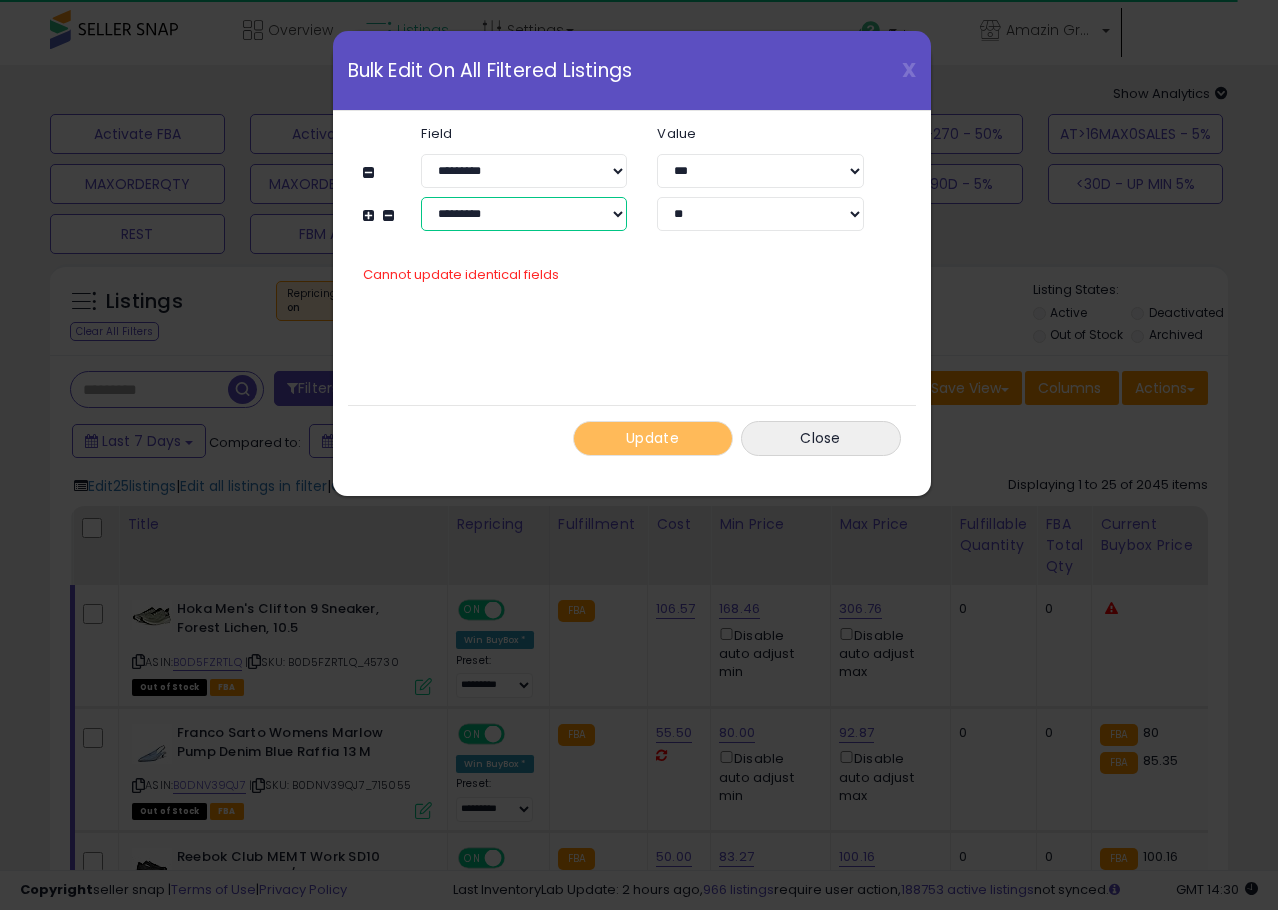 click on "**********" at bounding box center [524, 214] 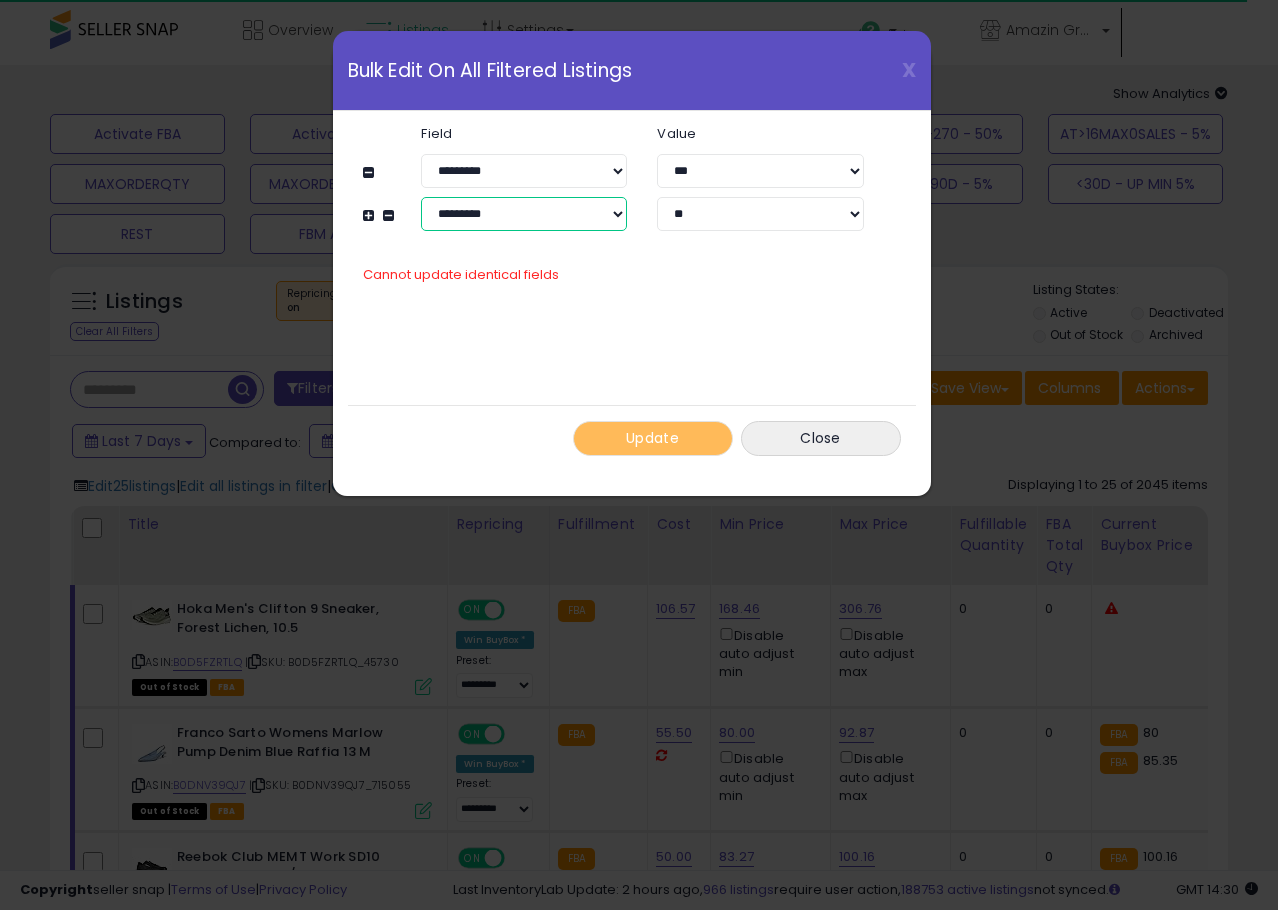 select on "**********" 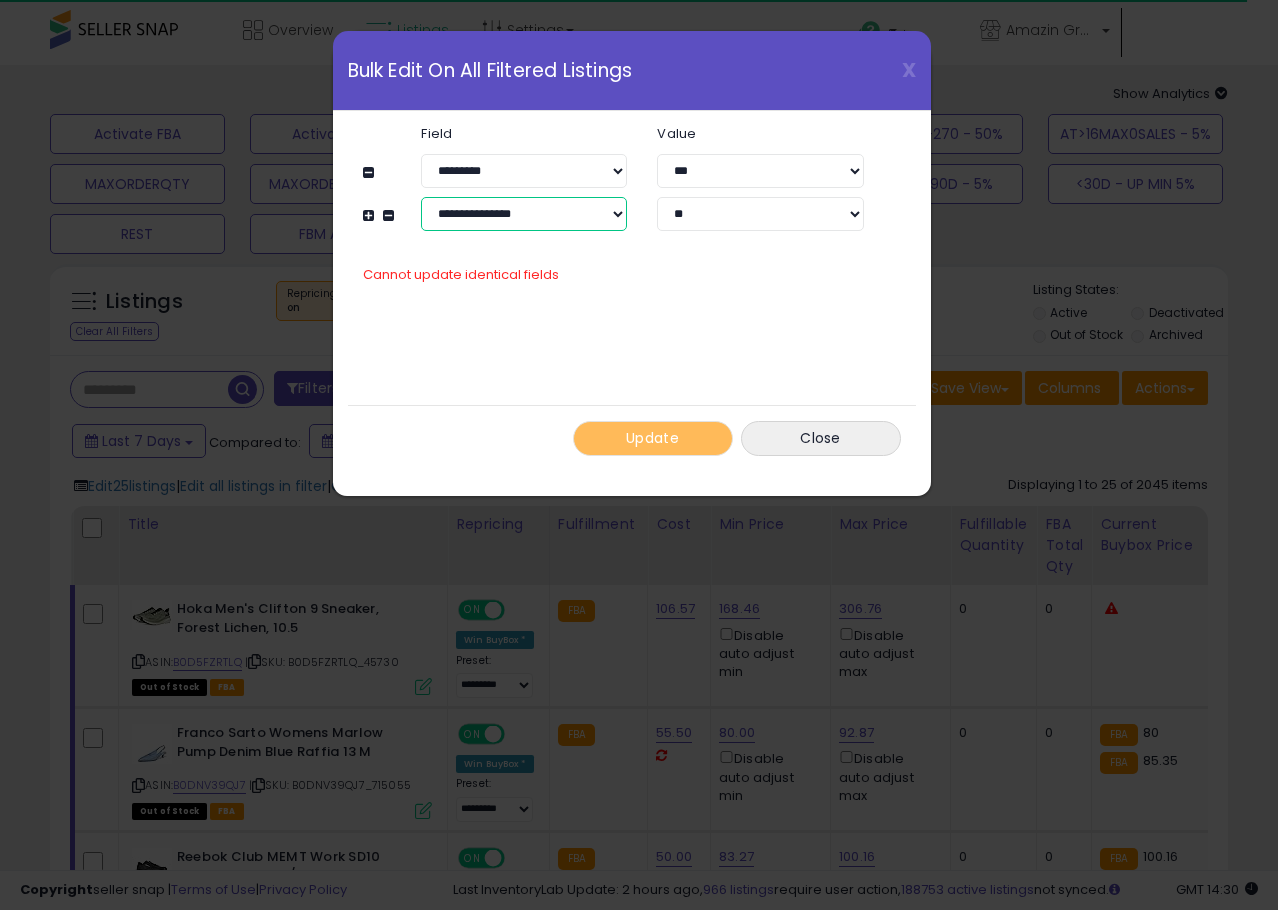 click on "**********" at bounding box center (524, 214) 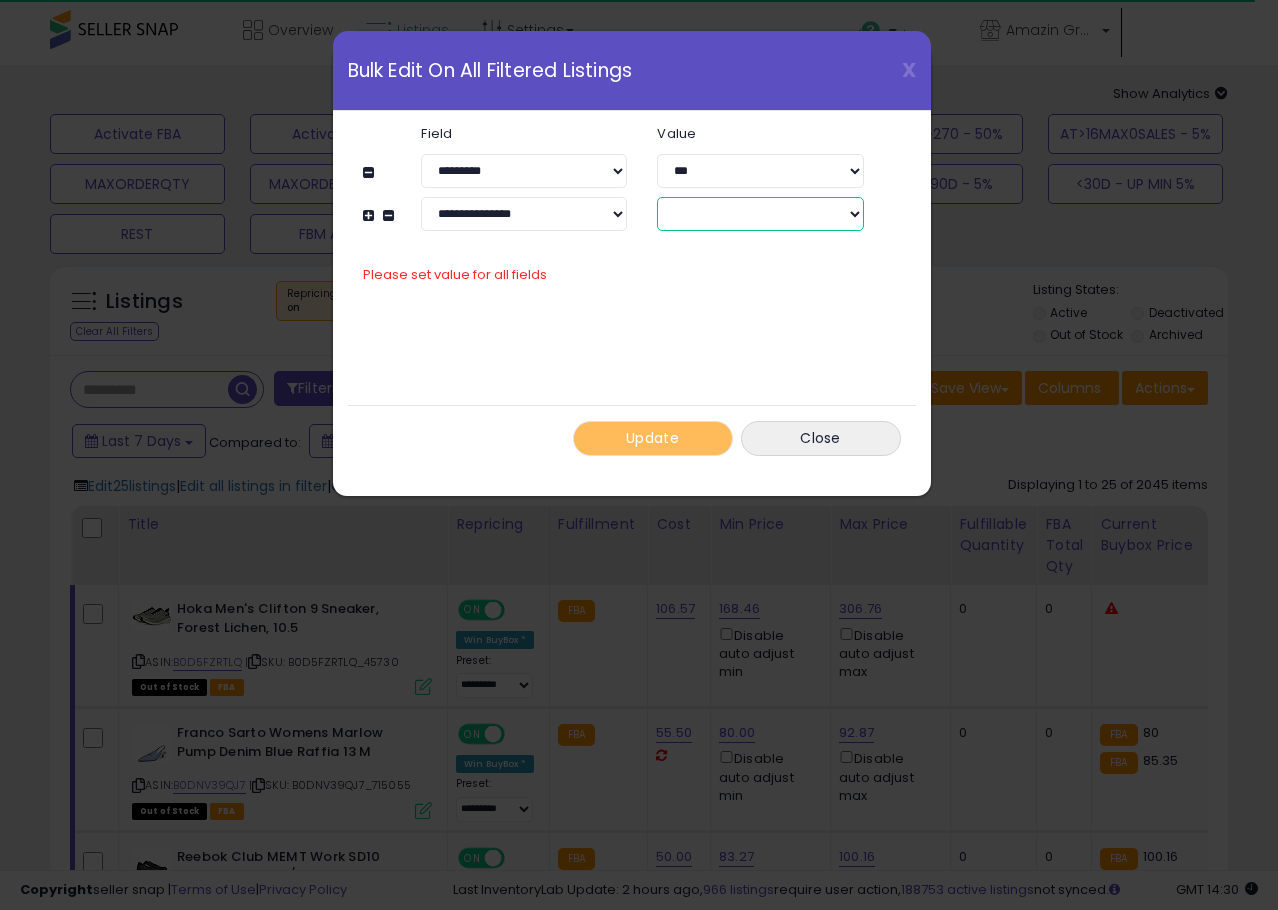 click on "******
*******" at bounding box center [760, 214] 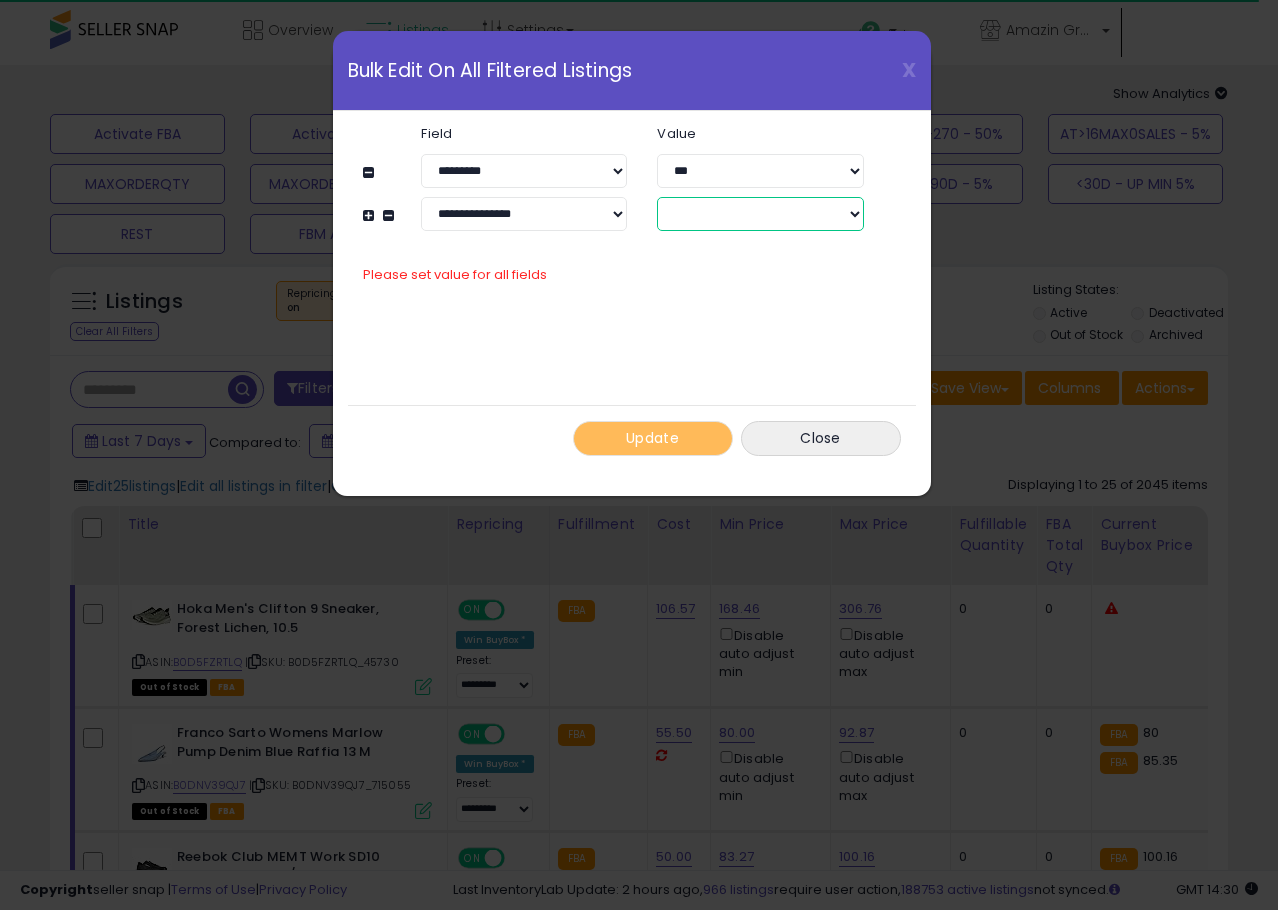 select on "*****" 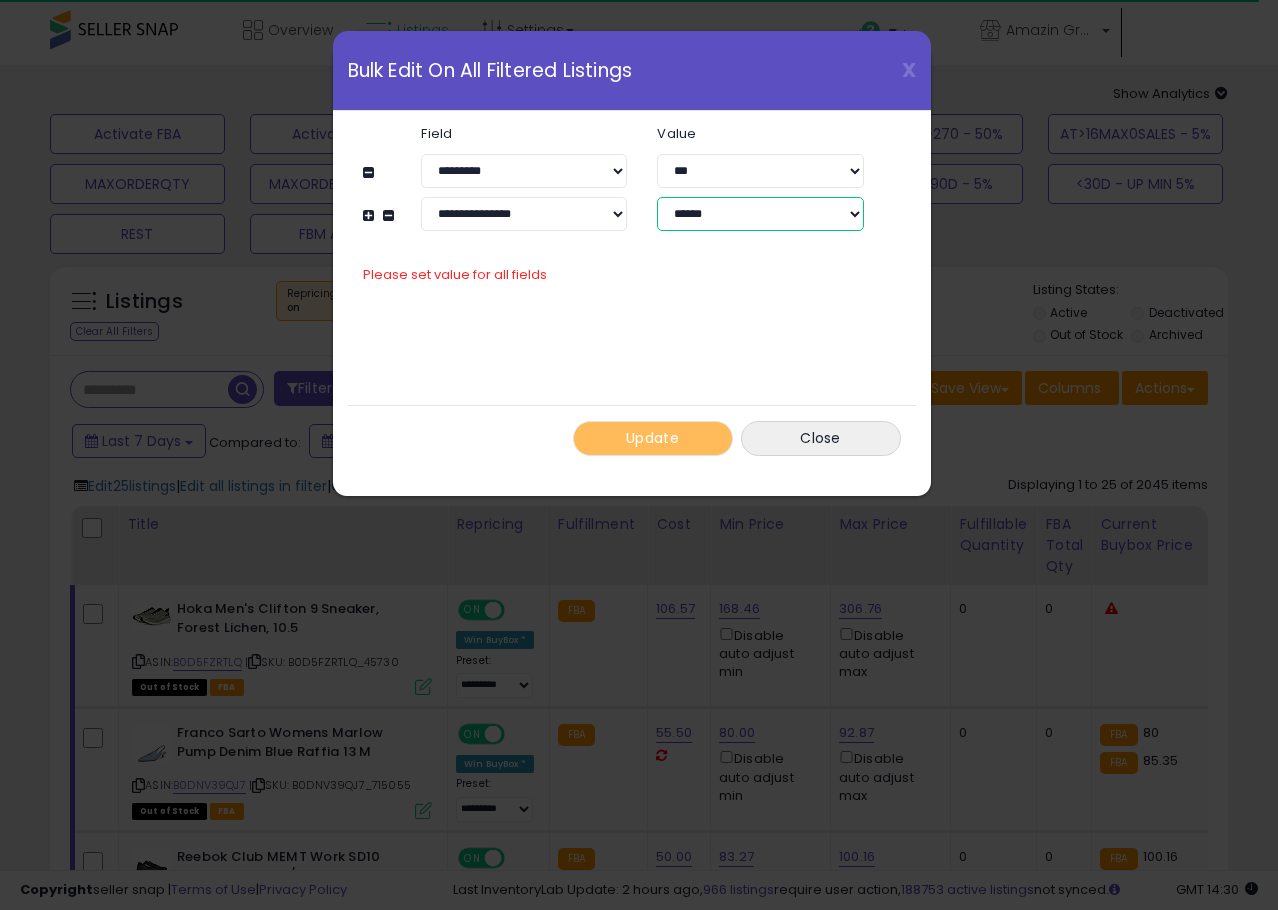 click on "******
*******" at bounding box center (760, 214) 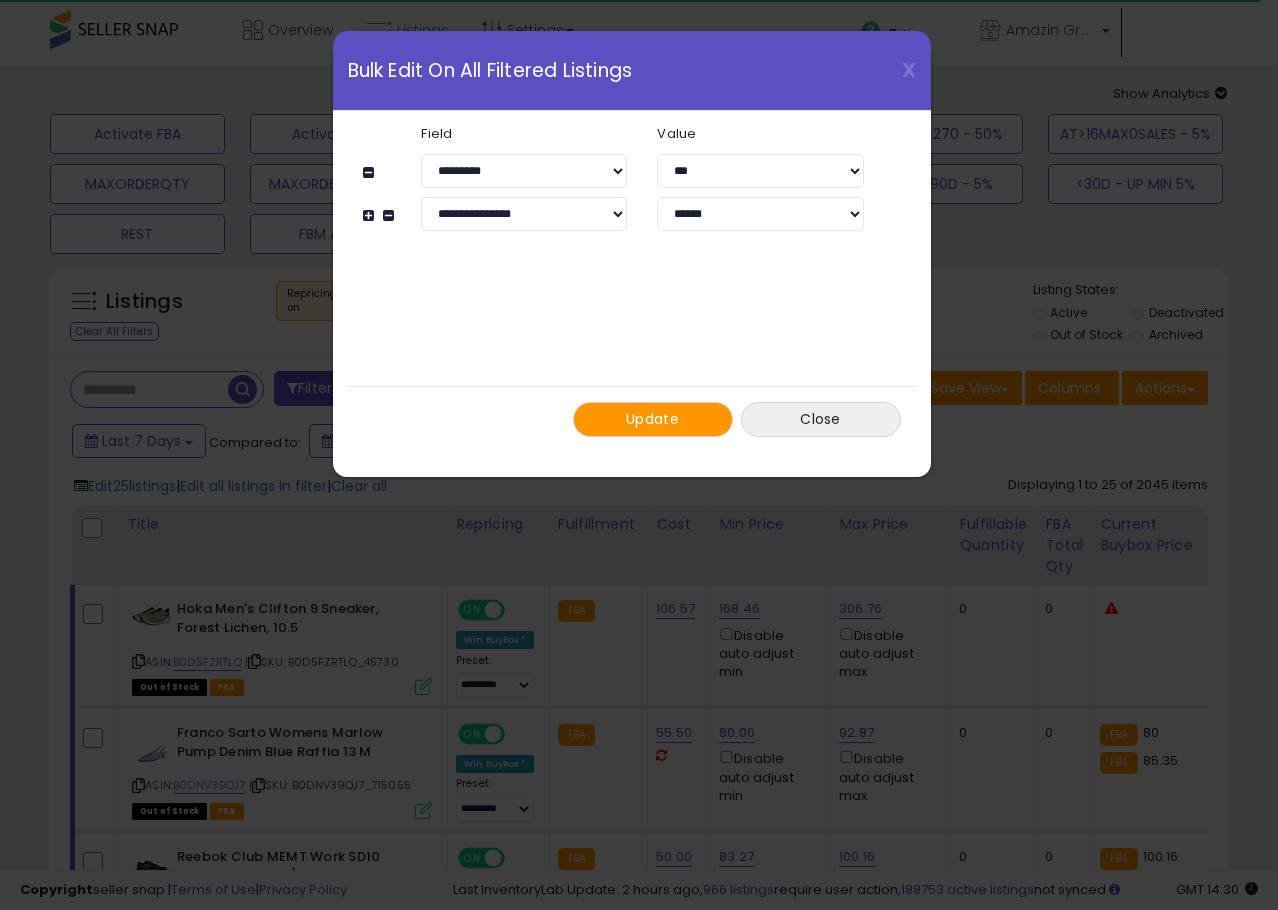 click on "**********" at bounding box center [632, 281] 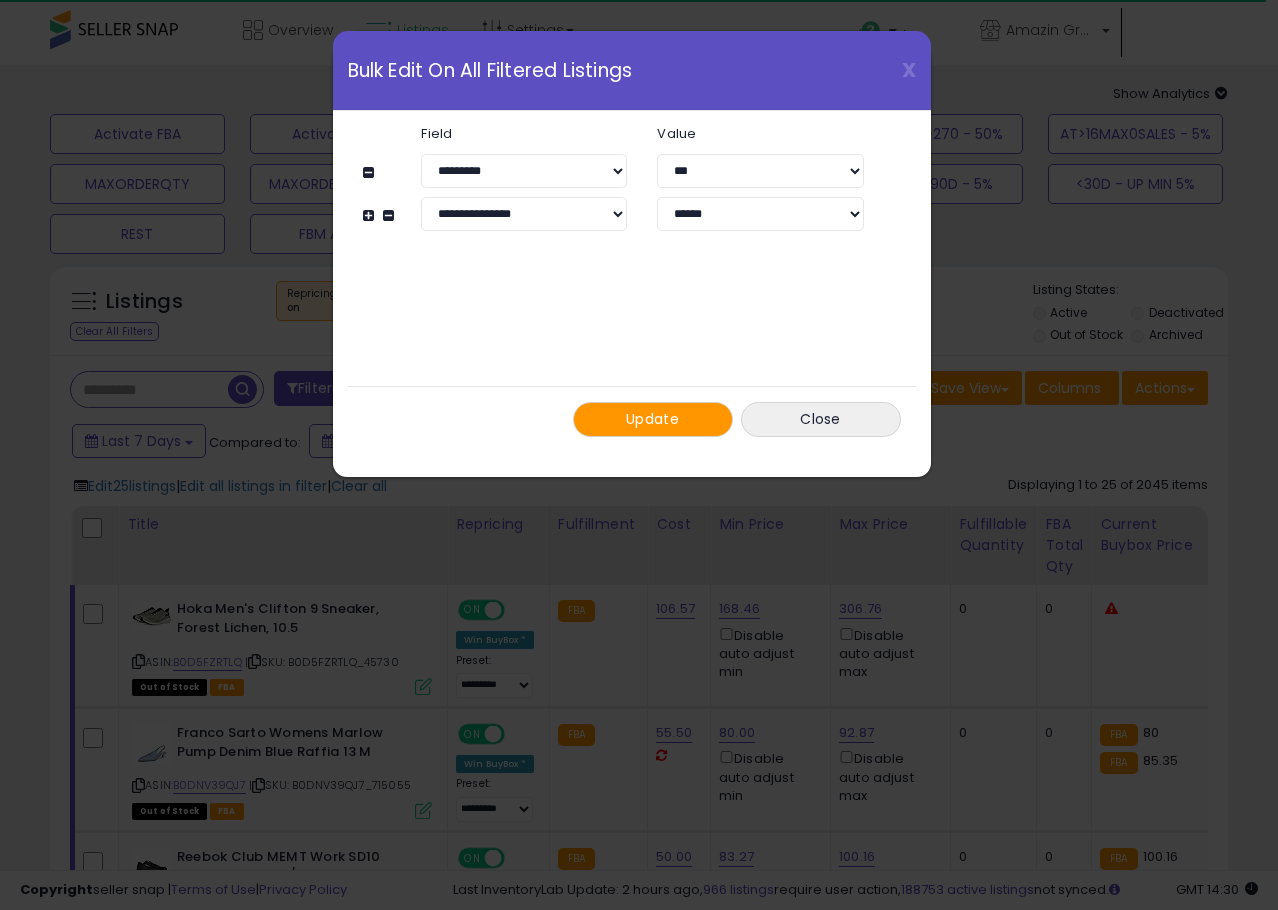 click at bounding box center [371, 215] 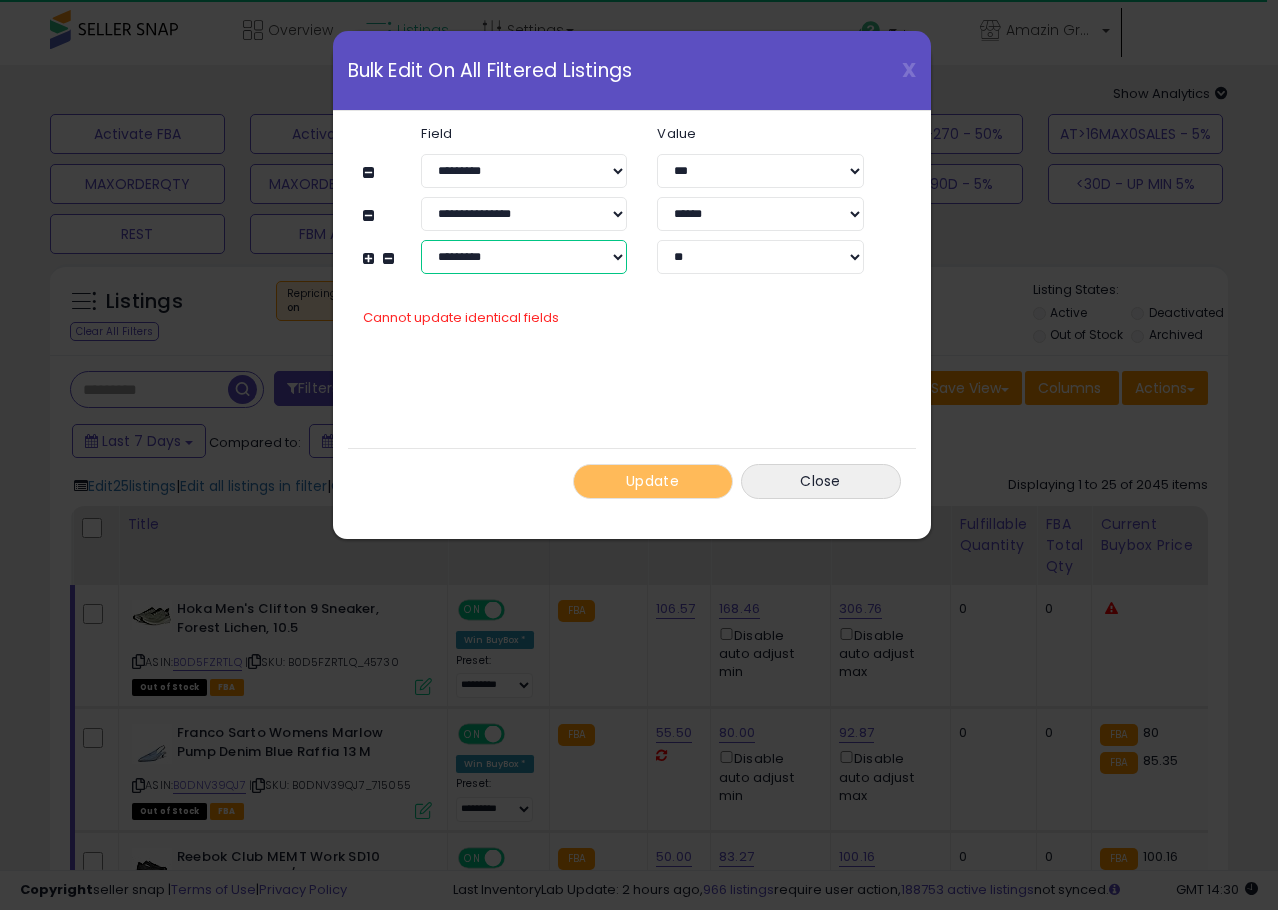 click on "**********" at bounding box center (524, 257) 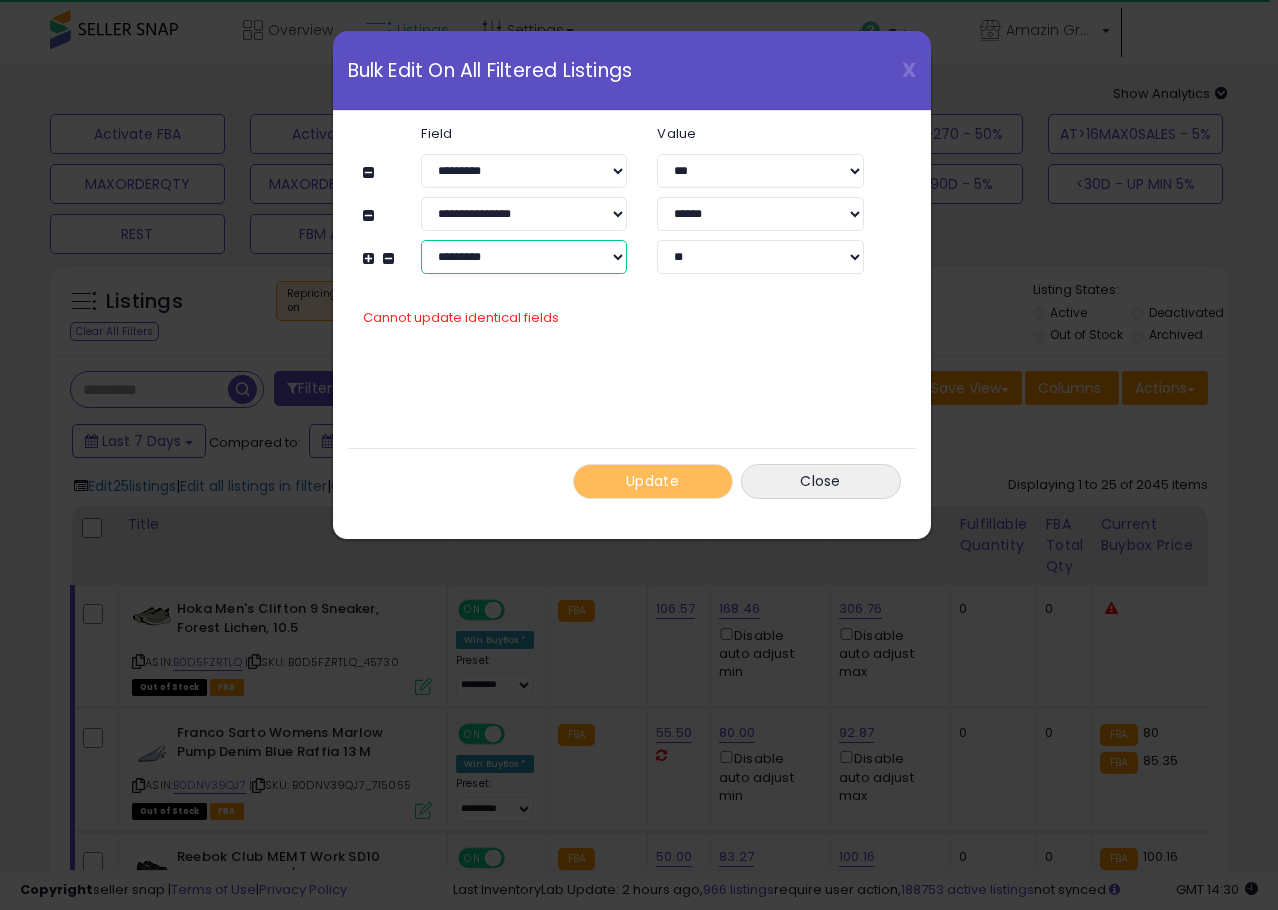 select on "**********" 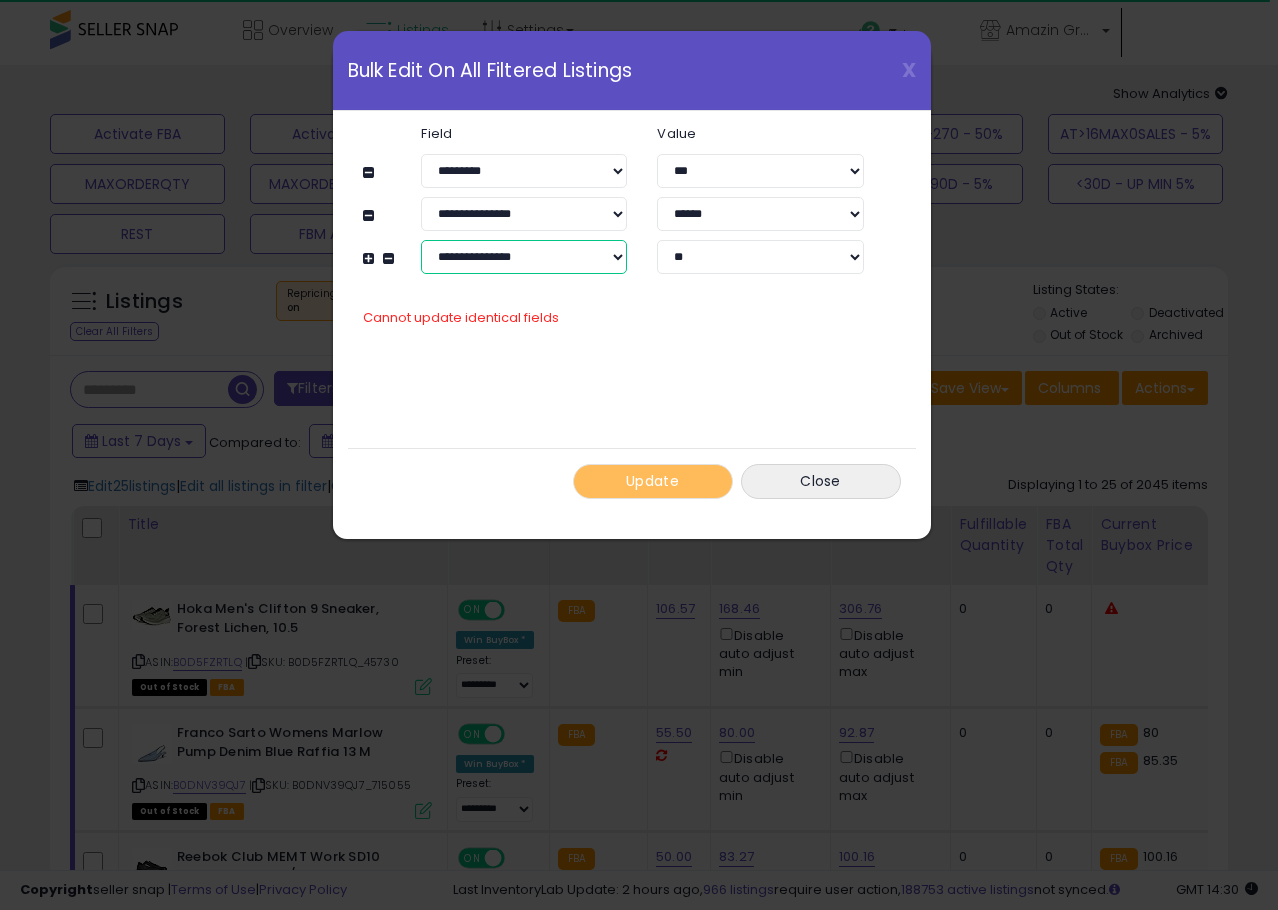 click on "**********" at bounding box center [524, 257] 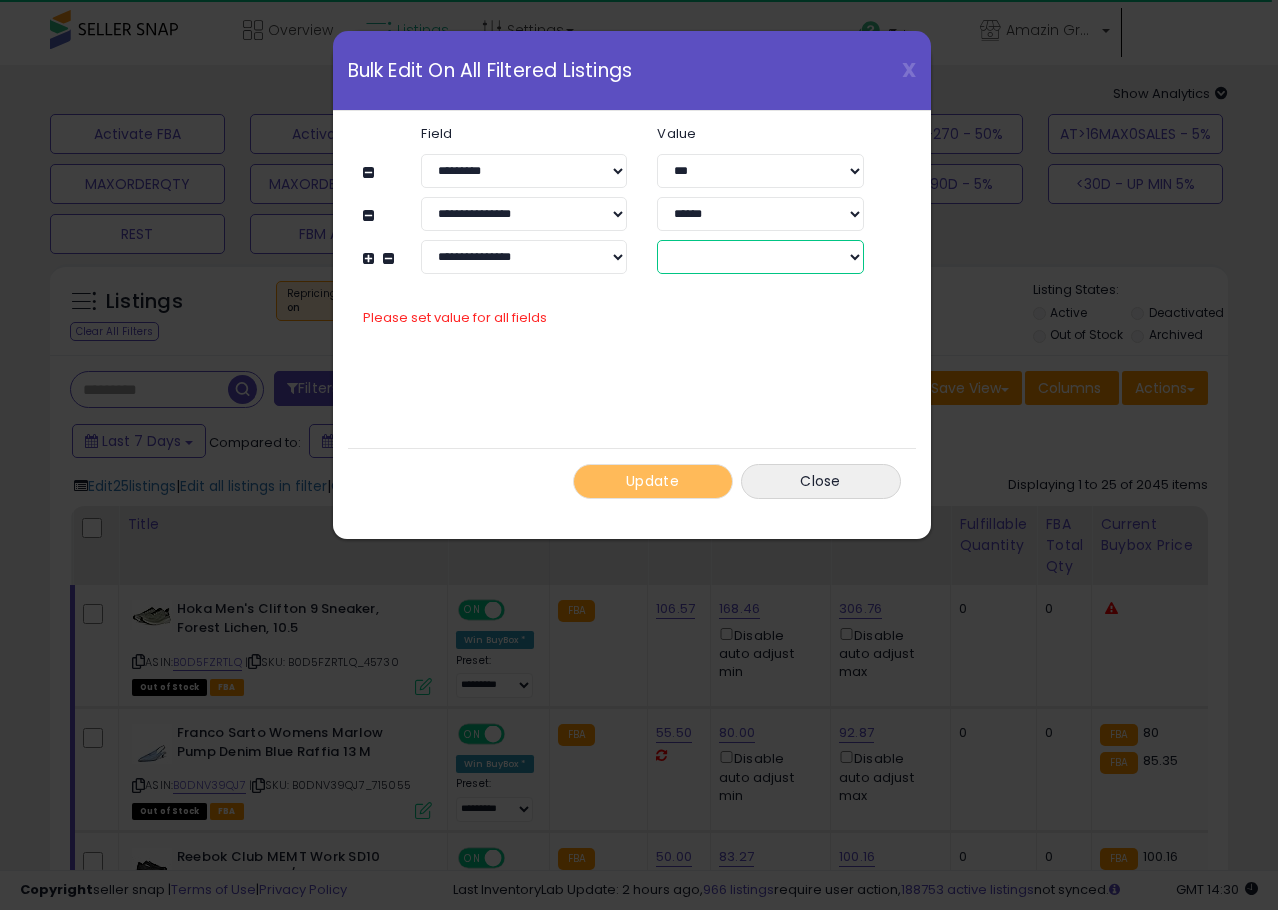 click on "******
*******" at bounding box center [760, 257] 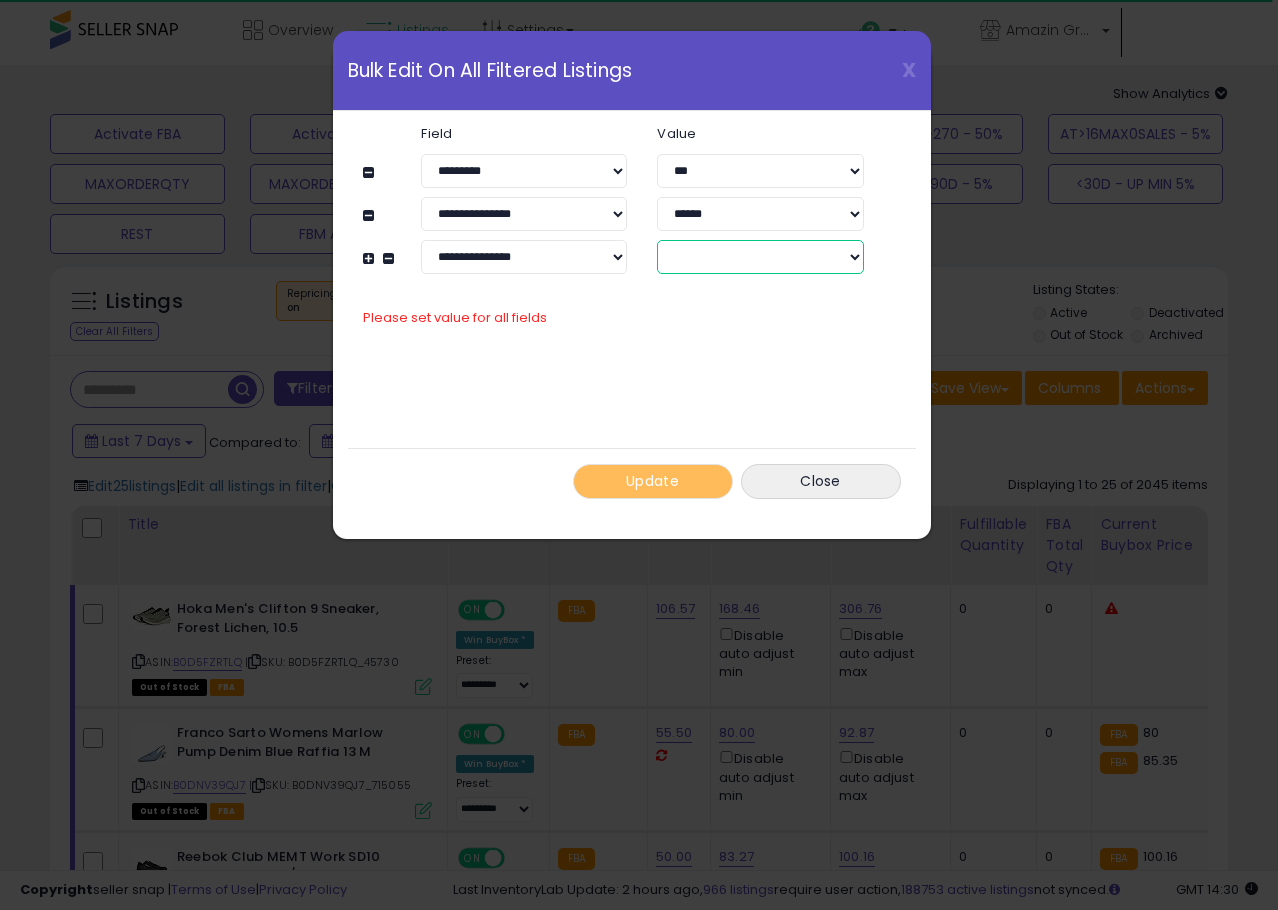 select on "*****" 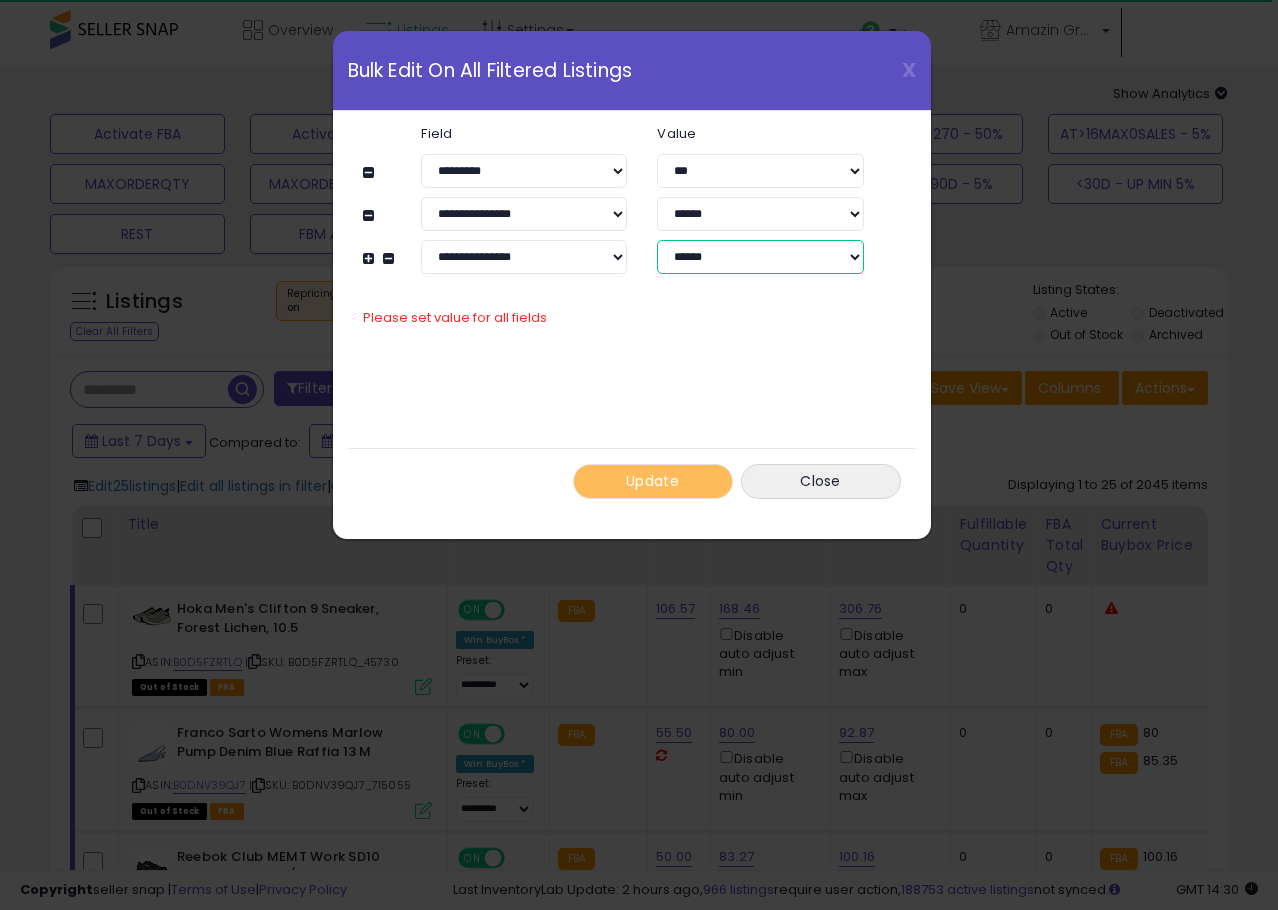 click on "******
*******" at bounding box center (760, 257) 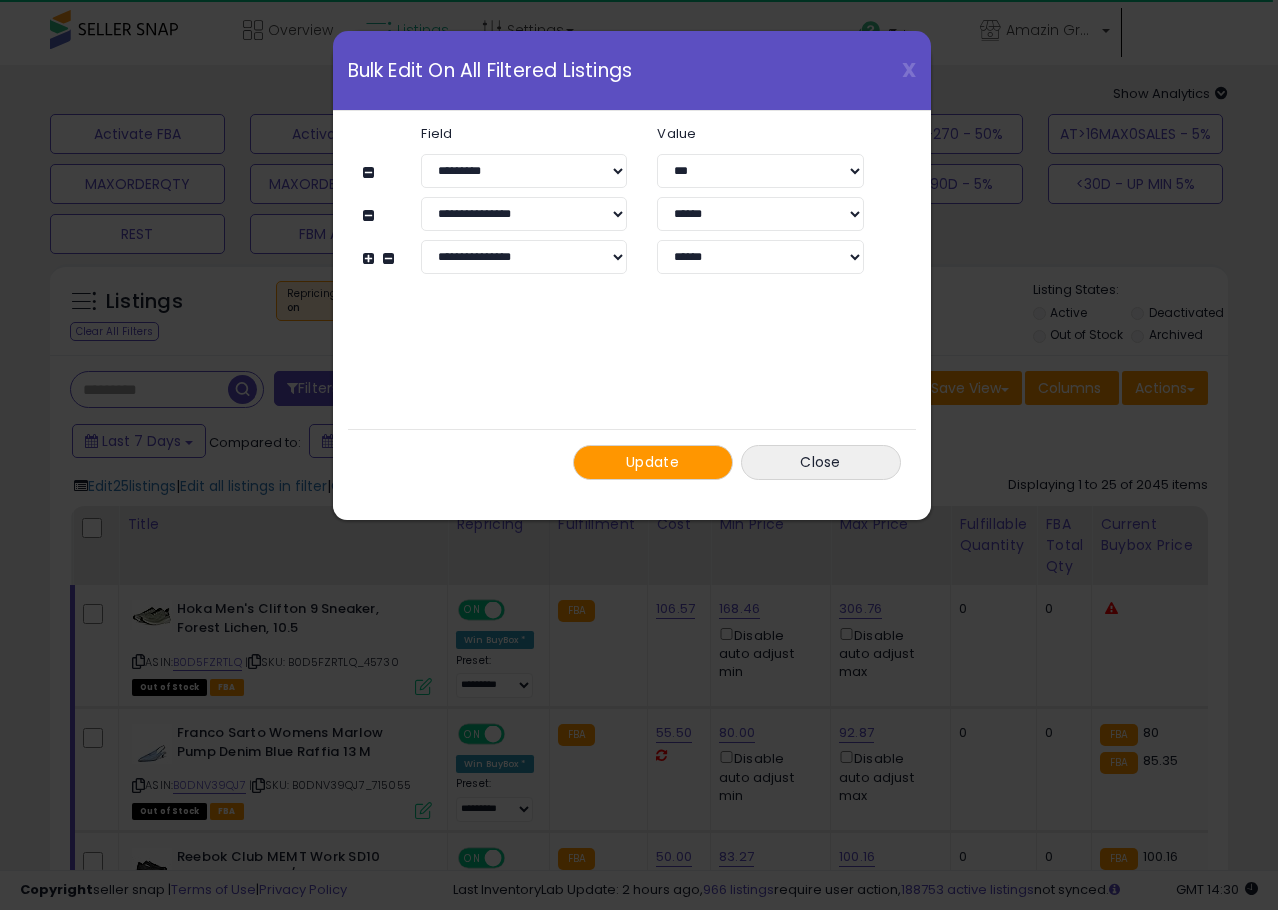 click on "**********" at bounding box center [632, 303] 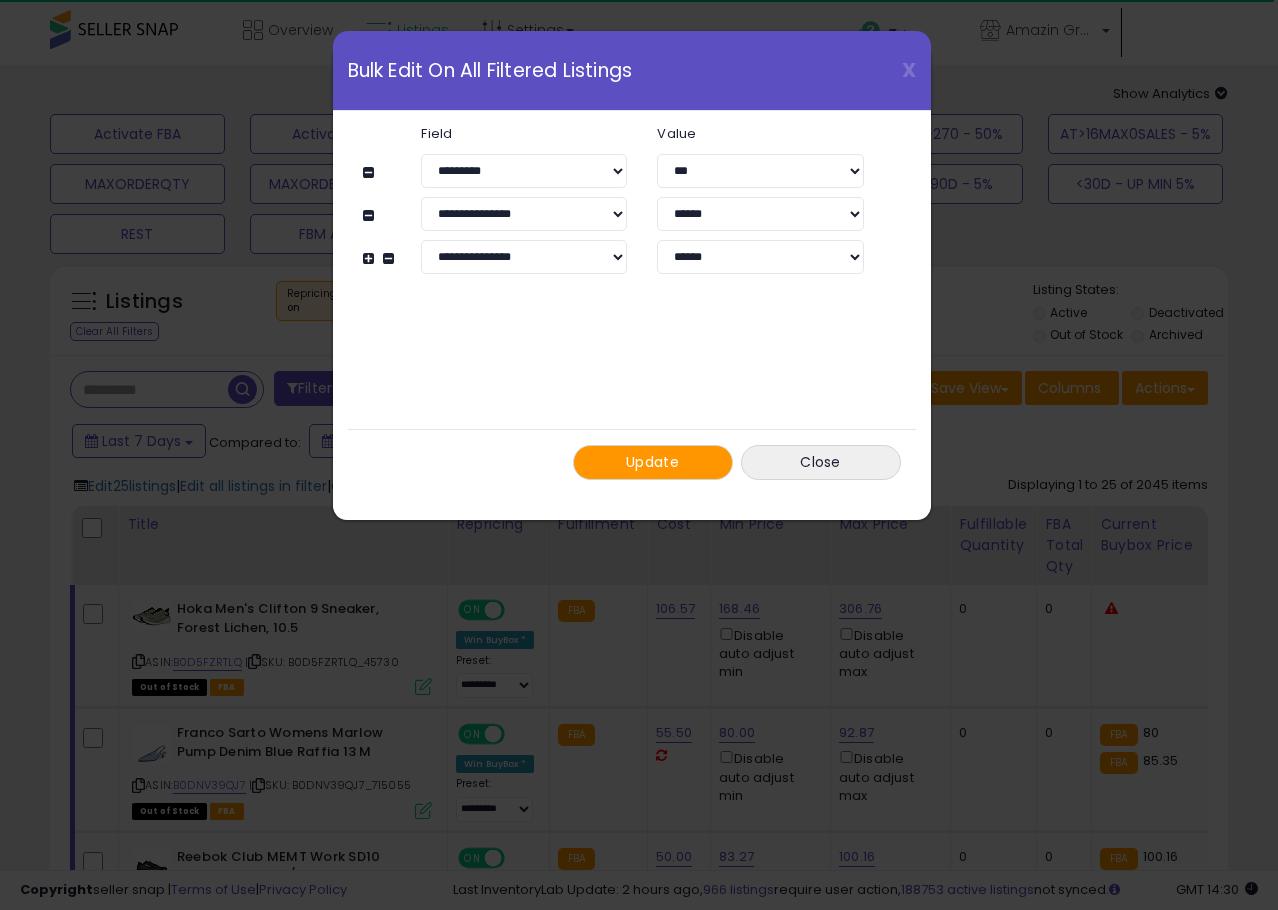 click at bounding box center [371, 258] 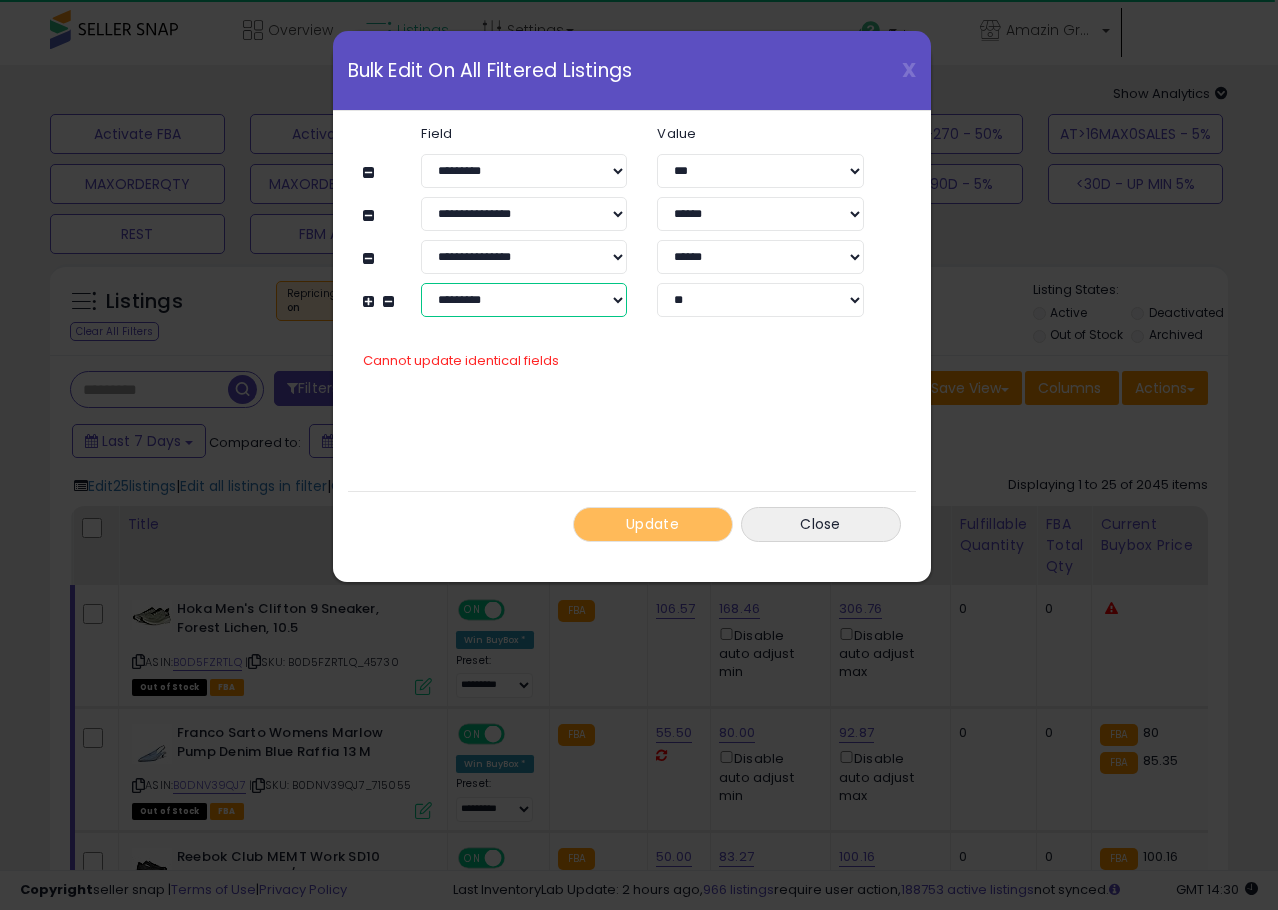 click on "**********" at bounding box center (524, 300) 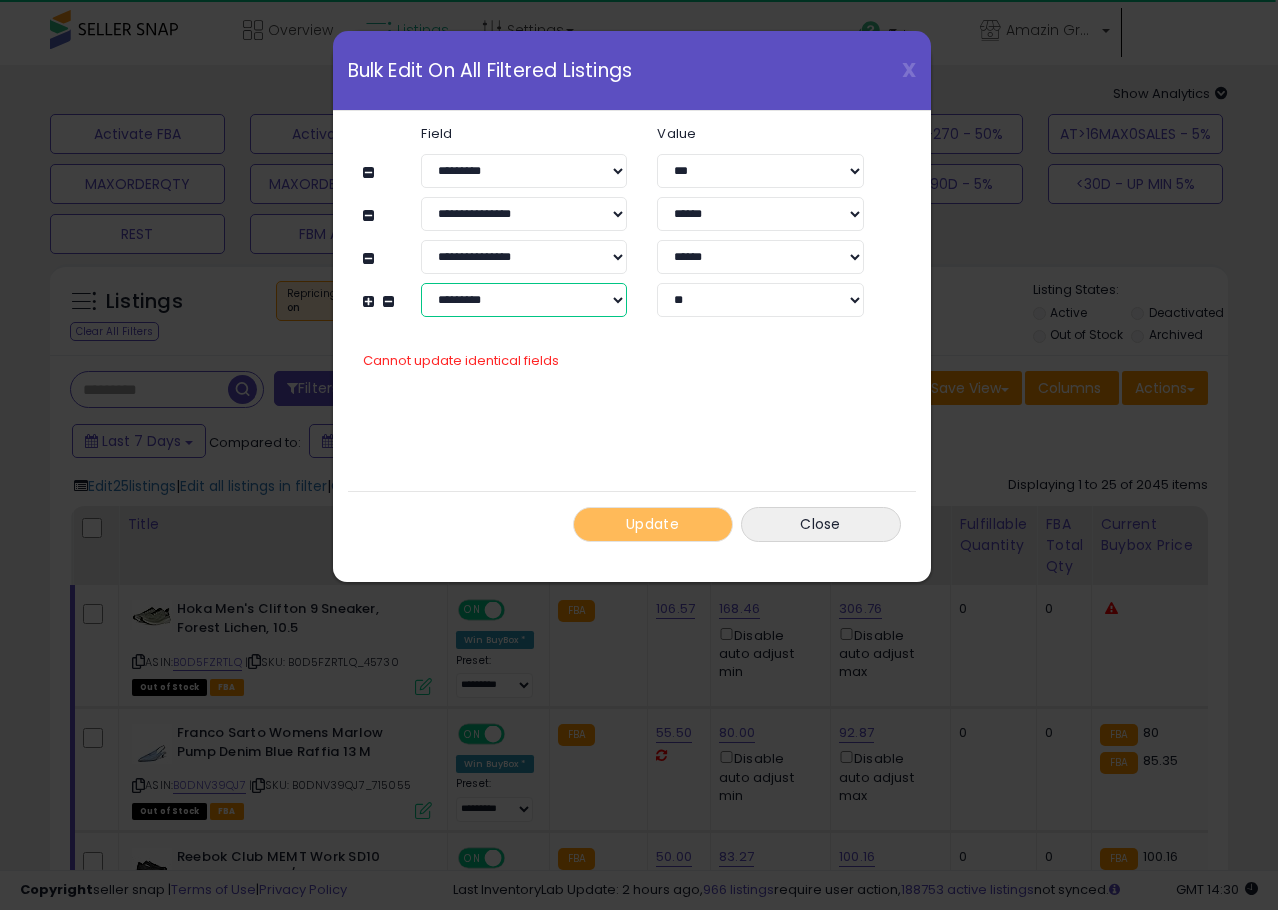 select on "**********" 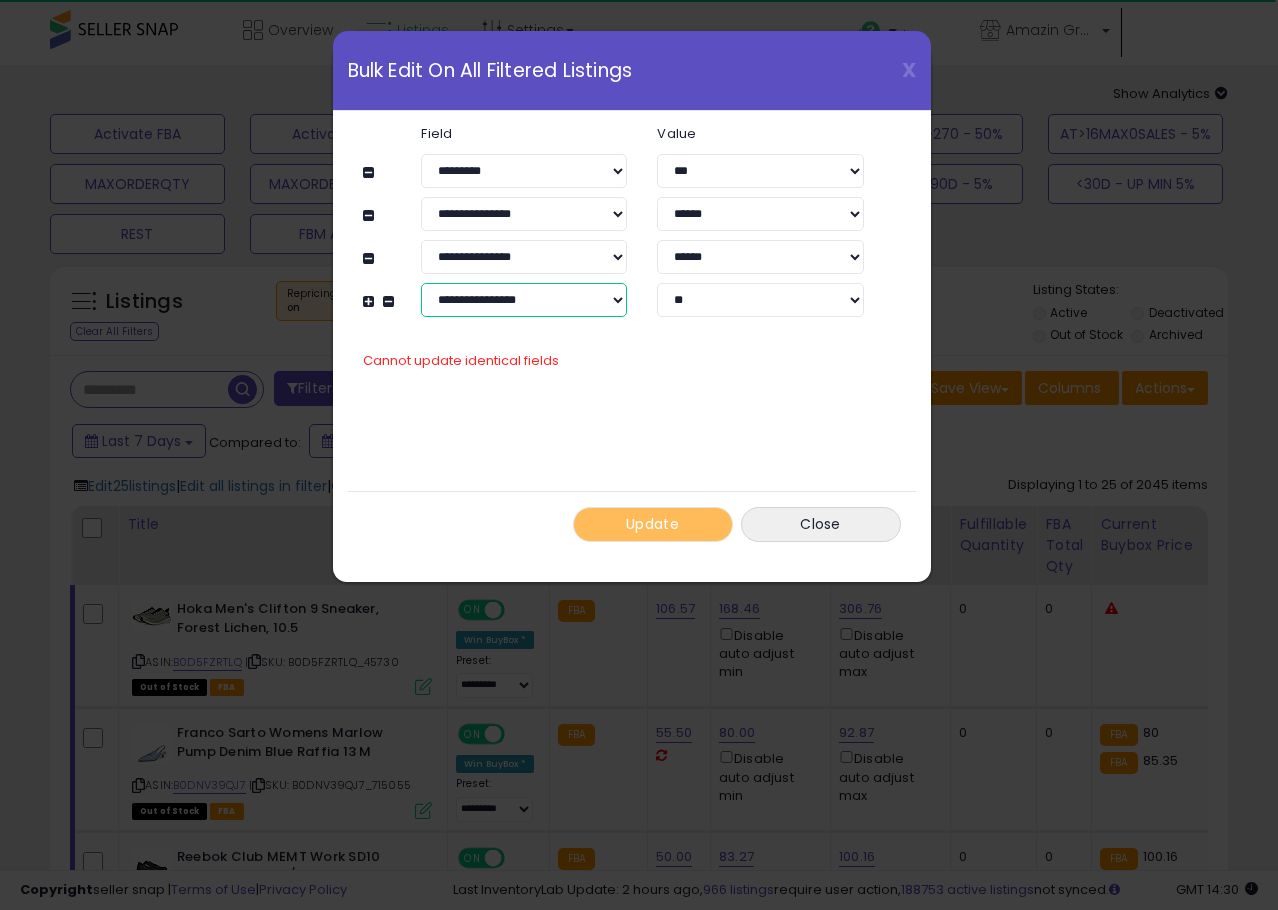 click on "**********" at bounding box center [524, 300] 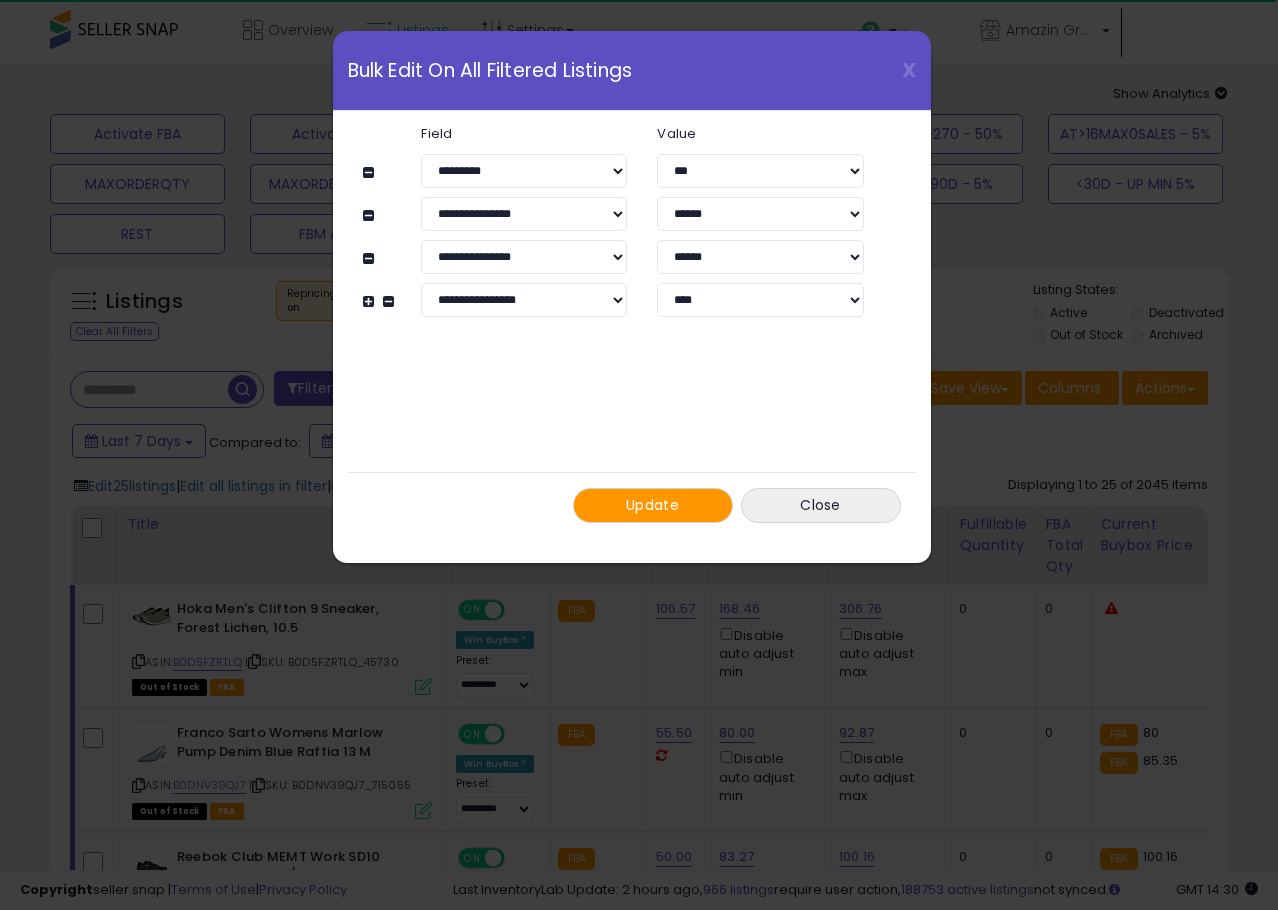 click on "**********" 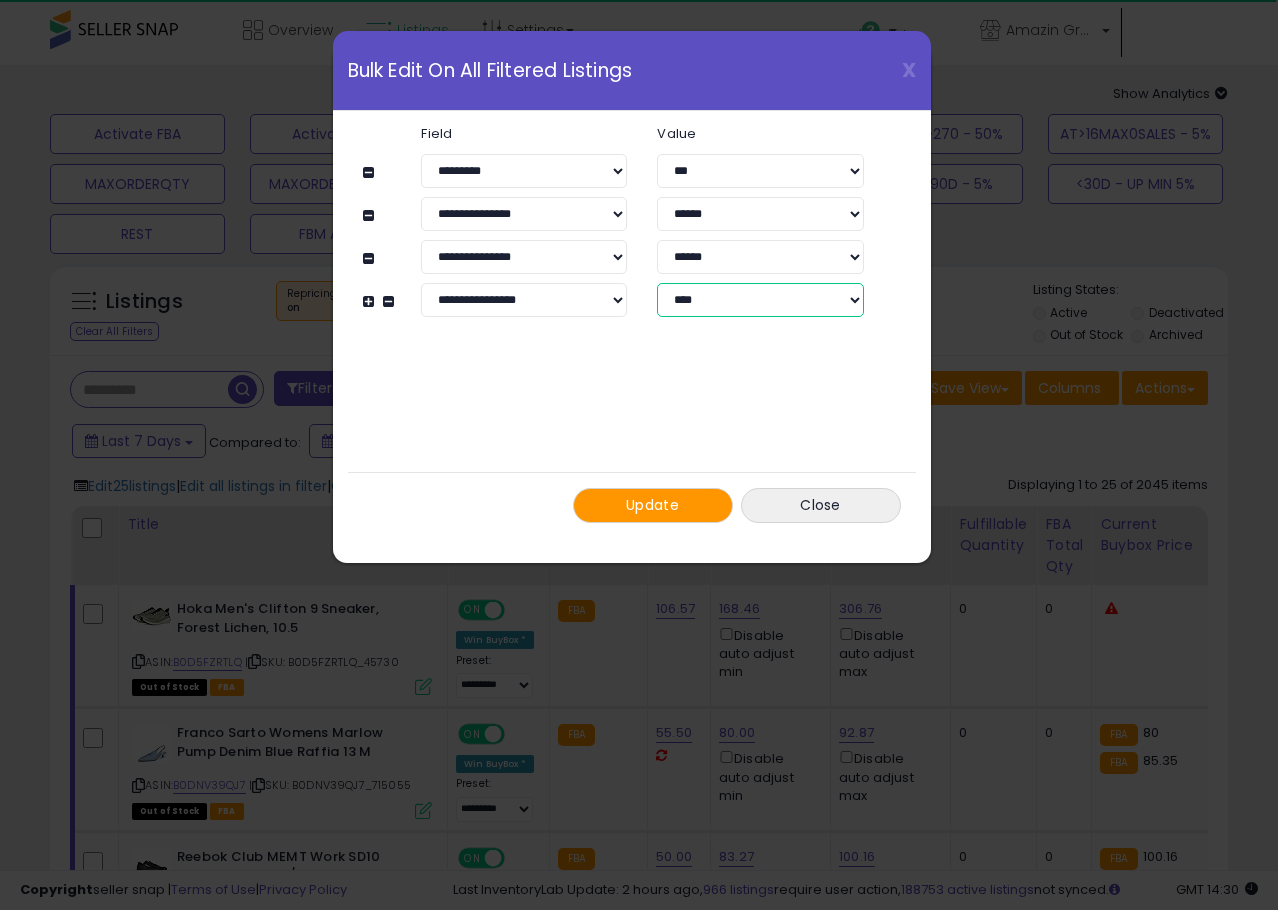 click on "**********" at bounding box center (760, 300) 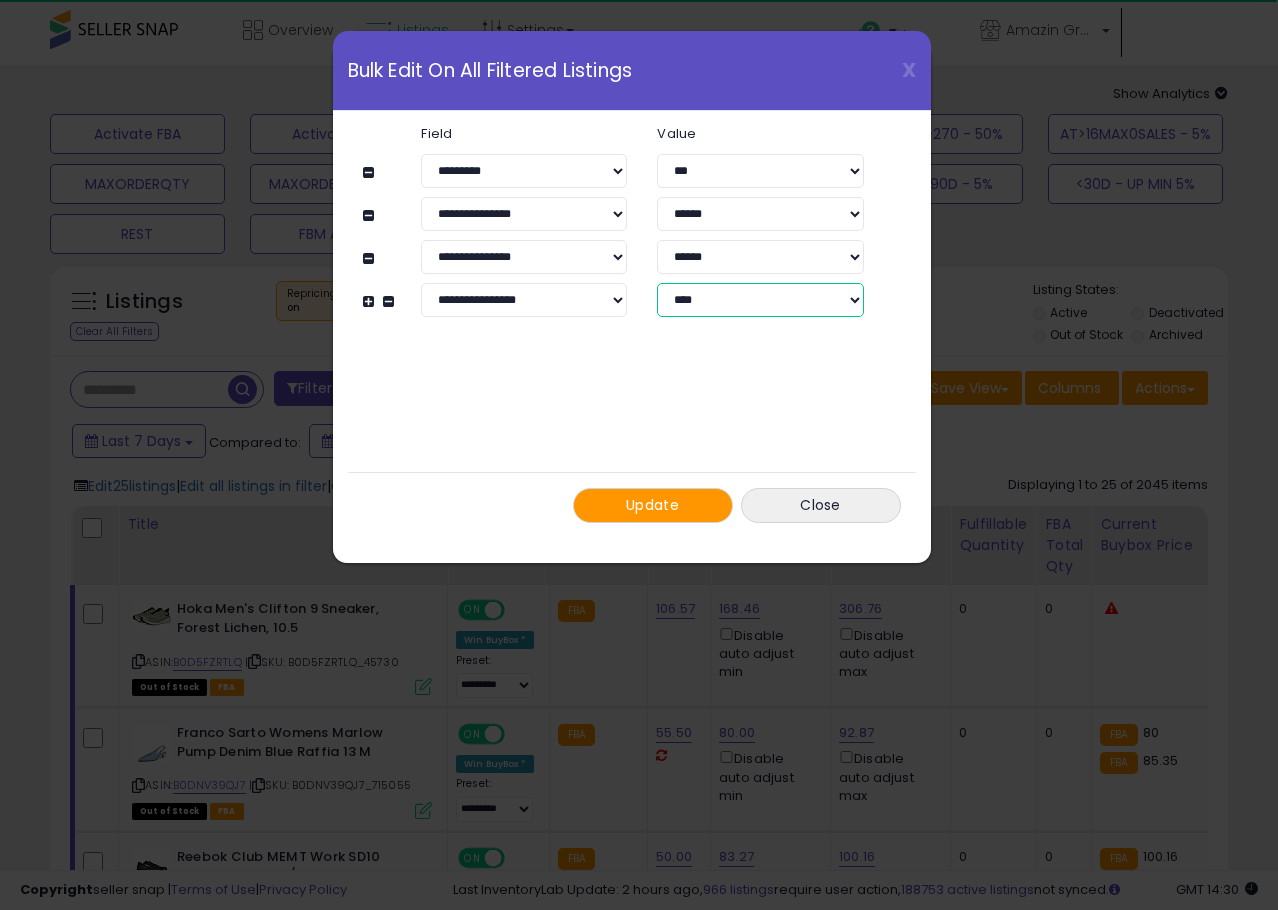 select on "*****" 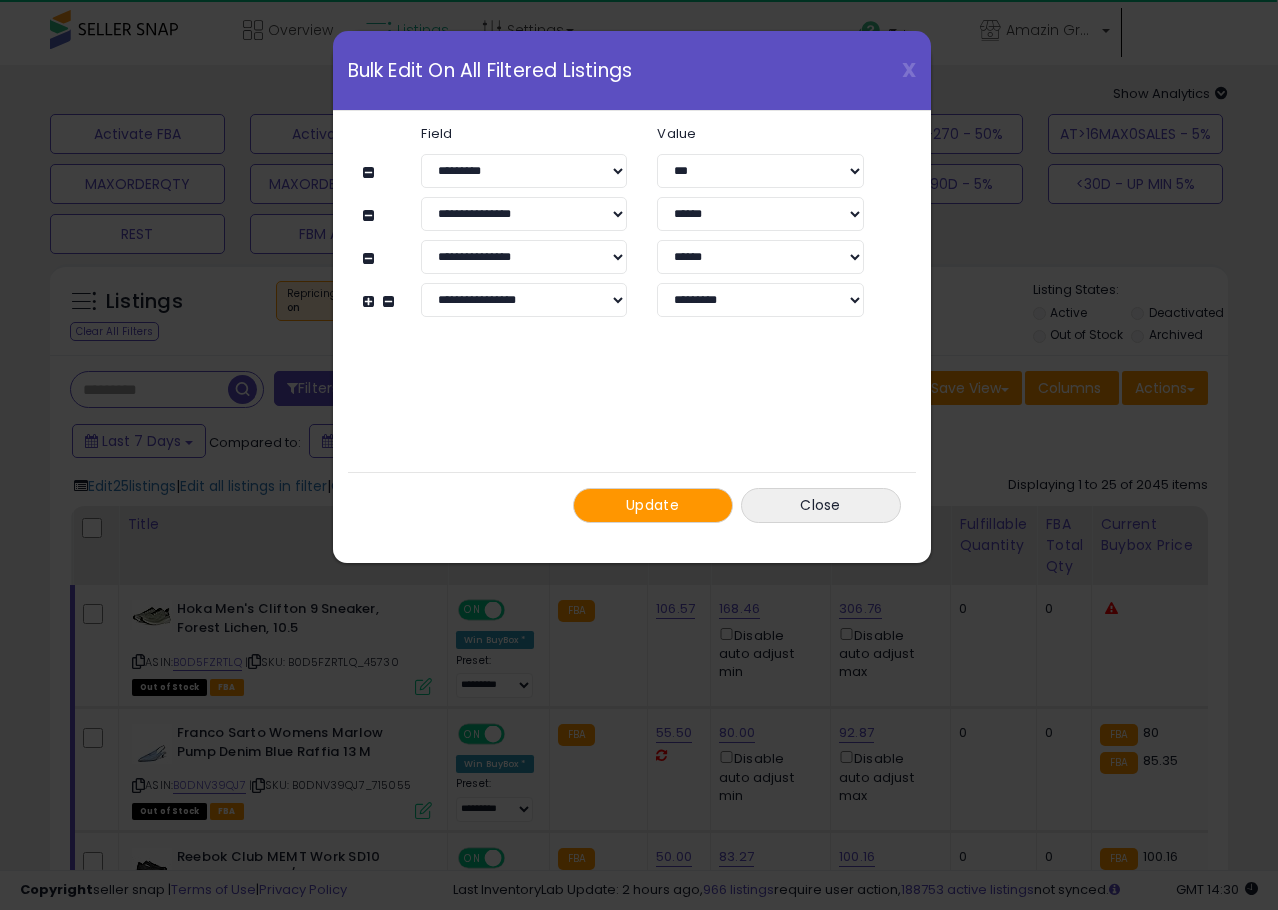 click on "**********" at bounding box center [632, 324] 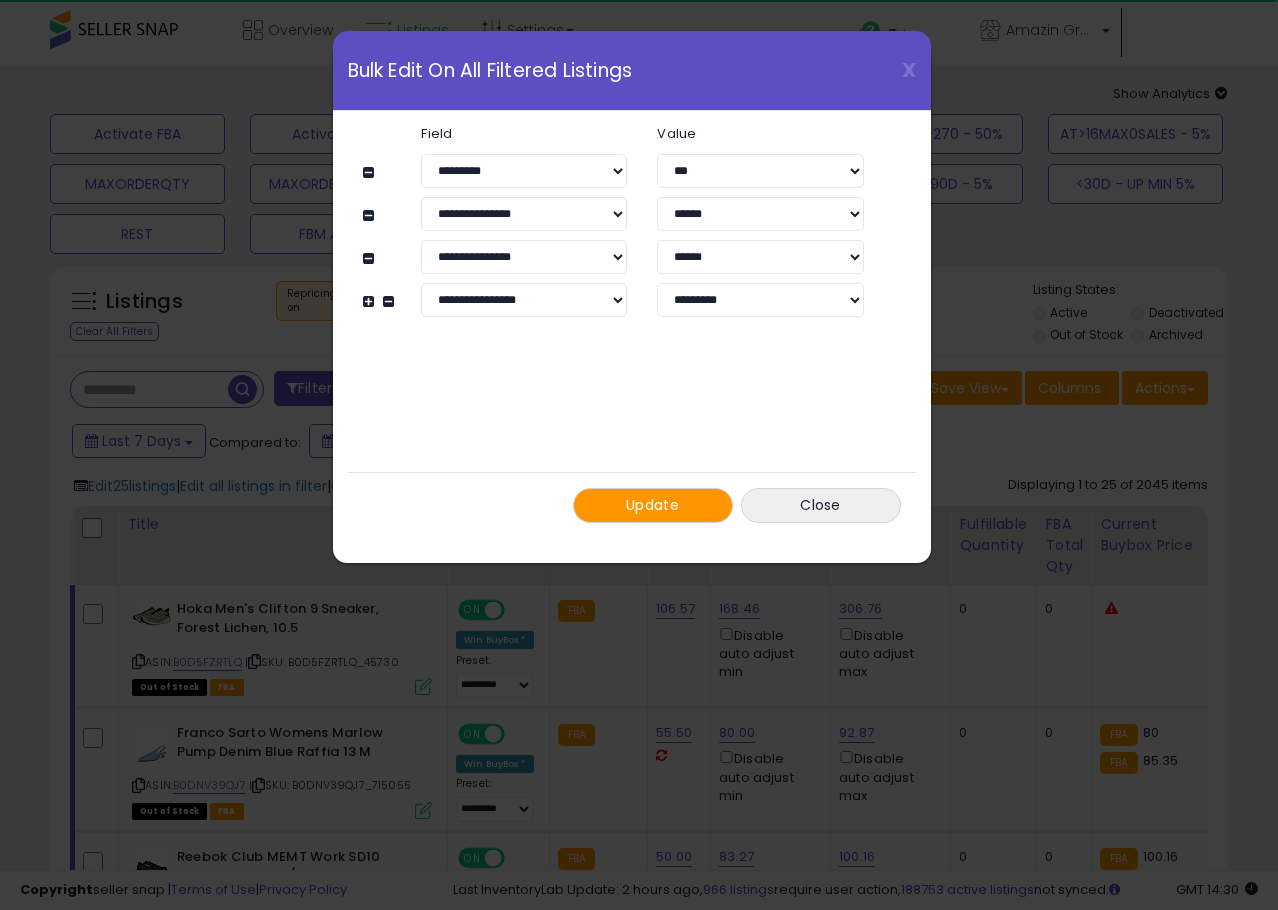 click at bounding box center [371, 301] 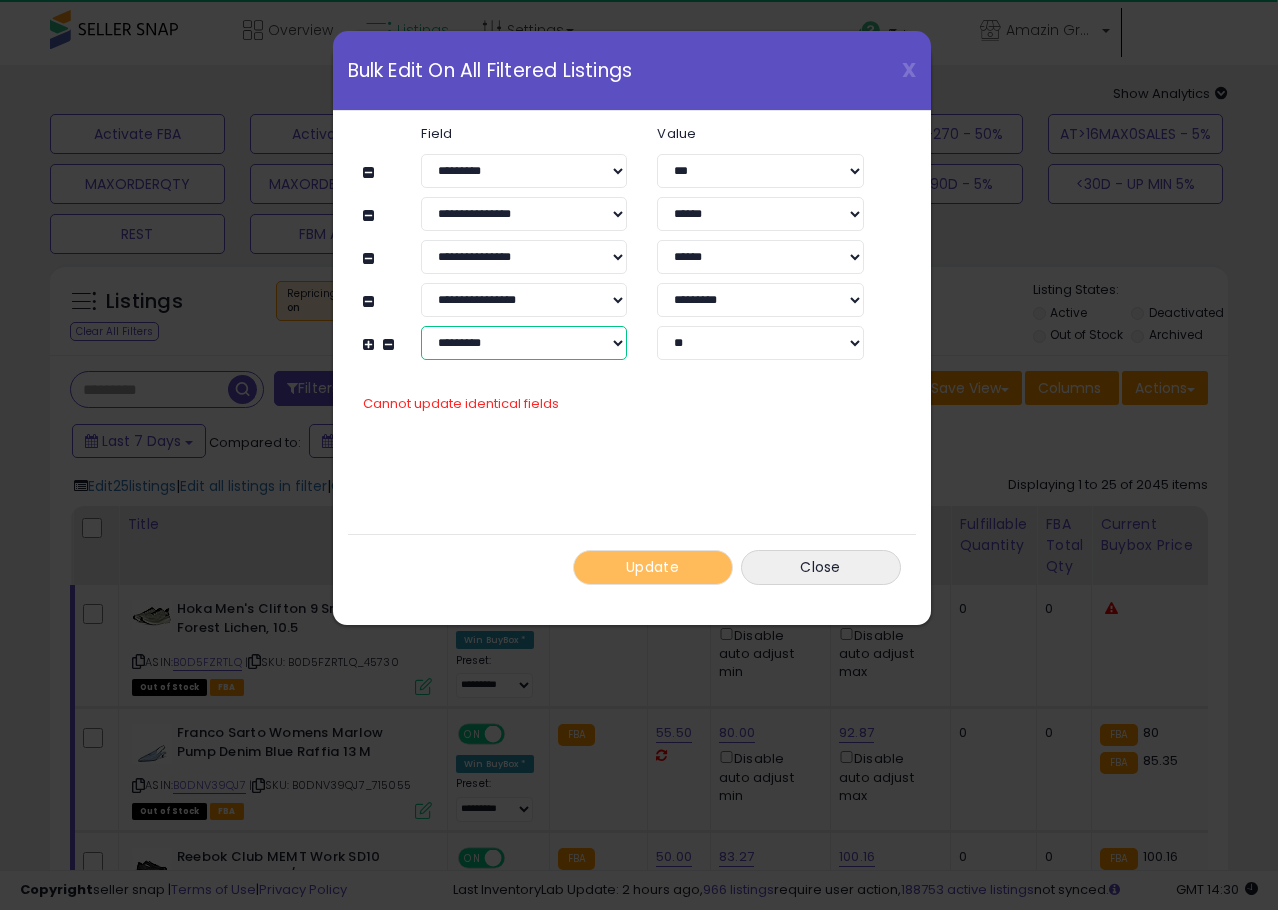 click on "**********" at bounding box center (524, 343) 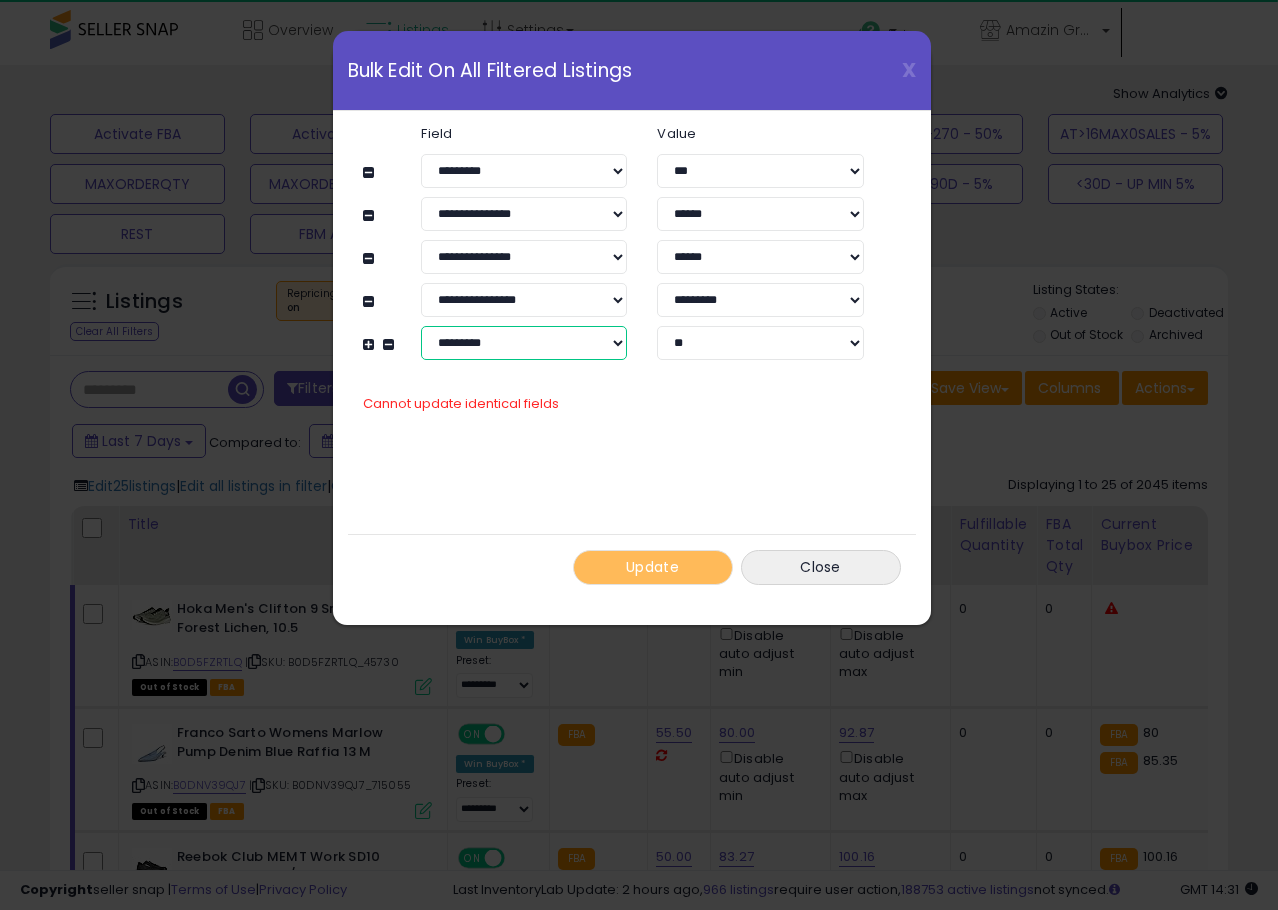 select on "**********" 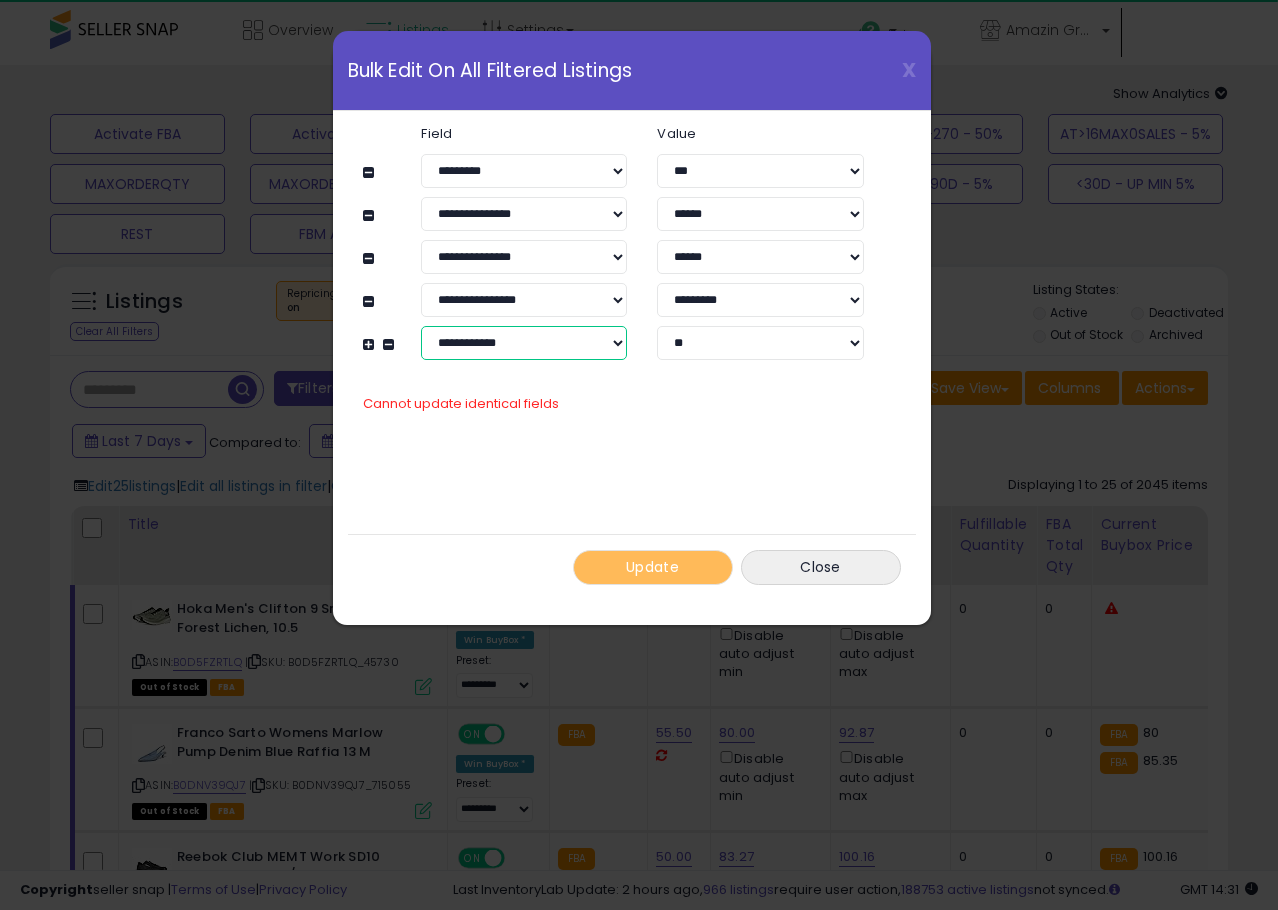 click on "**********" at bounding box center [524, 343] 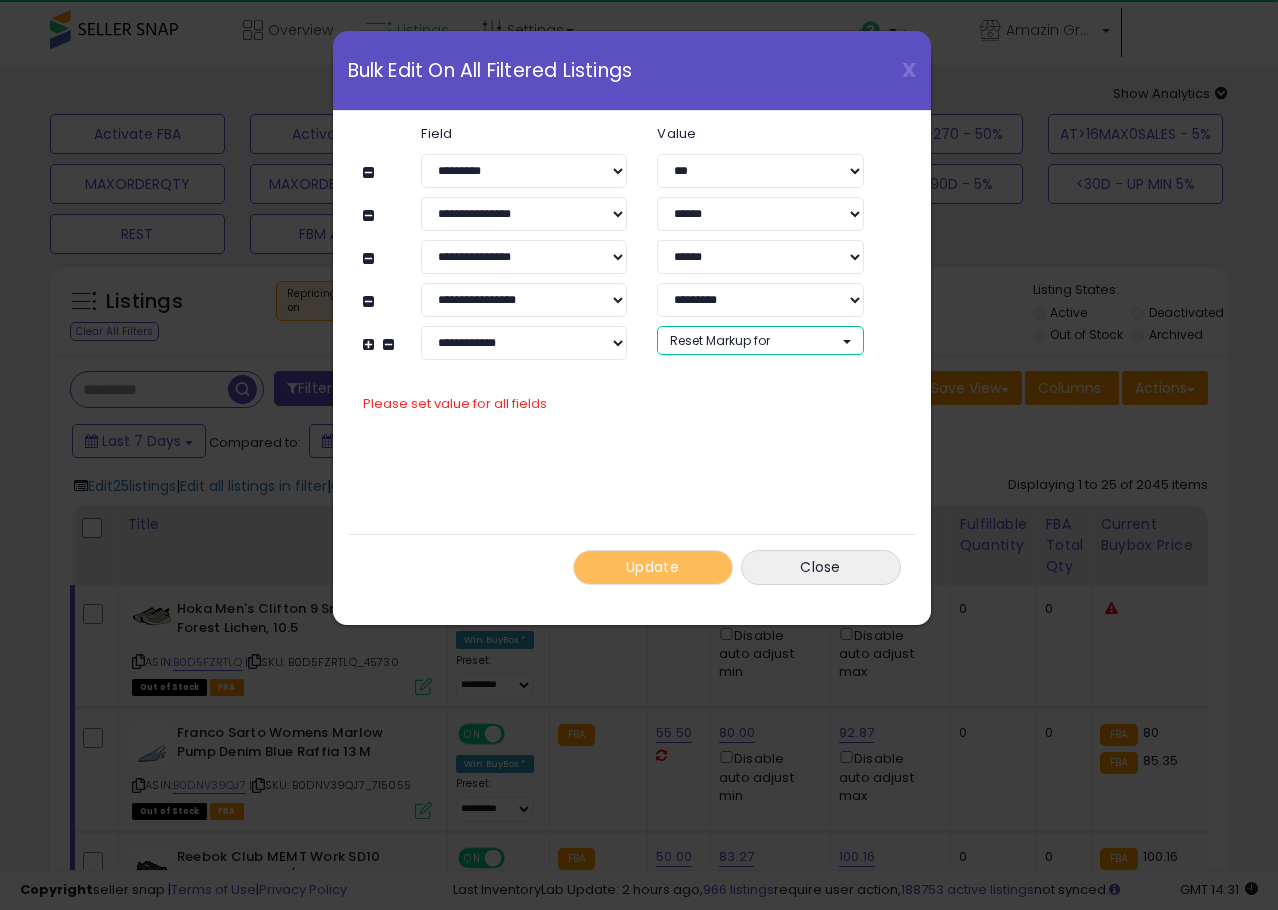 click on "Reset Markup for" at bounding box center (760, 340) 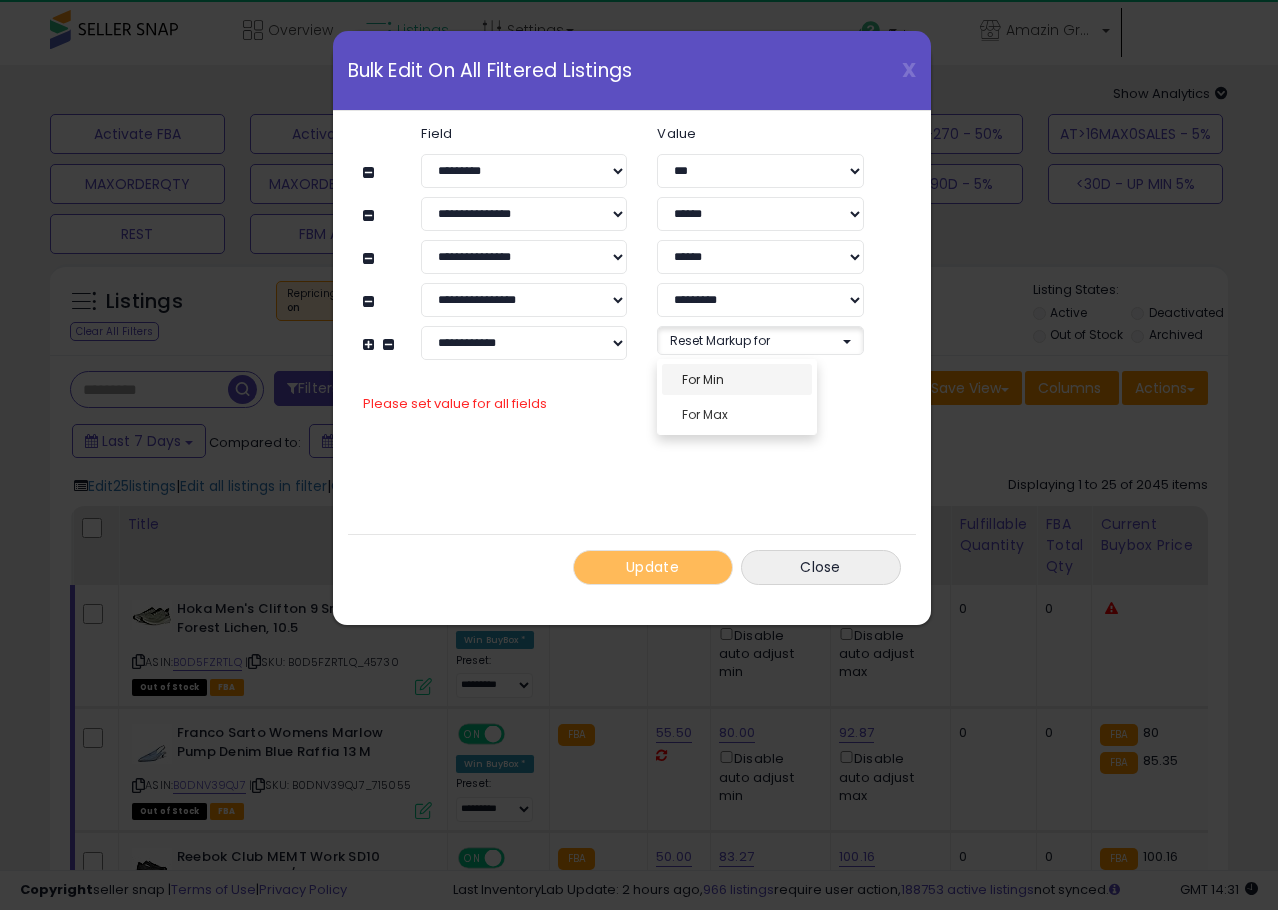 click on "For Min" at bounding box center [737, 379] 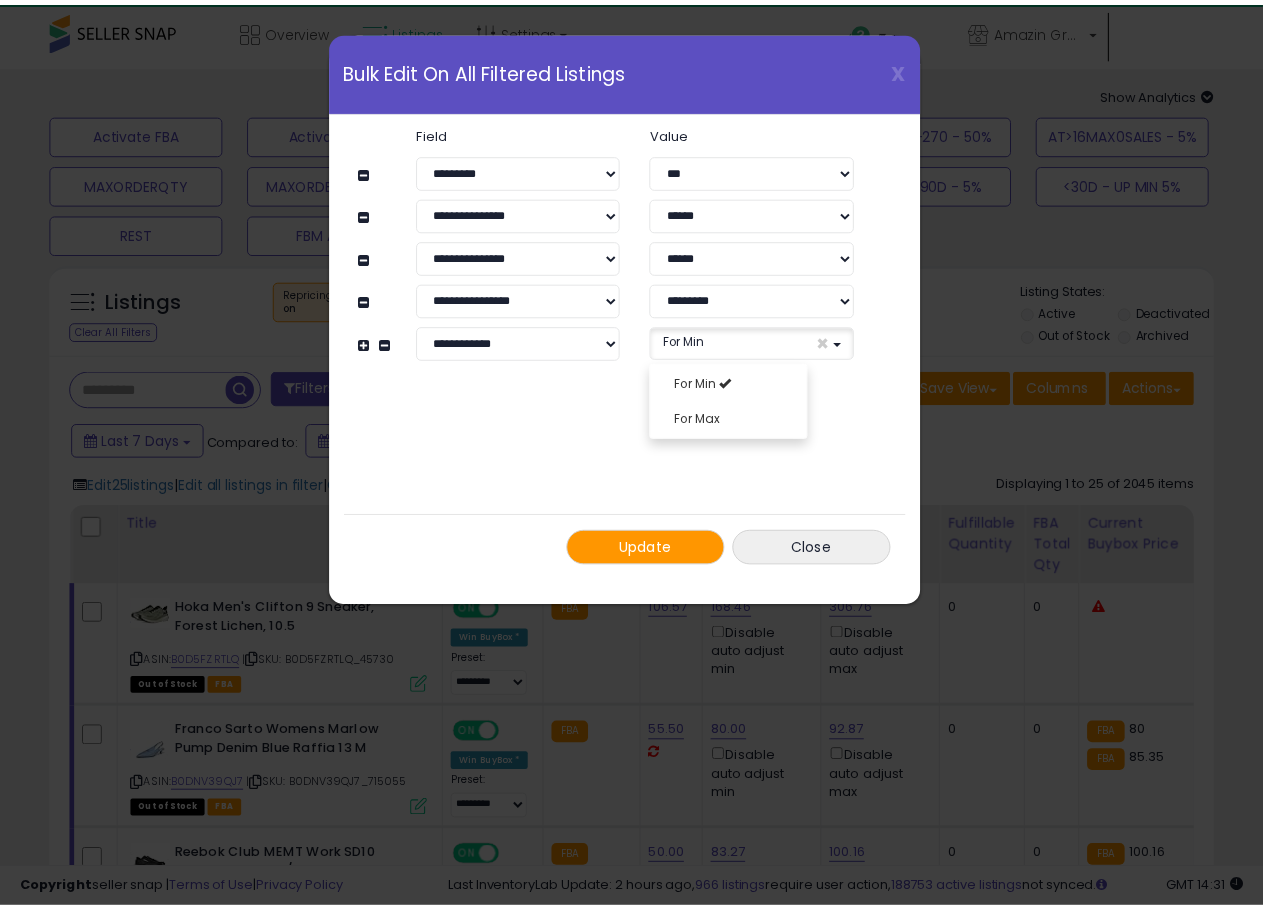 scroll, scrollTop: 16, scrollLeft: 0, axis: vertical 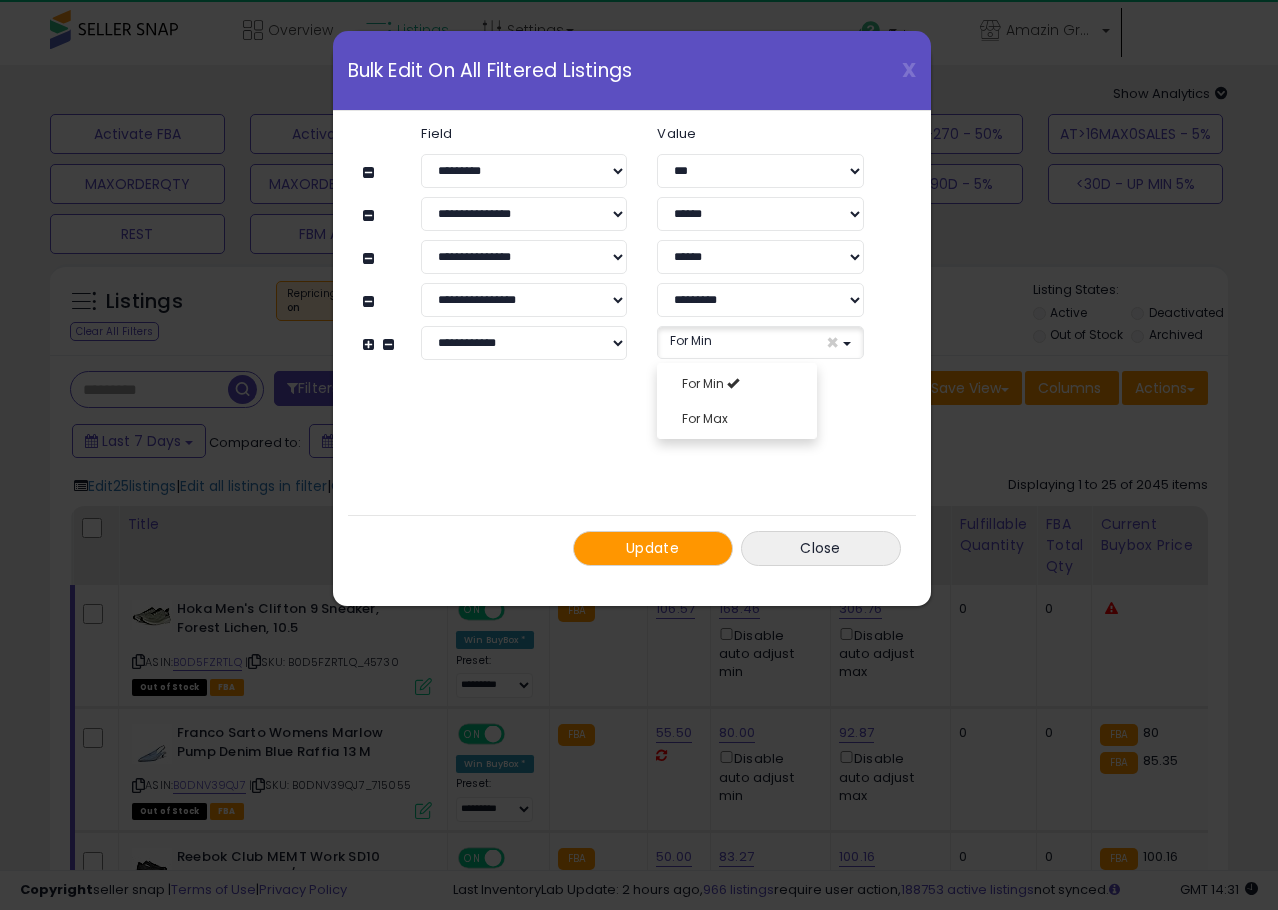 click on "For Min
For Max" at bounding box center [737, 401] 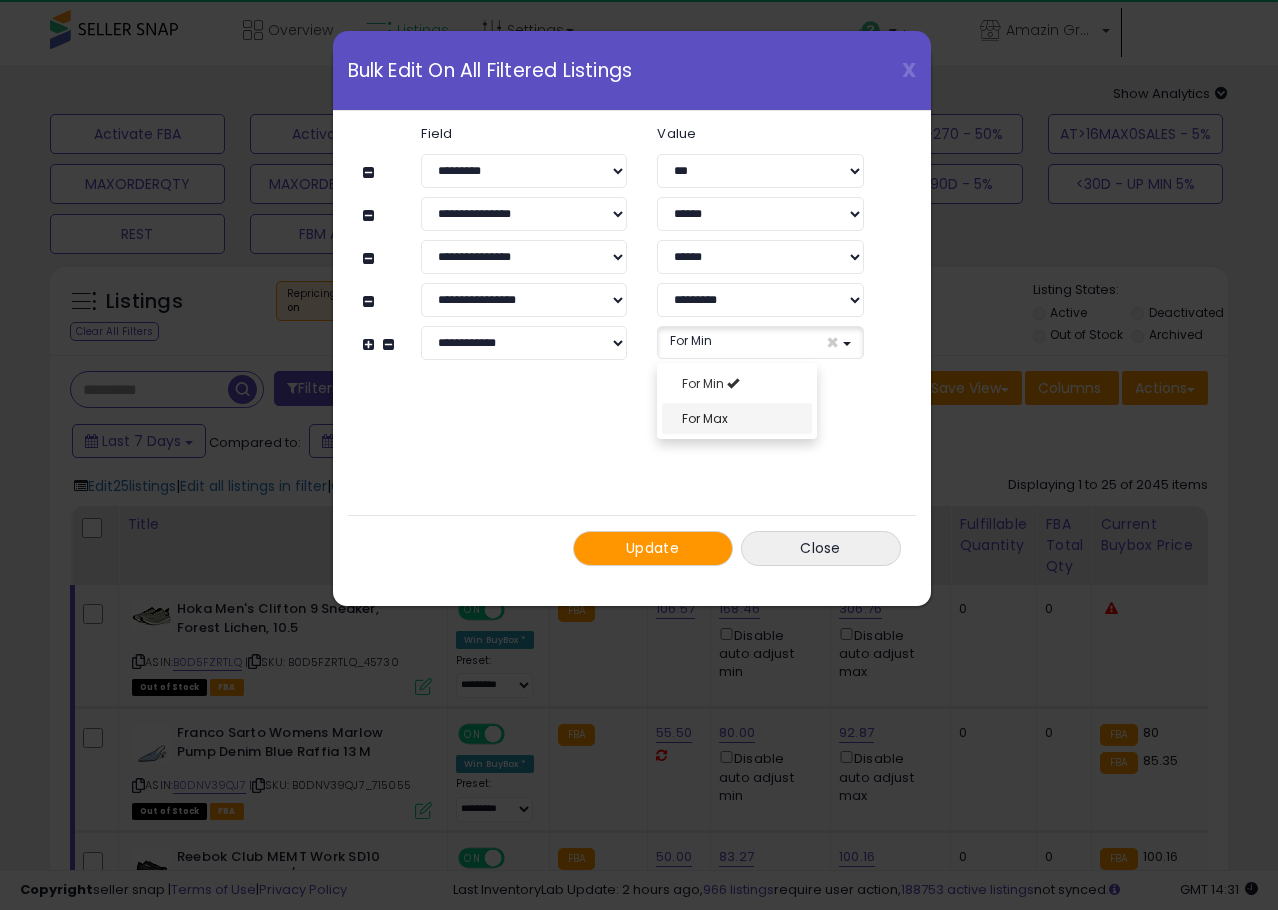 select on "***" 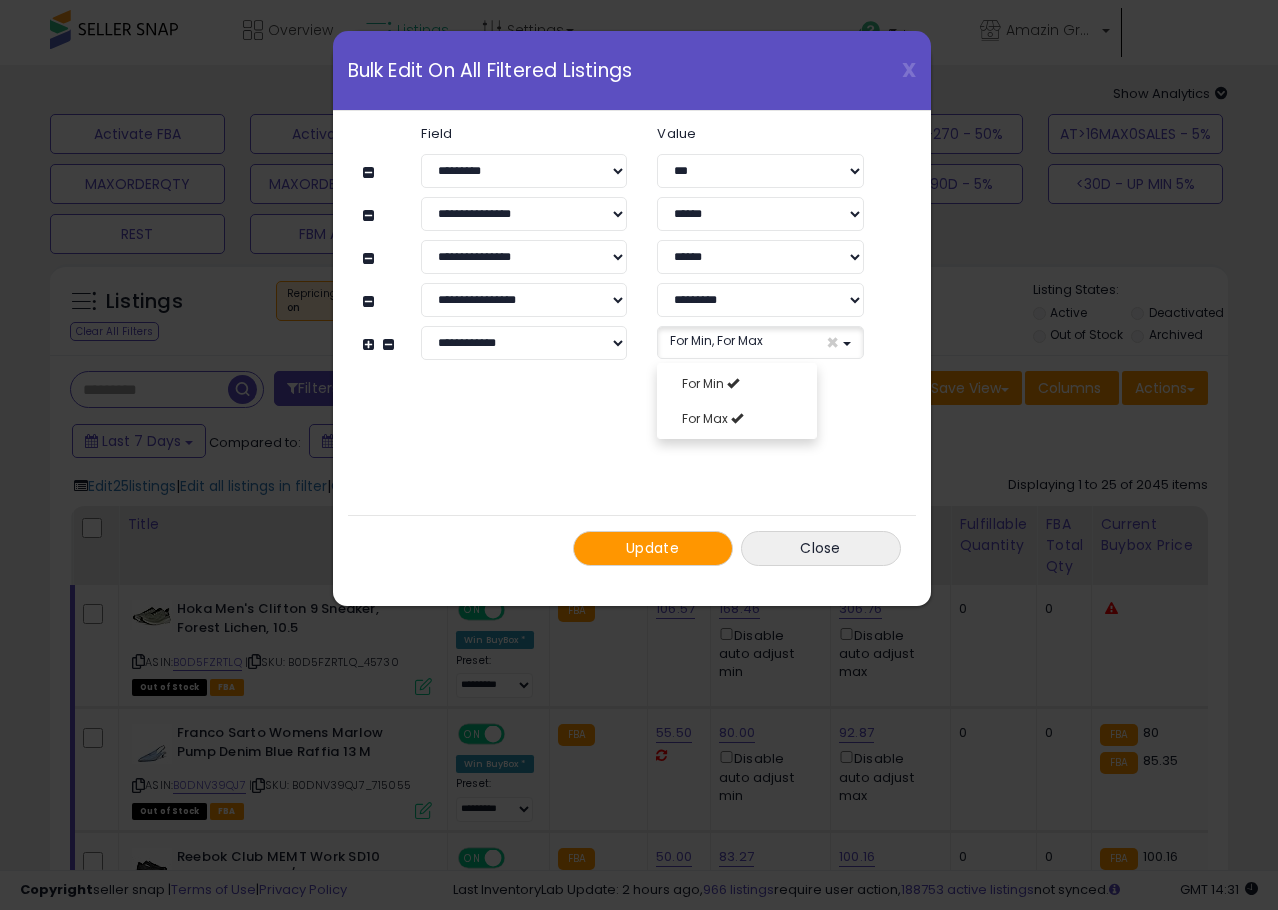 click on "**********" at bounding box center [632, 346] 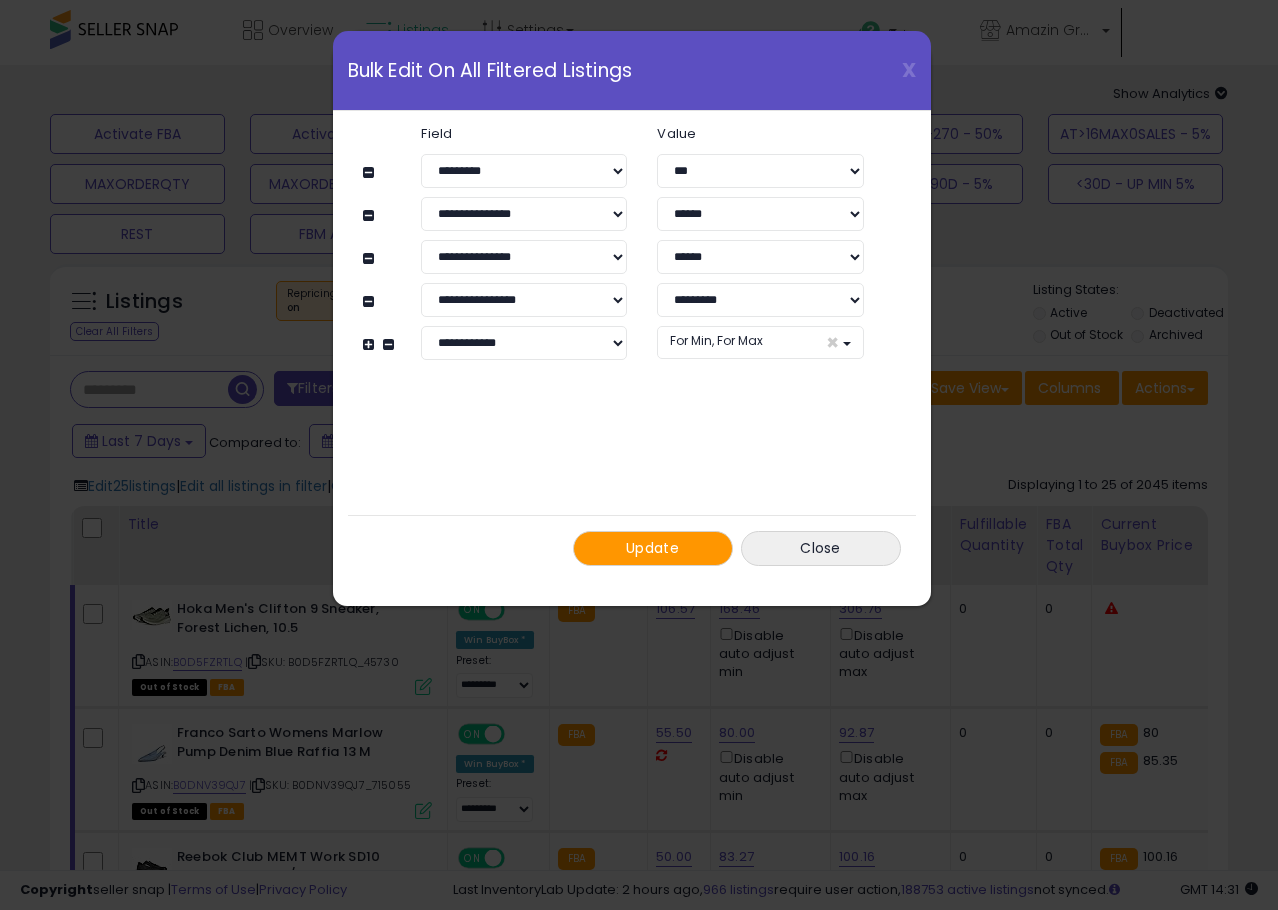 click on "Update" at bounding box center (653, 548) 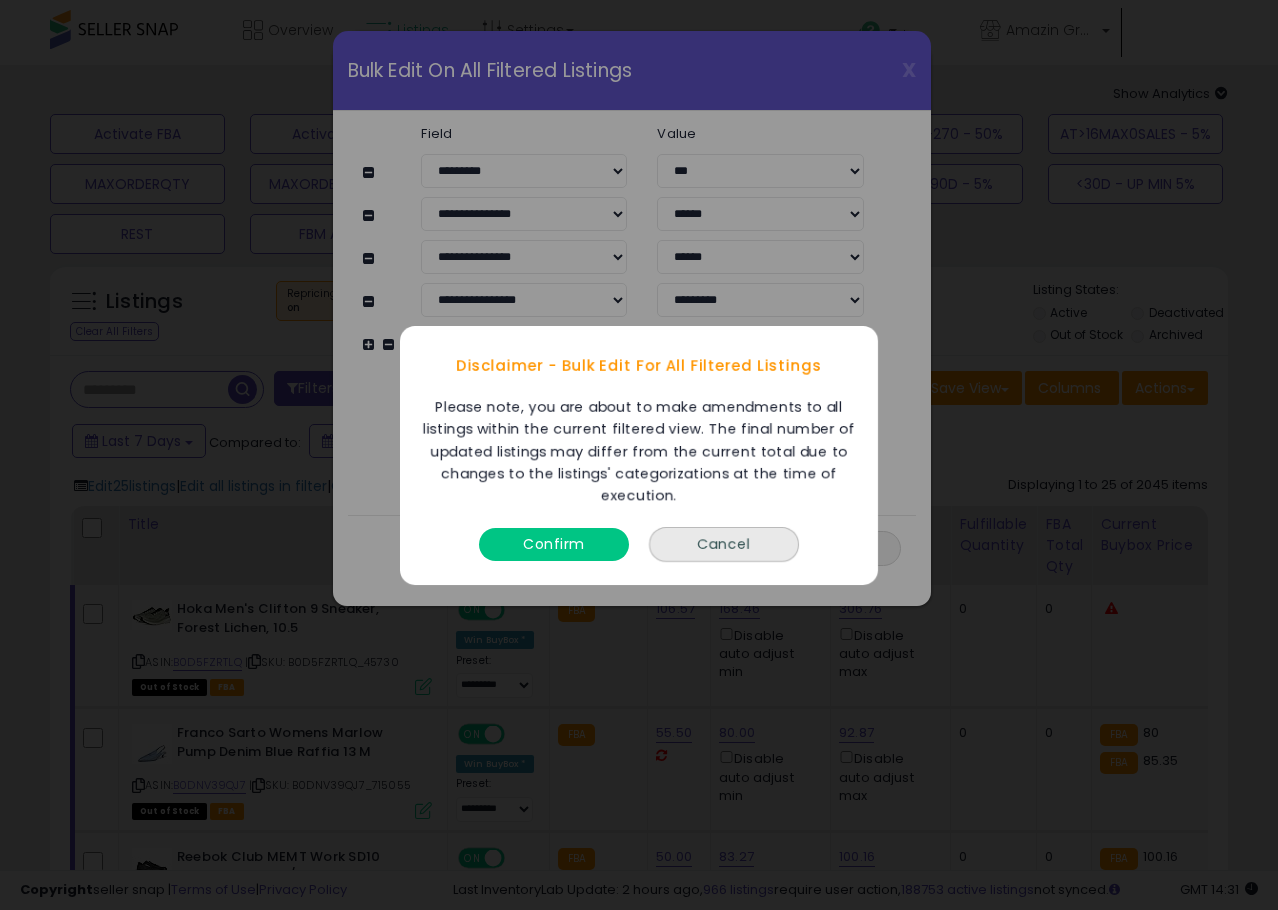 click on "Confirm" at bounding box center [554, 543] 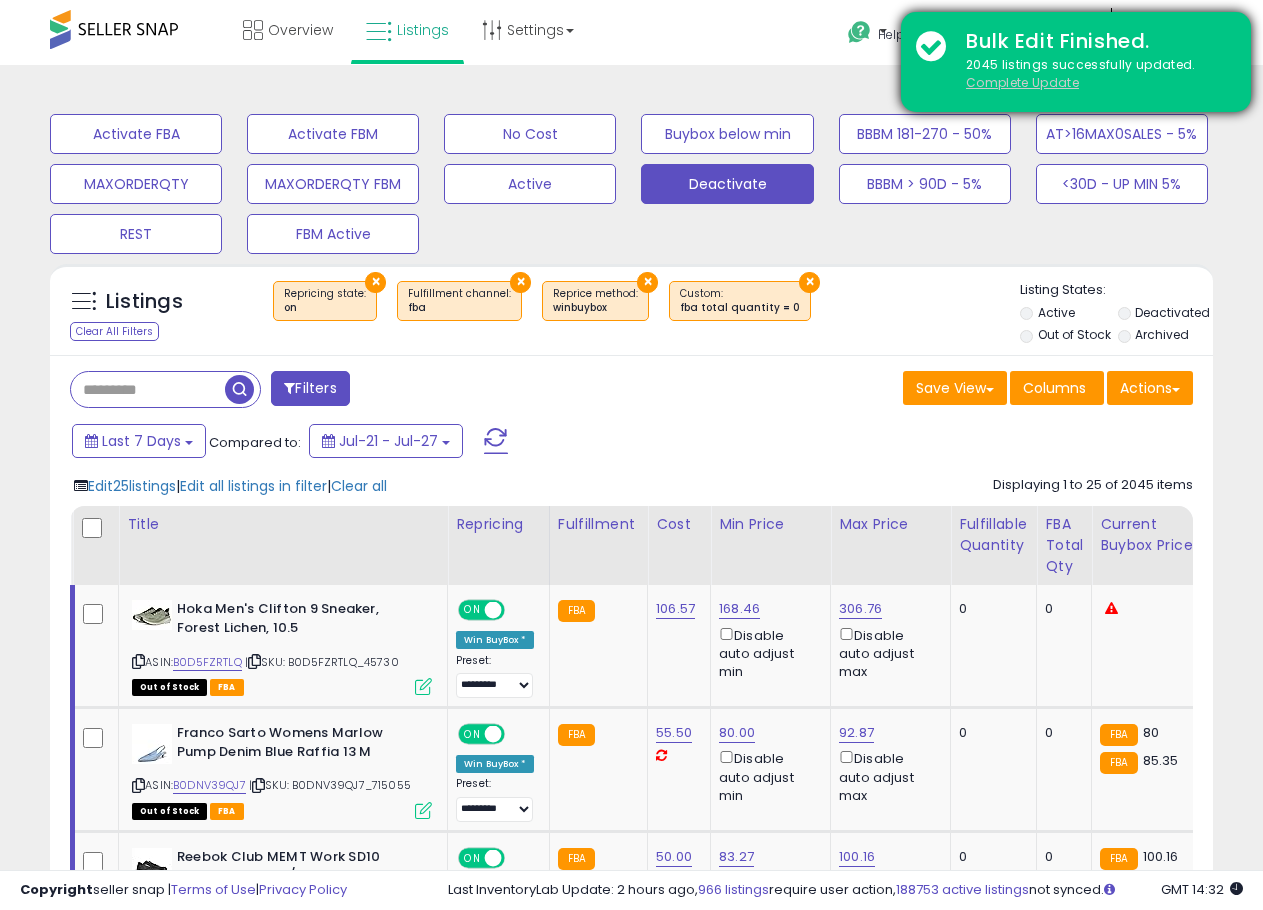 click on "Complete Update" at bounding box center [1022, 82] 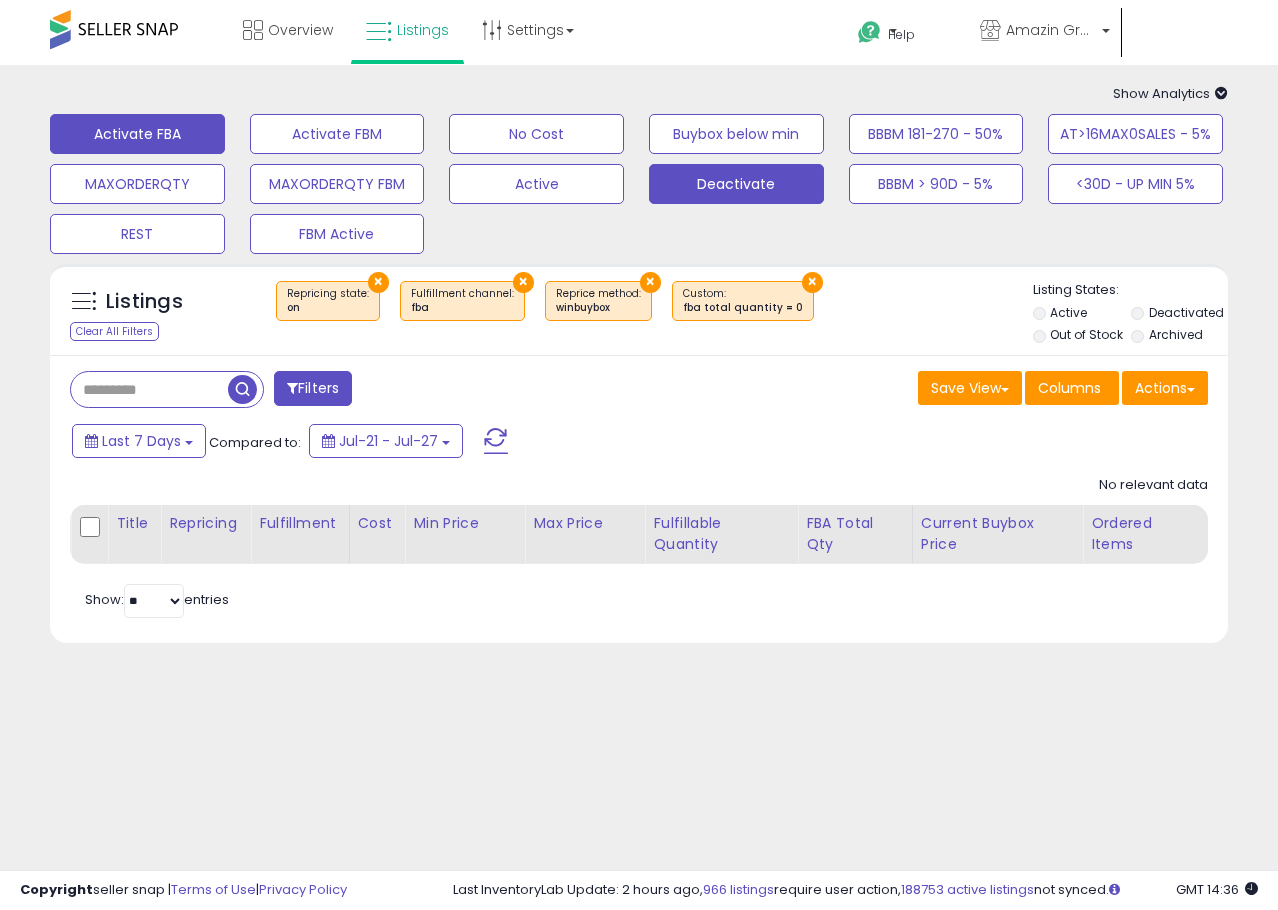 click on "Activate FBA" at bounding box center (137, 134) 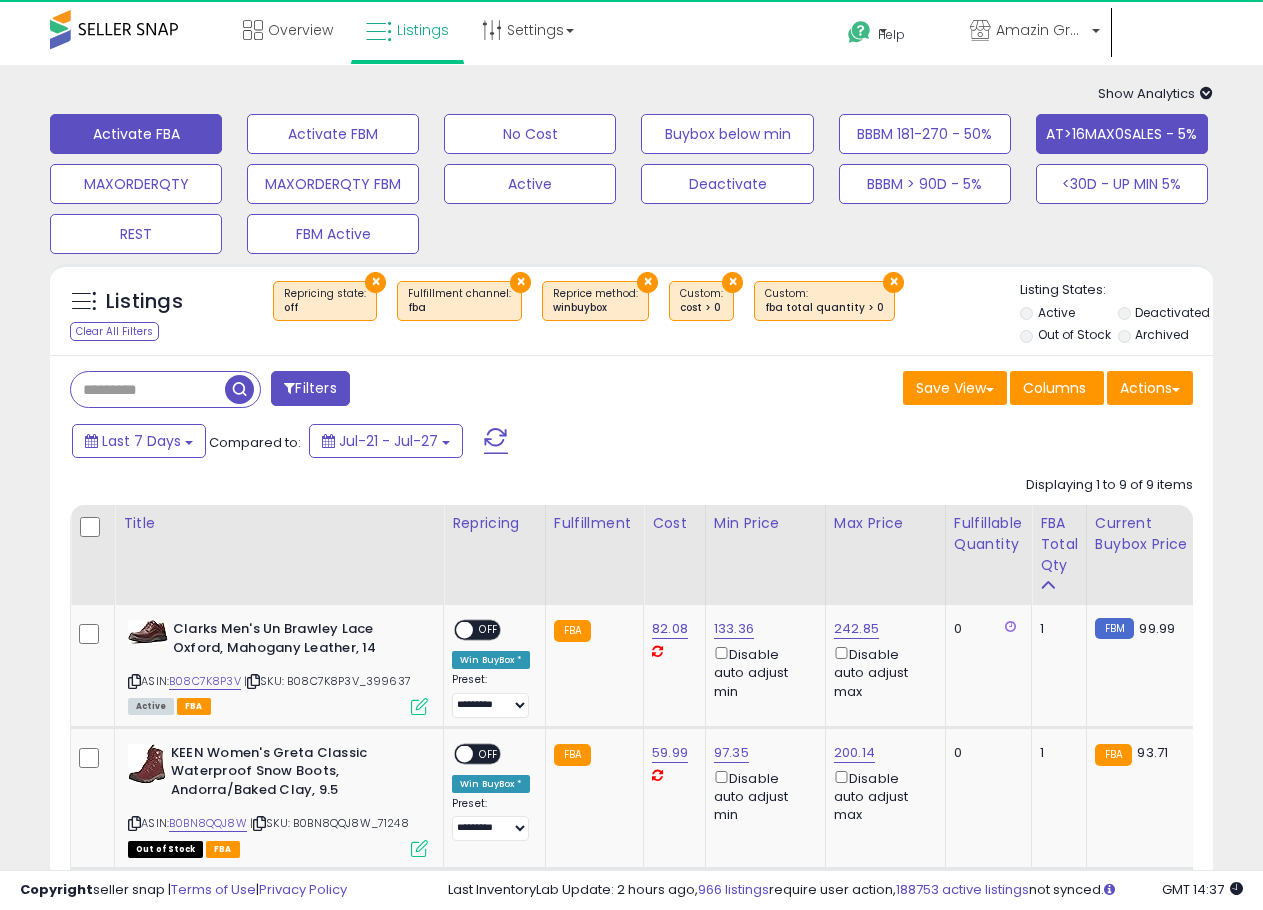 click on "AT>16MAX0SALES - 5%" at bounding box center (333, 134) 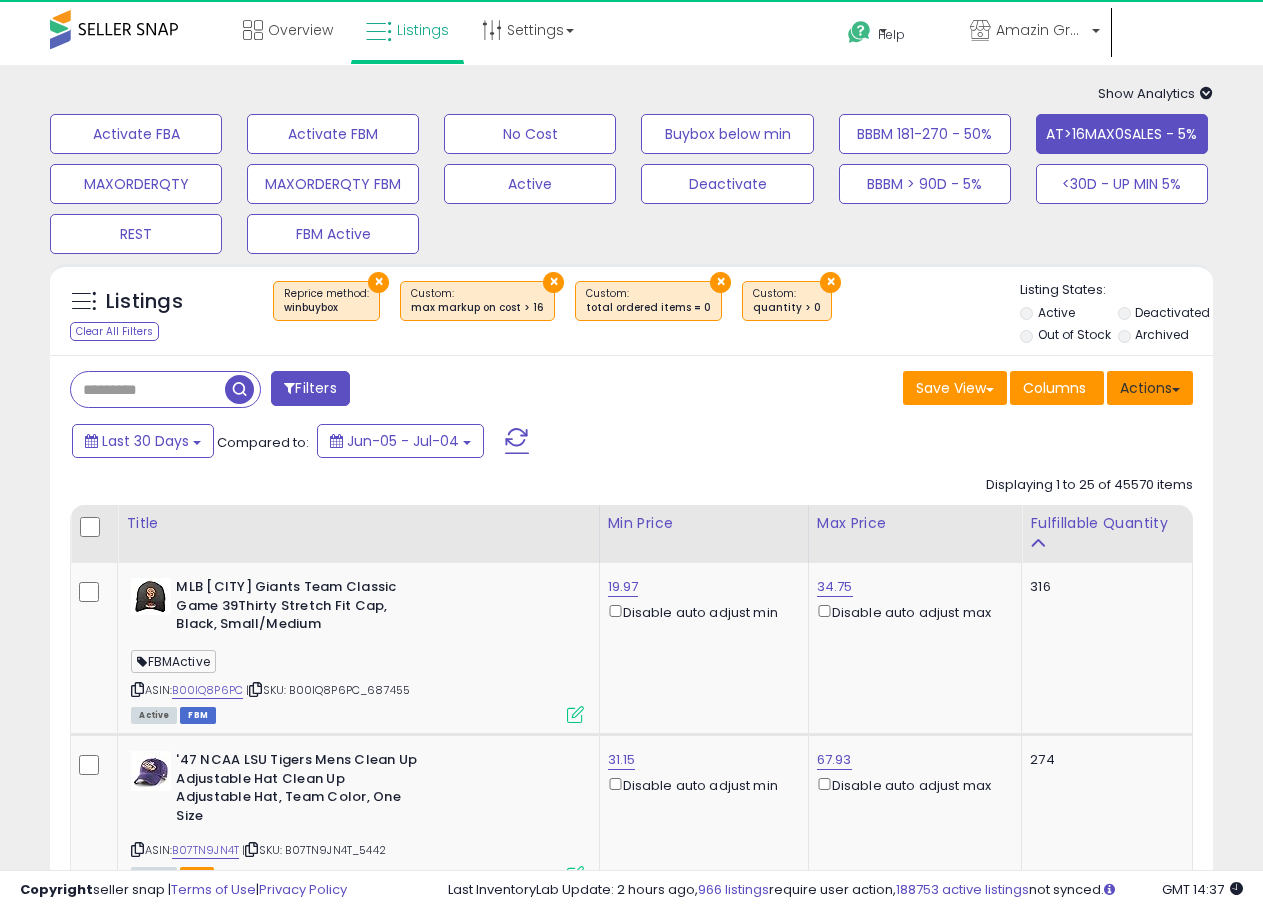 click on "Actions" at bounding box center [1150, 388] 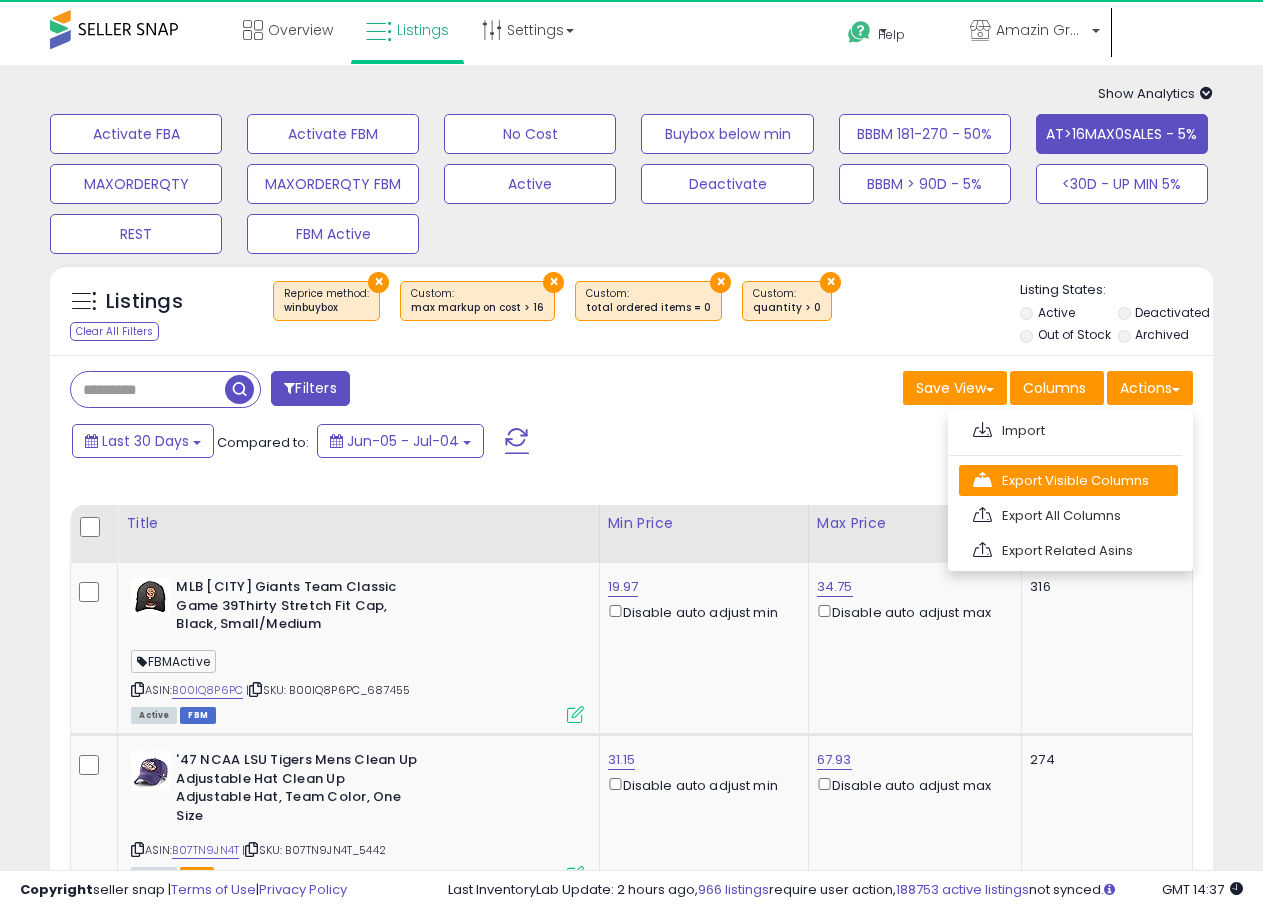 click on "Export Visible Columns" at bounding box center (1068, 480) 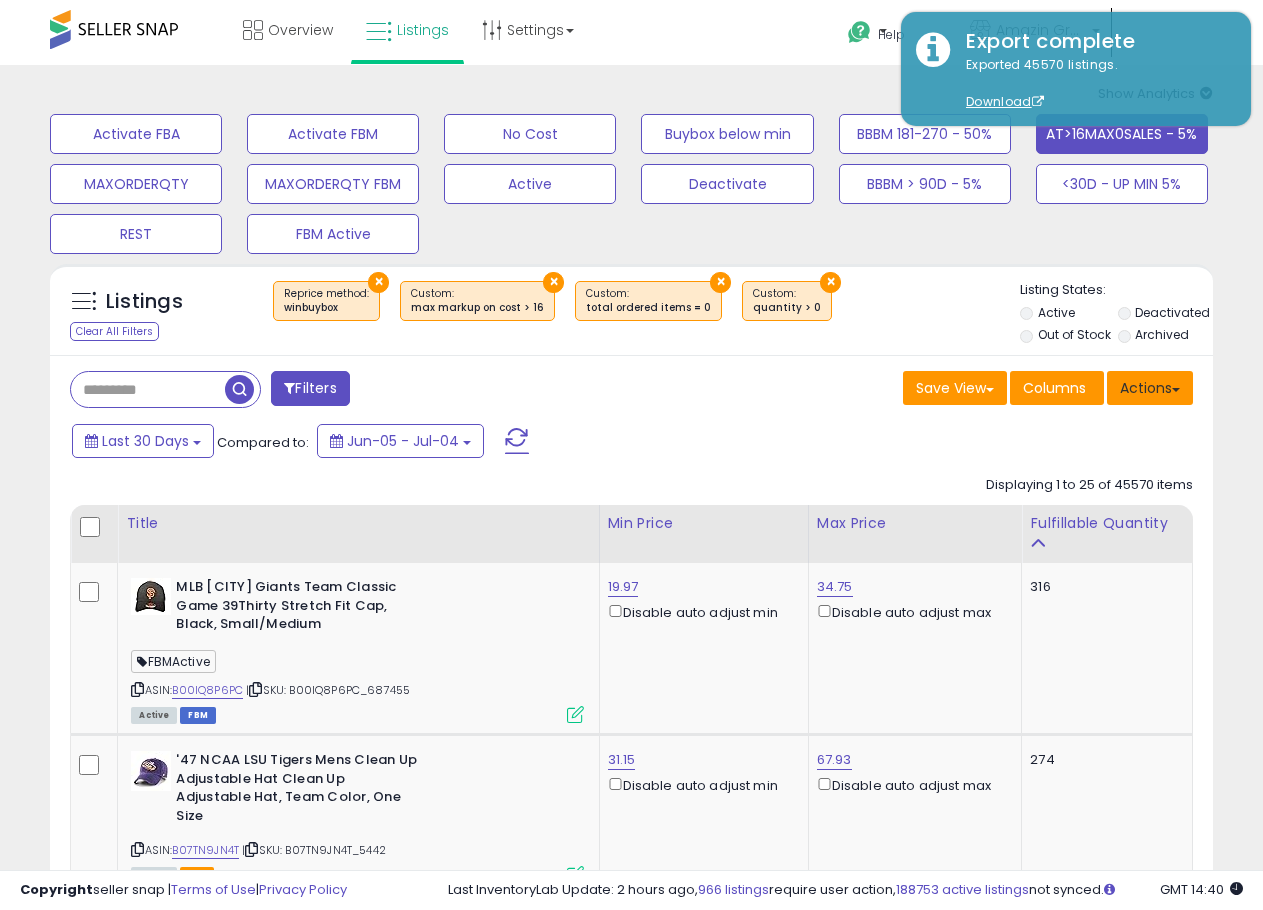 click on "Actions" at bounding box center [1150, 388] 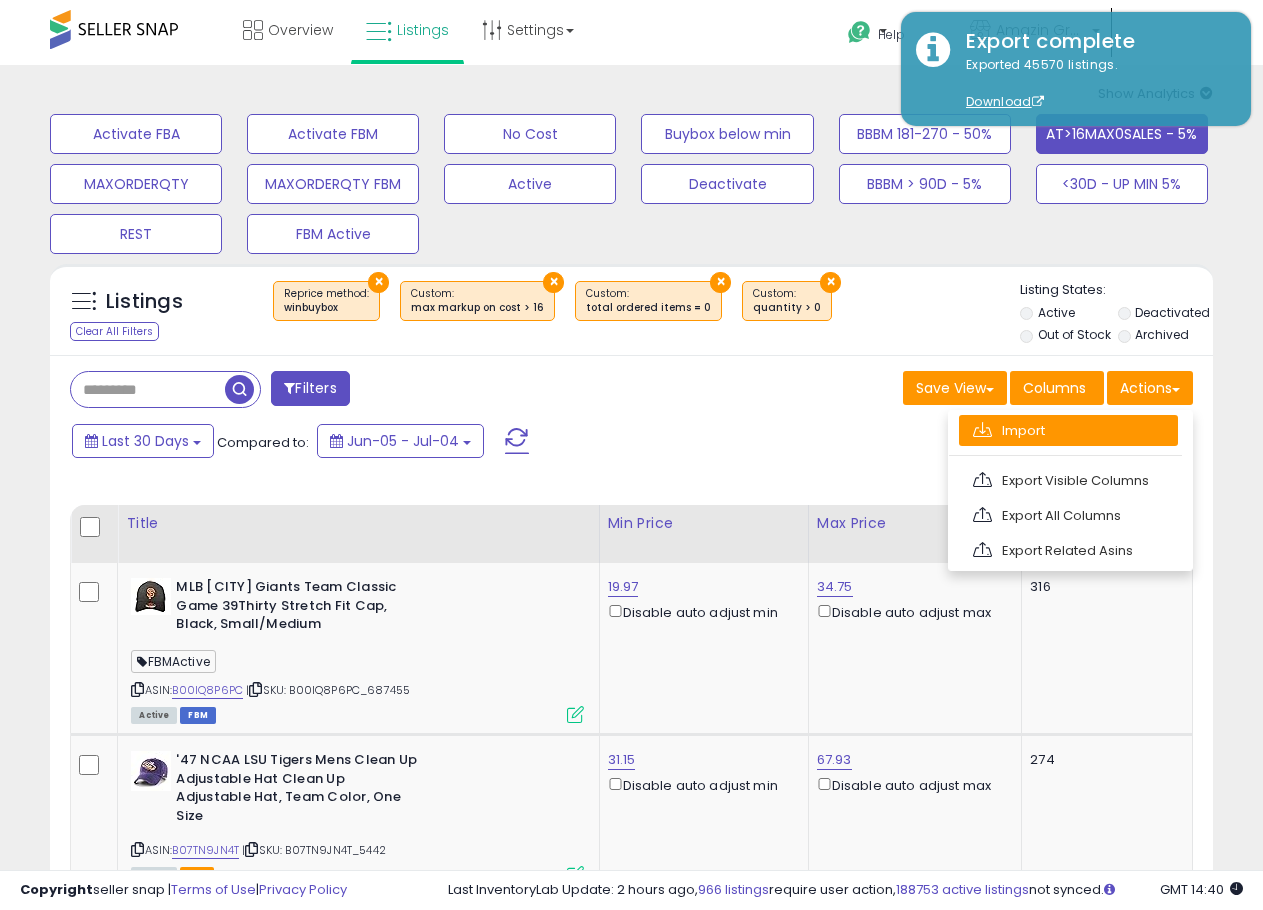 click on "Import" at bounding box center (1068, 430) 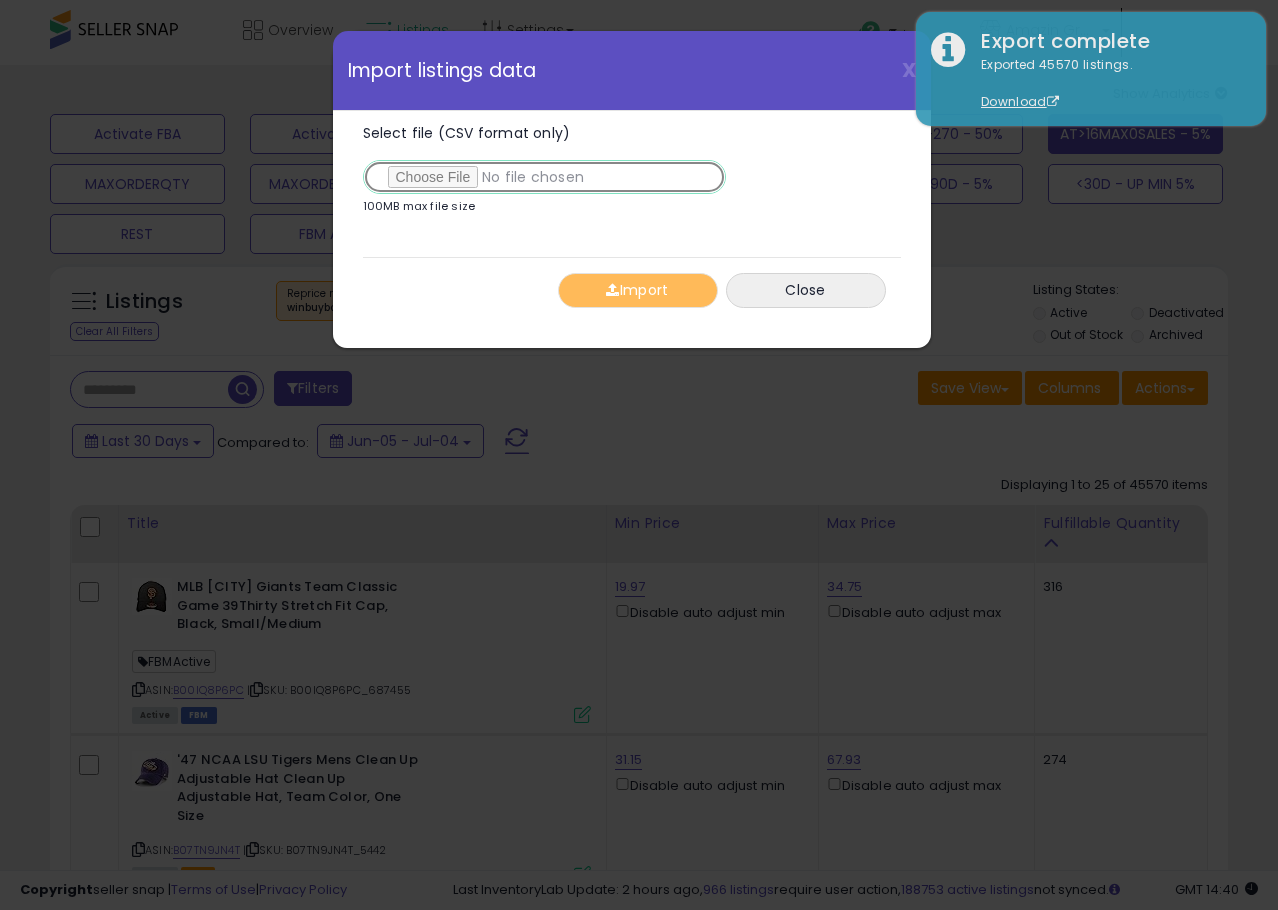 click on "Select file (CSV format only)" at bounding box center (544, 177) 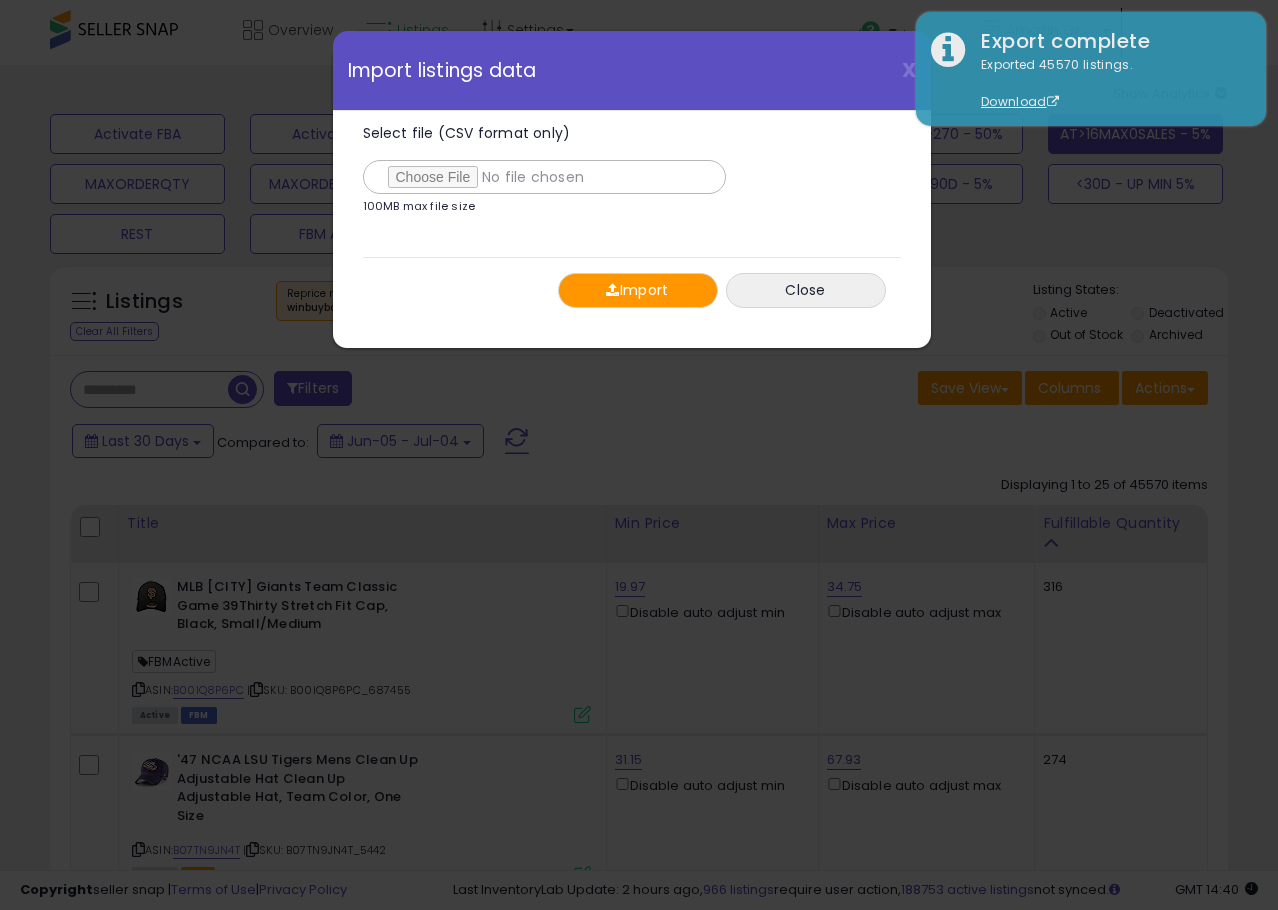 click on "Import" at bounding box center [638, 290] 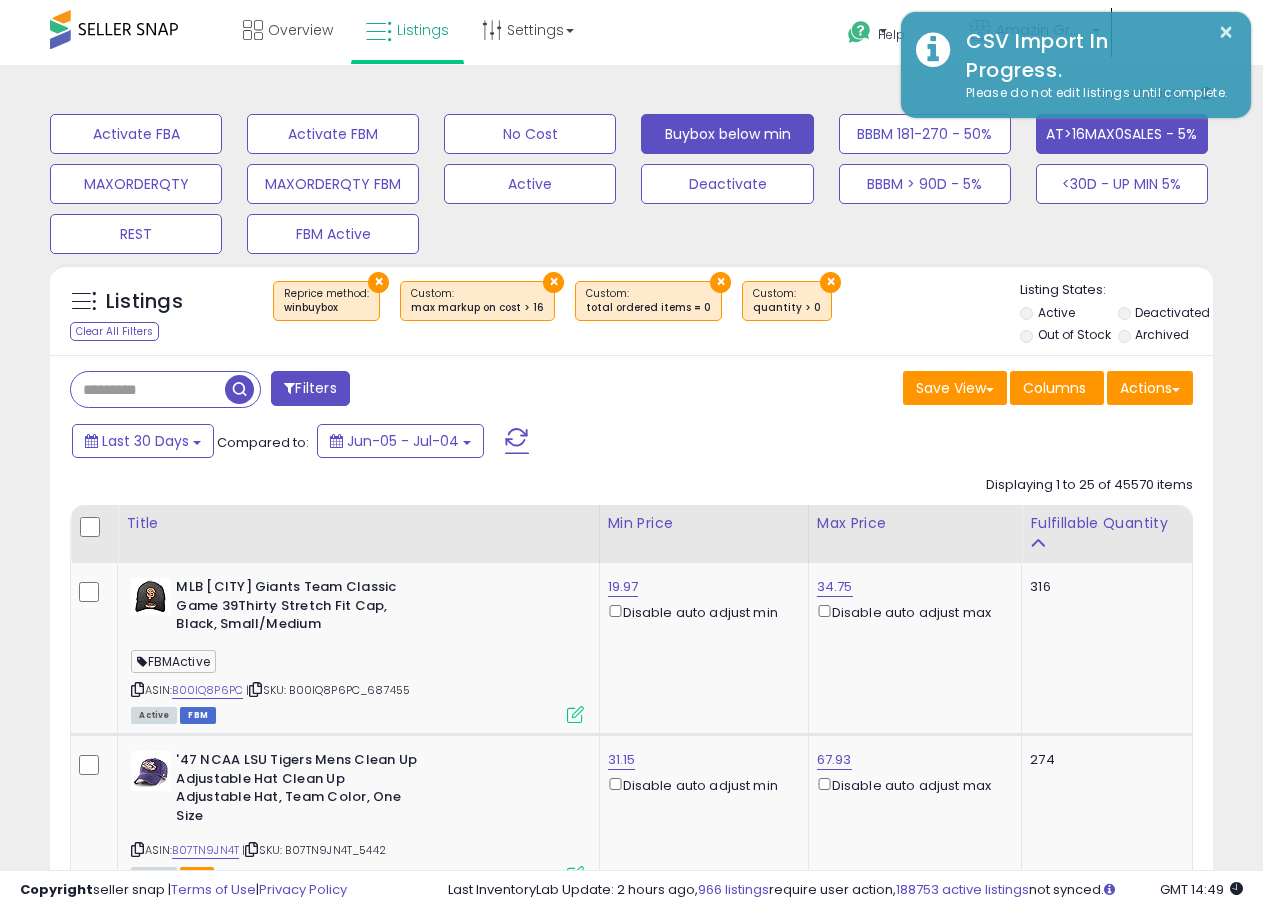 click on "Buybox below min" at bounding box center [136, 134] 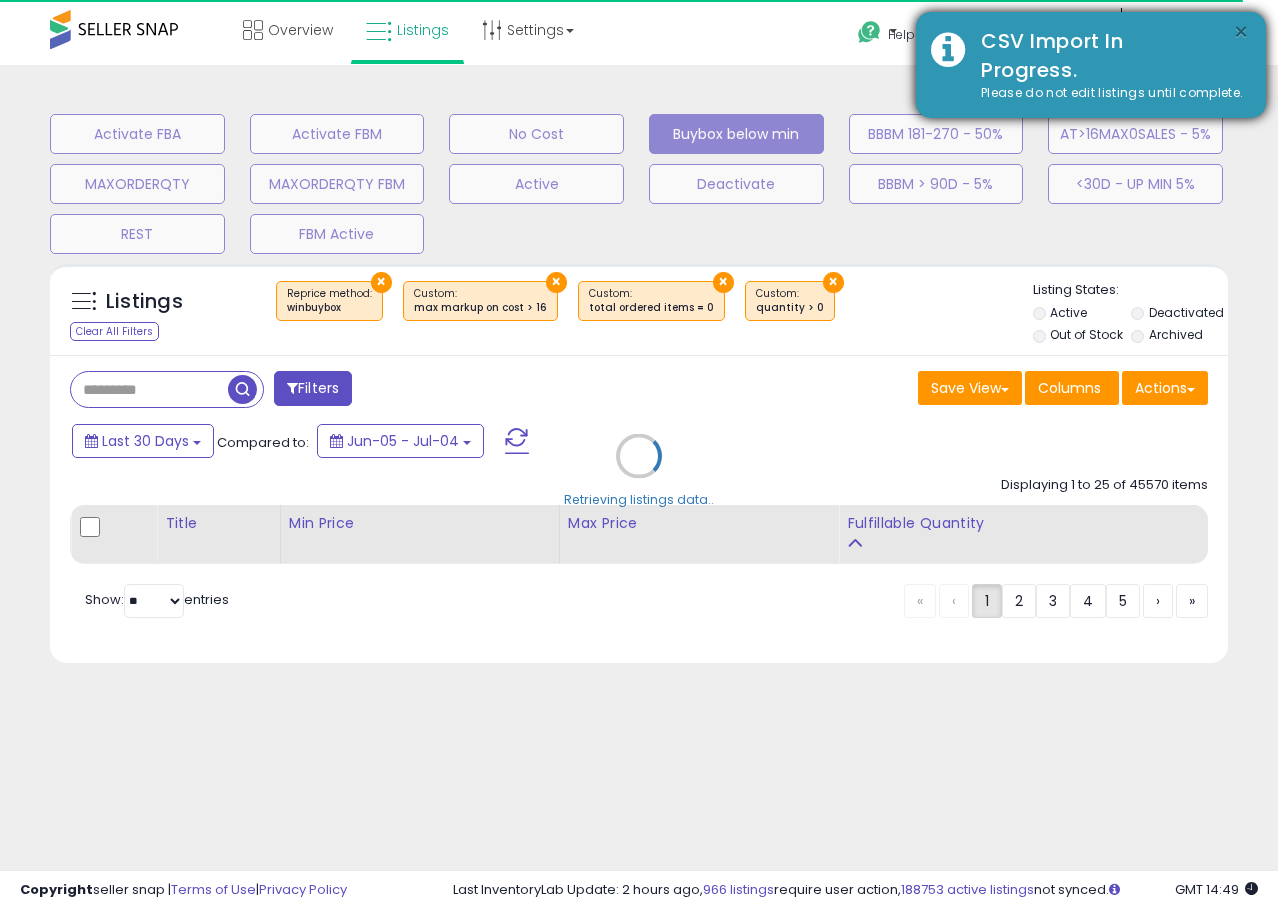 click on "×" at bounding box center (1241, 32) 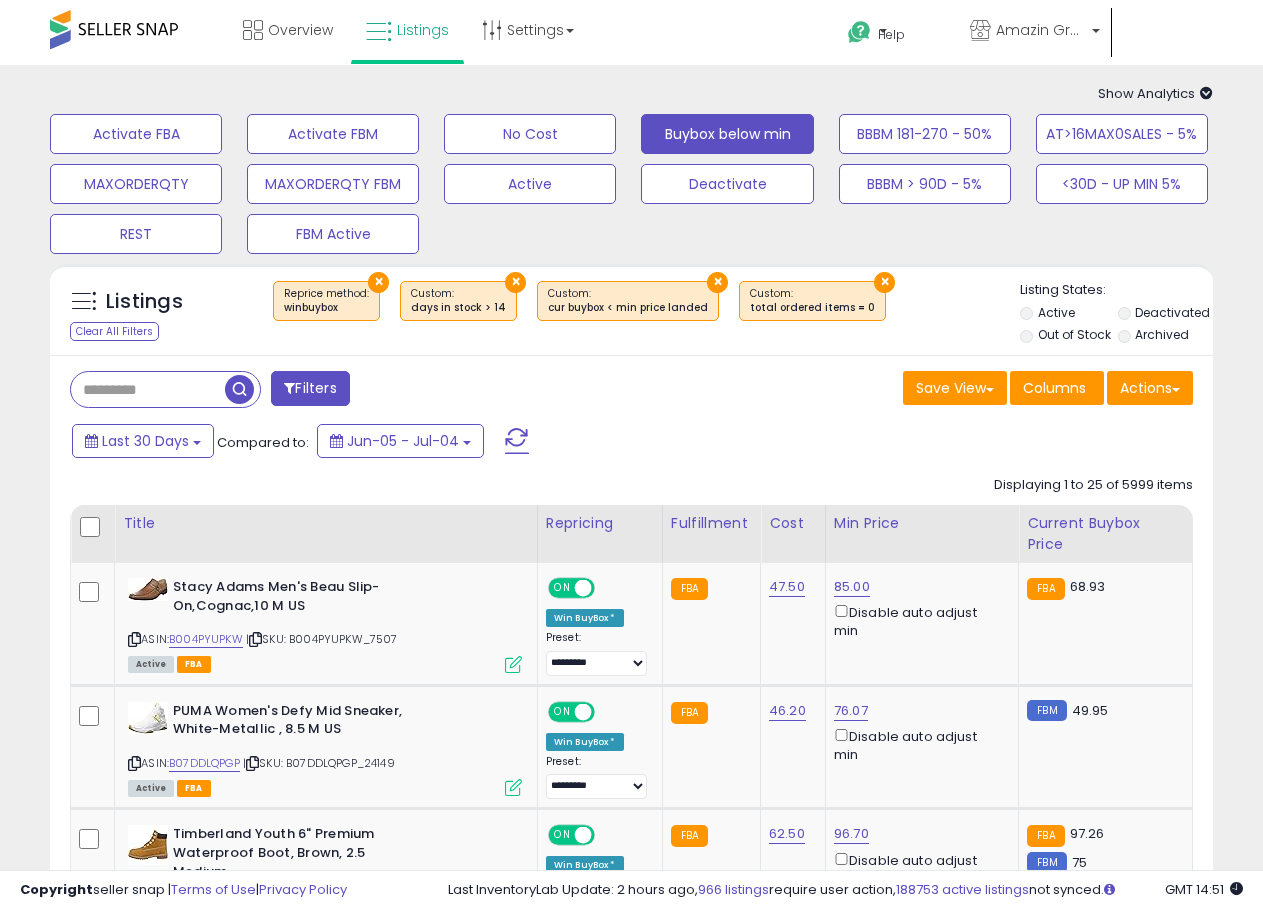 click on "total ordered items = 0" at bounding box center (812, 308) 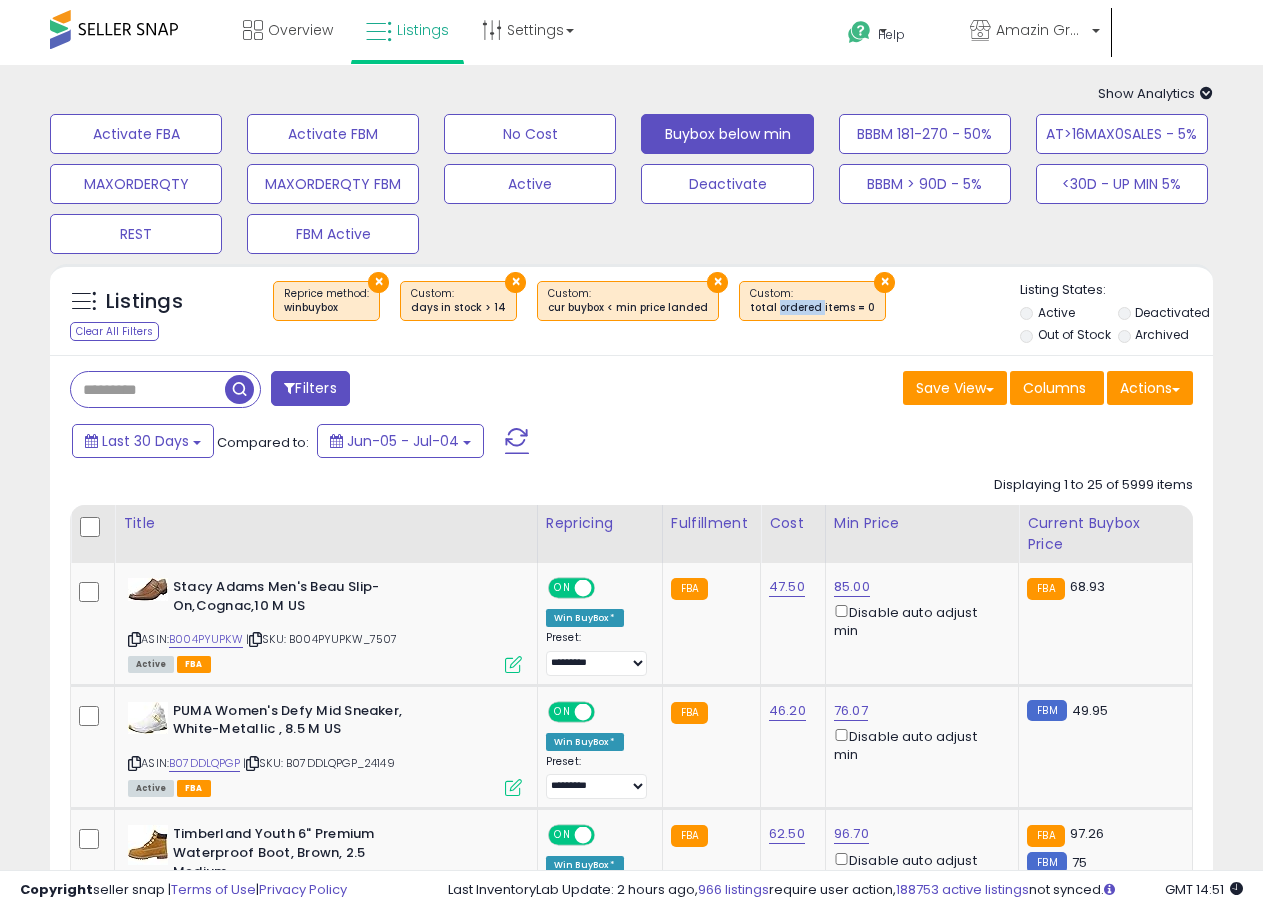 click on "total ordered items = 0" at bounding box center [812, 308] 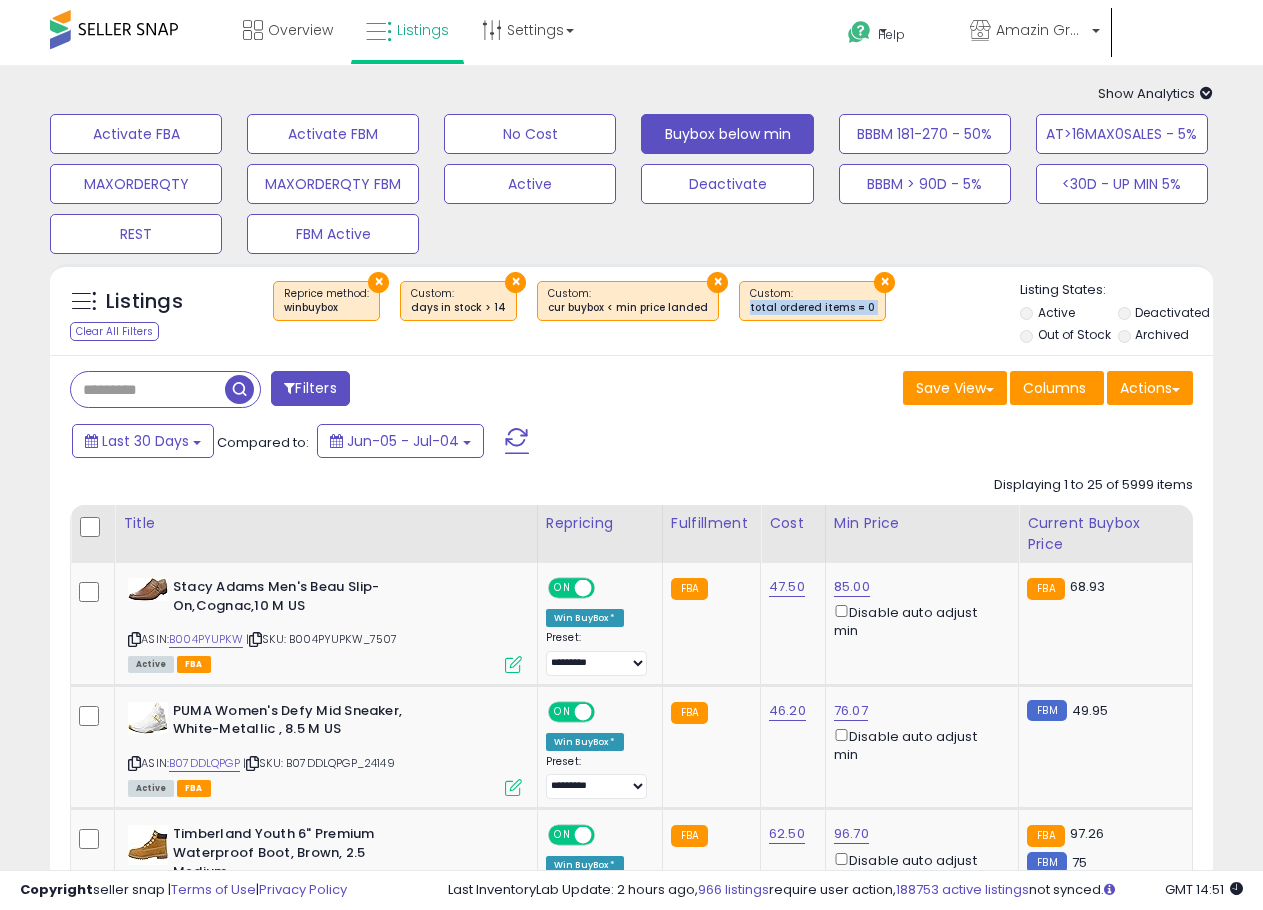 click on "total ordered items = 0" at bounding box center (812, 308) 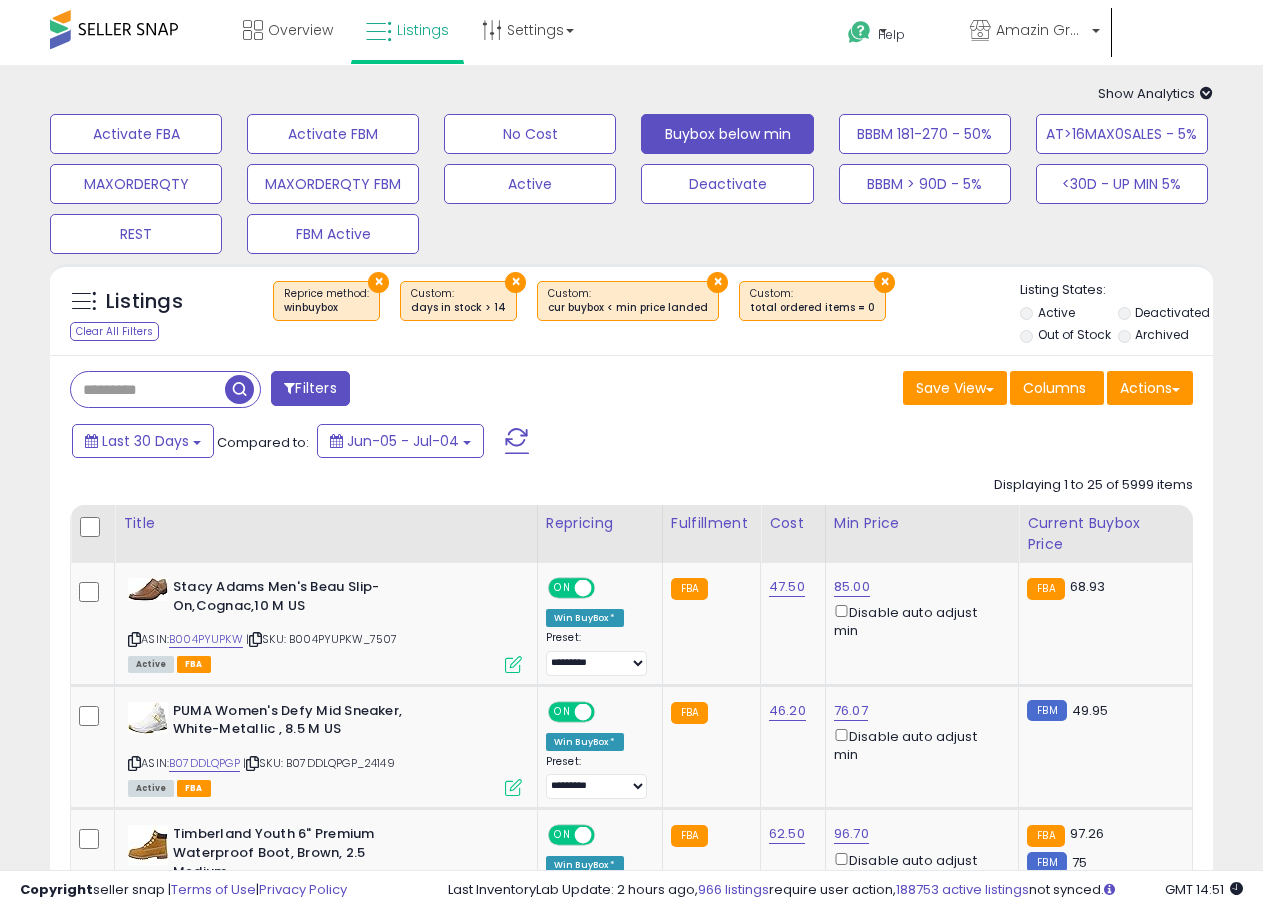 click on "Custom:
total ordered items = 0" at bounding box center [812, 301] 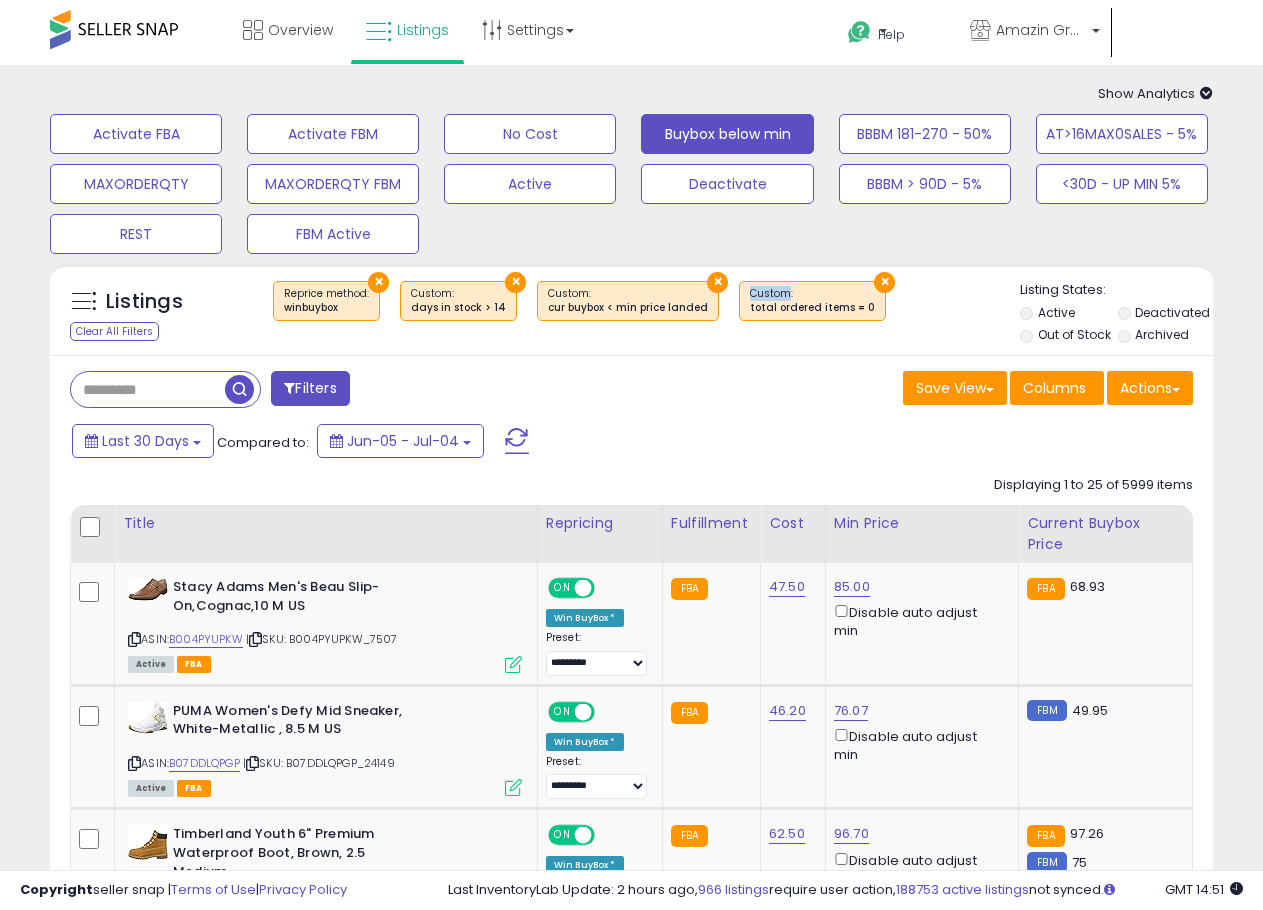 click on "Custom:
total ordered items = 0" at bounding box center [812, 301] 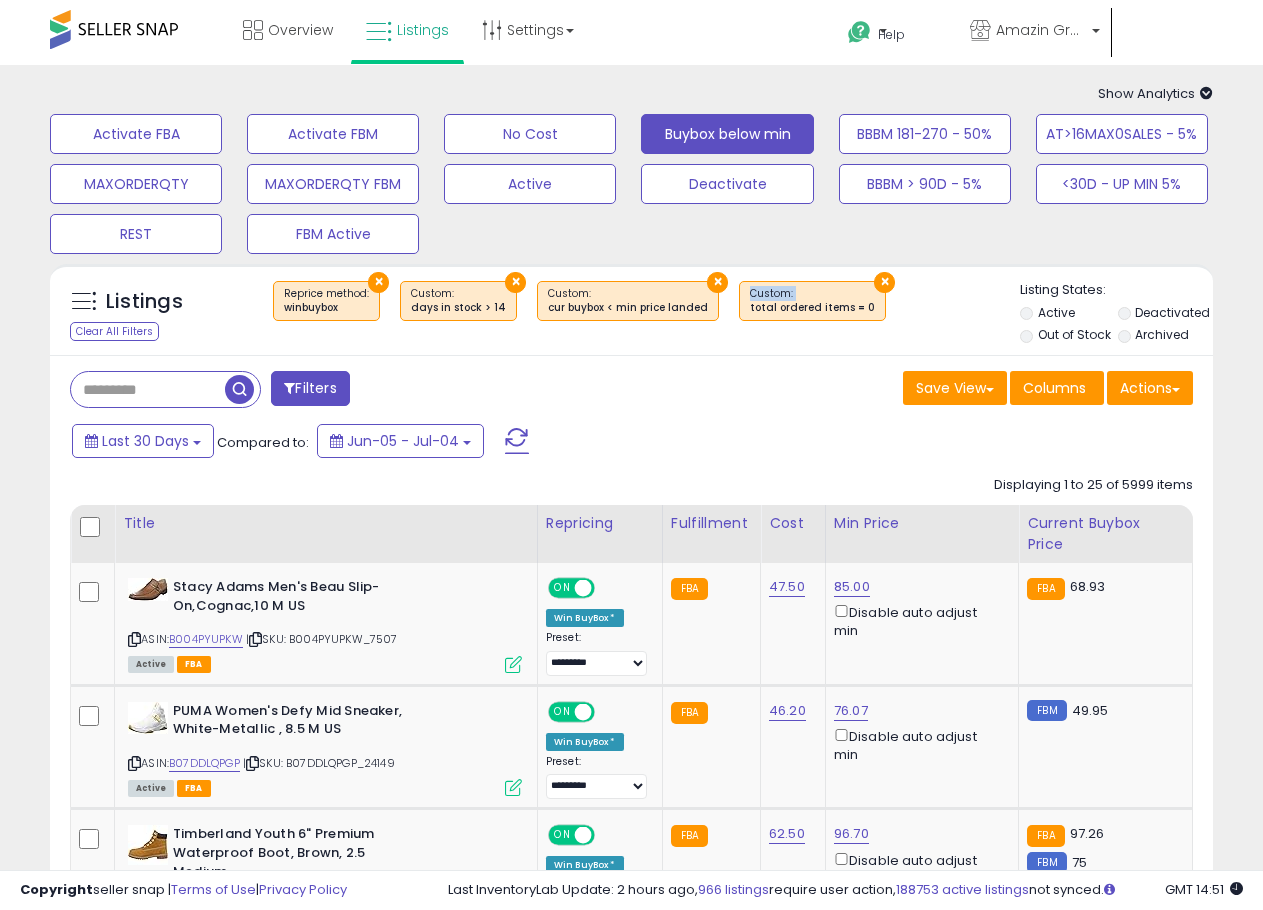 click on "Custom:
total ordered items = 0" at bounding box center (812, 301) 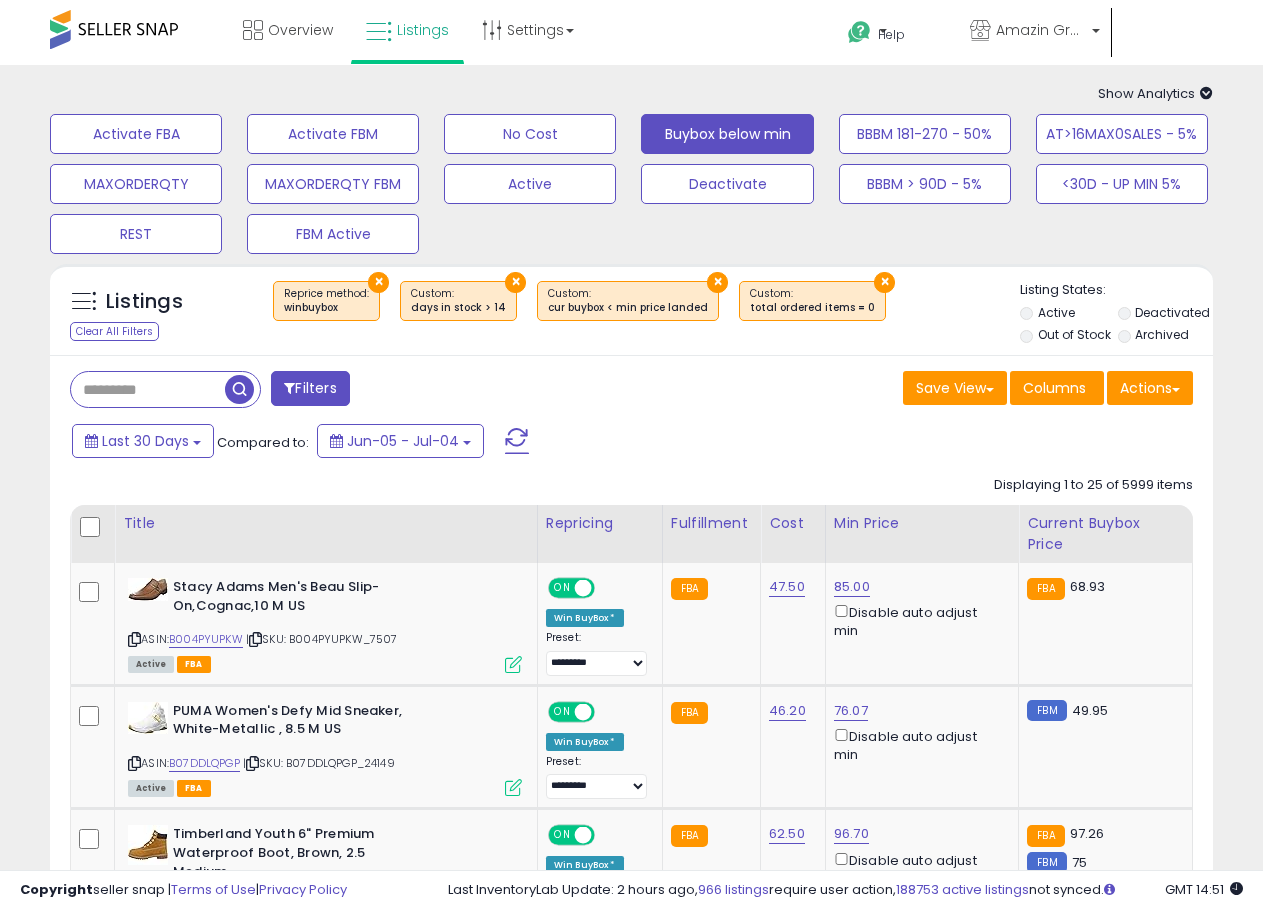 click on "total ordered items = 0" at bounding box center (812, 308) 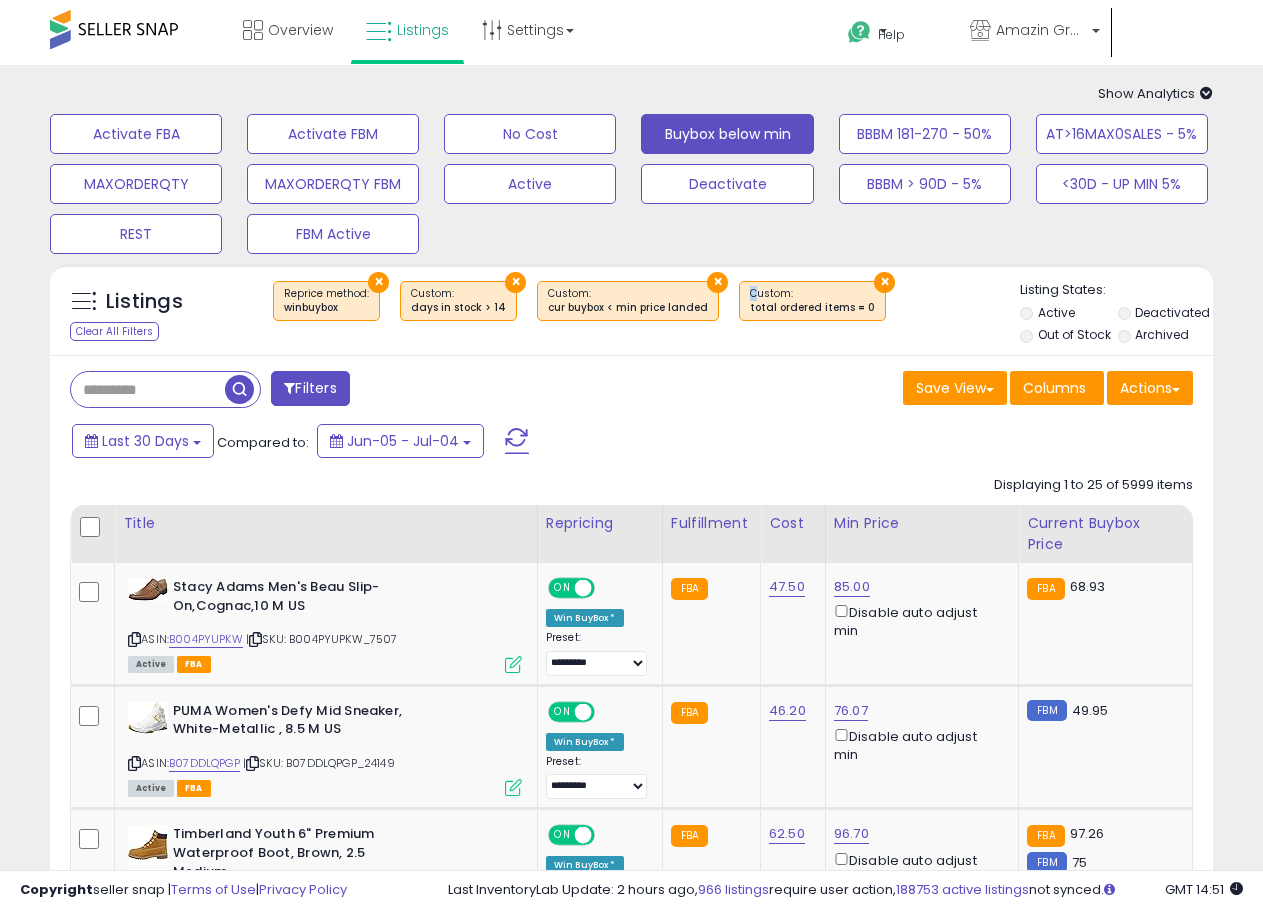 click on "×
Custom:
total ordered items = 0" at bounding box center [812, 301] 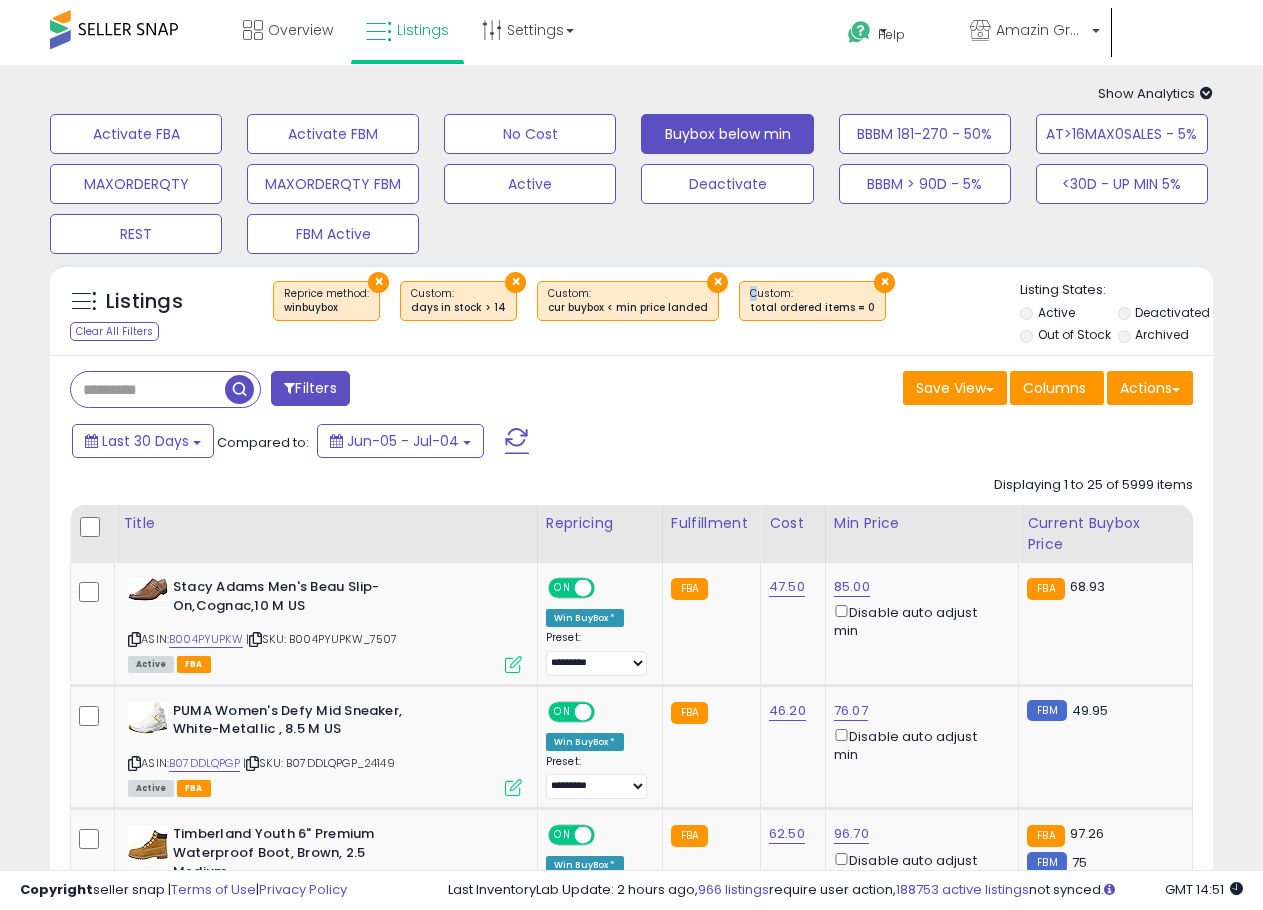 click on "Custom:
total ordered items = 0" at bounding box center (812, 301) 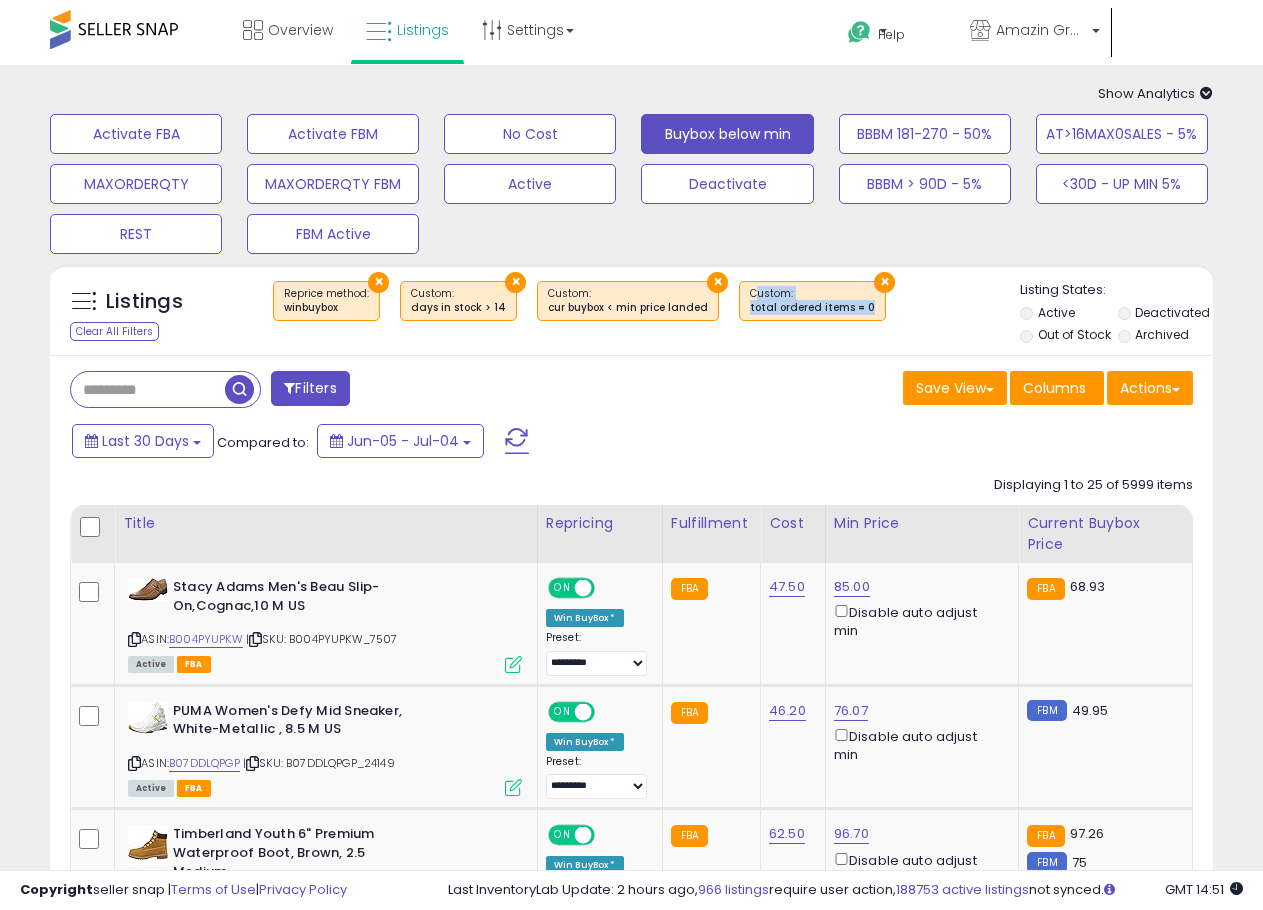 drag, startPoint x: 738, startPoint y: 299, endPoint x: 846, endPoint y: 302, distance: 108.04166 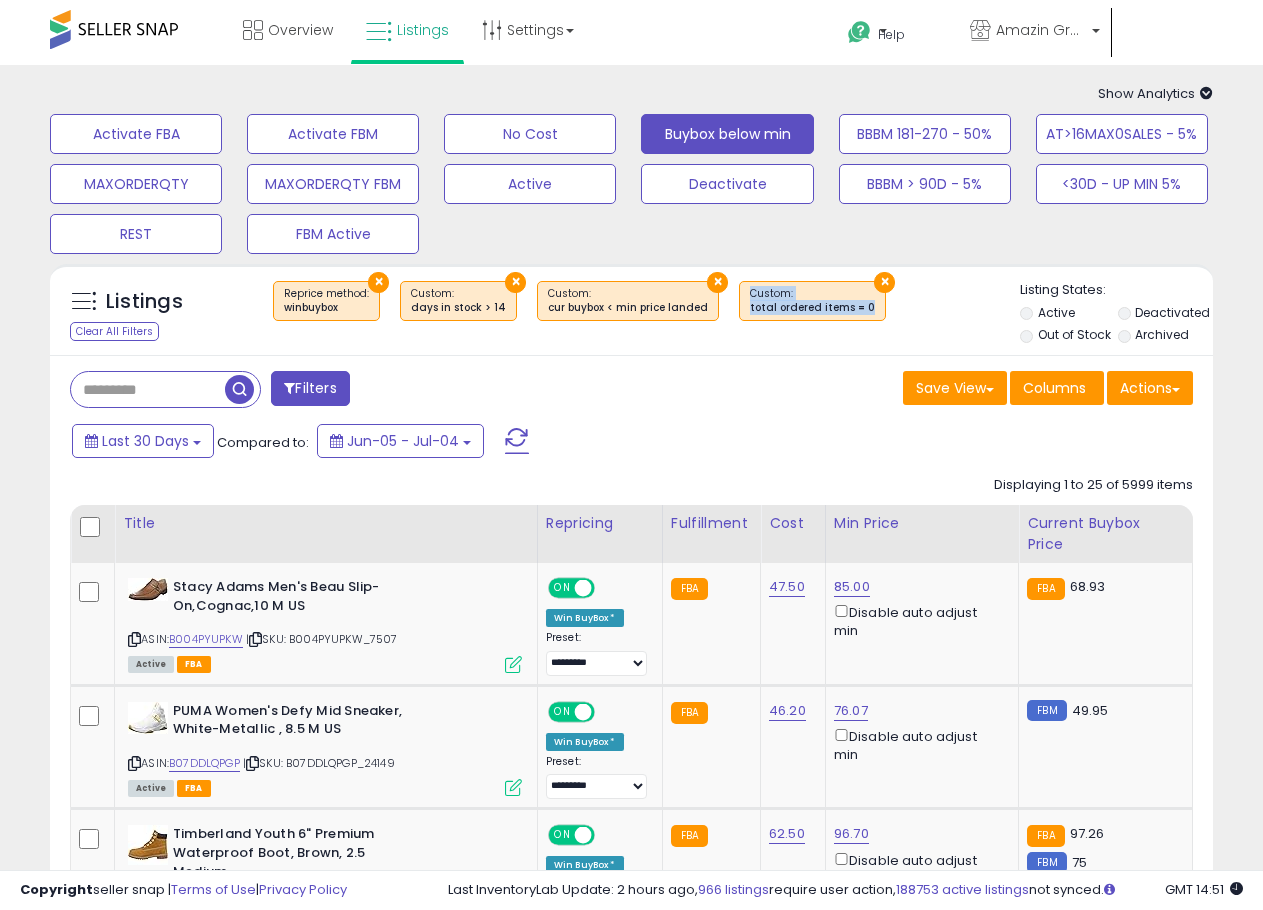 drag, startPoint x: 846, startPoint y: 302, endPoint x: 729, endPoint y: 292, distance: 117.426575 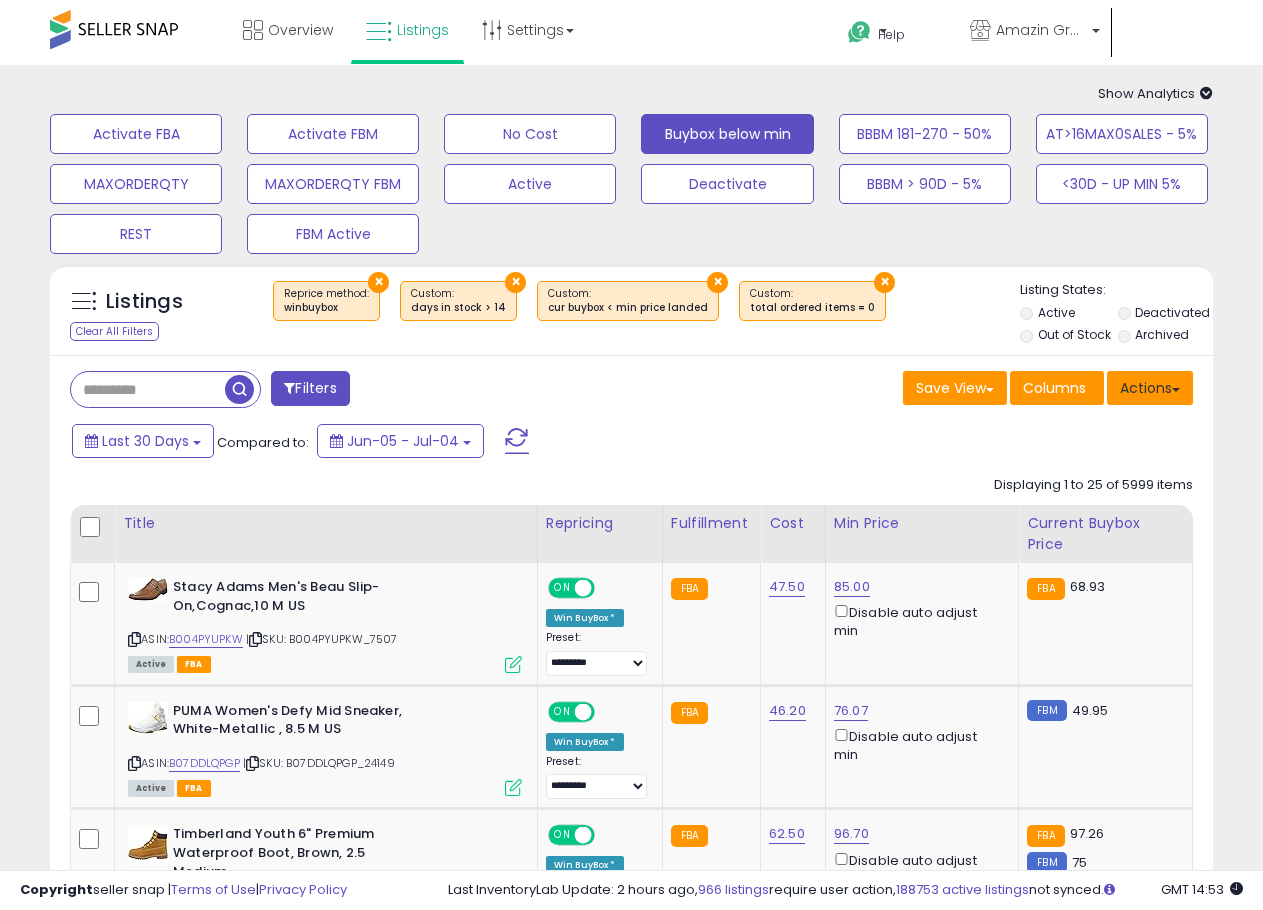 click on "Actions" at bounding box center (1150, 388) 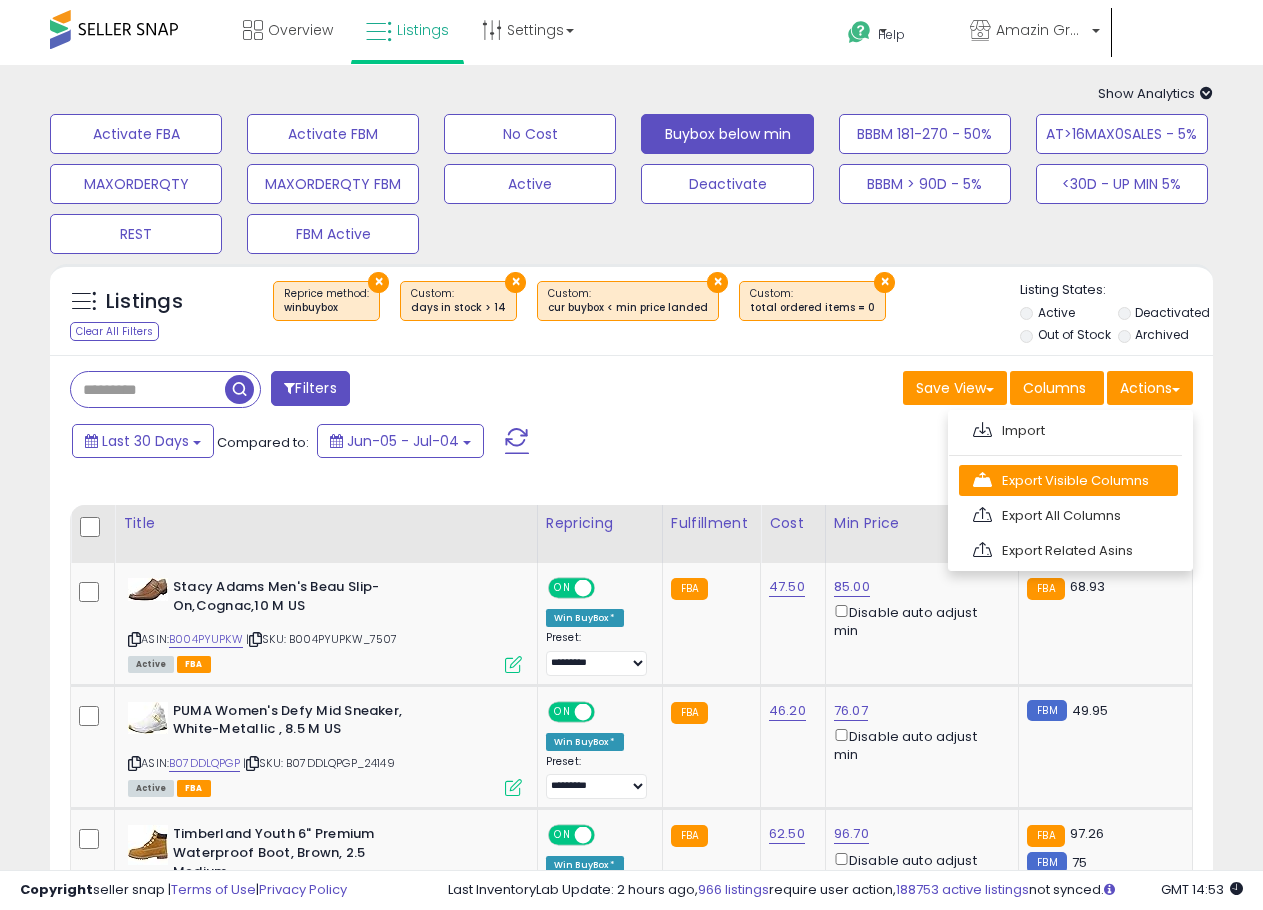 click on "Export Visible Columns" at bounding box center (1068, 480) 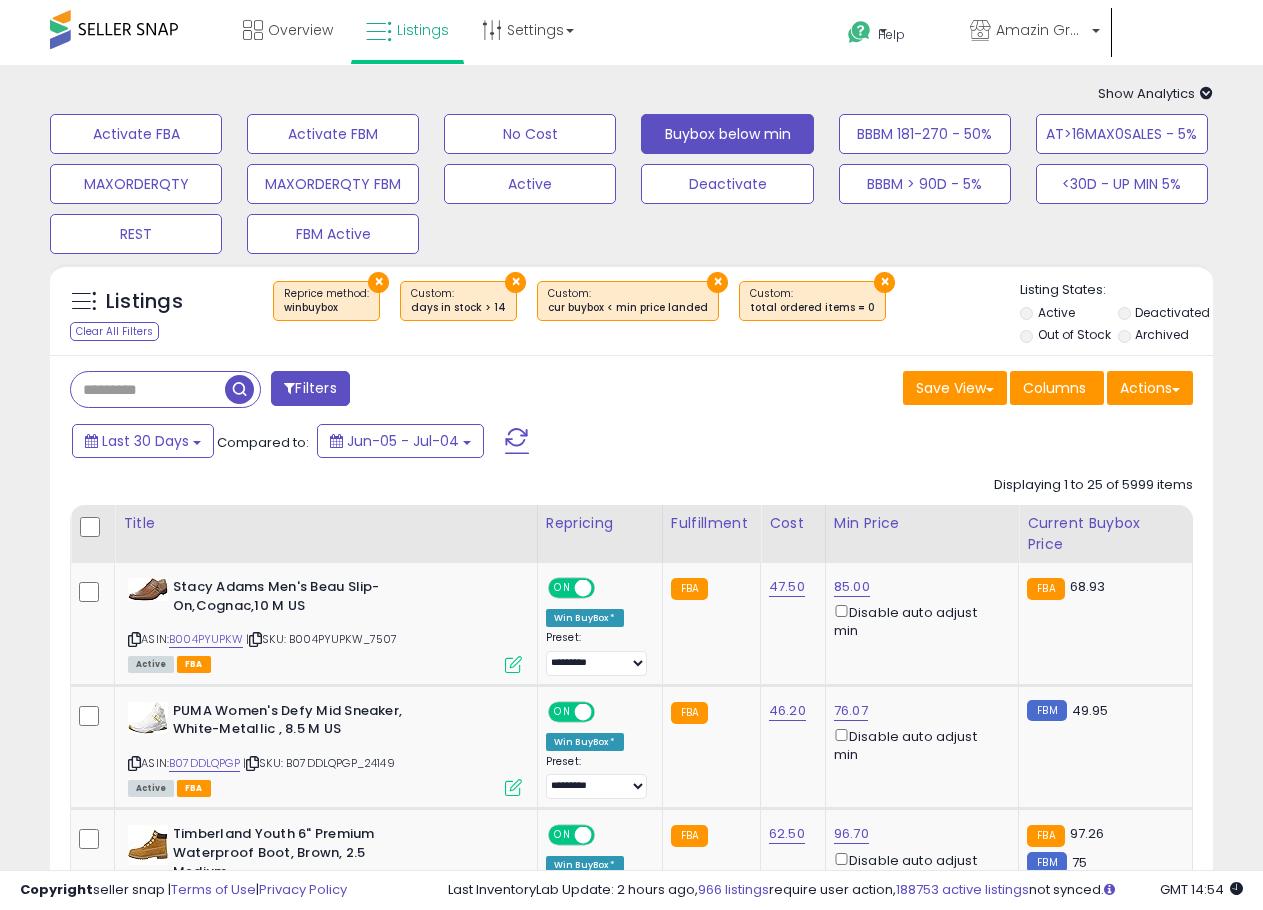 click on "total ordered items = 0" at bounding box center [812, 308] 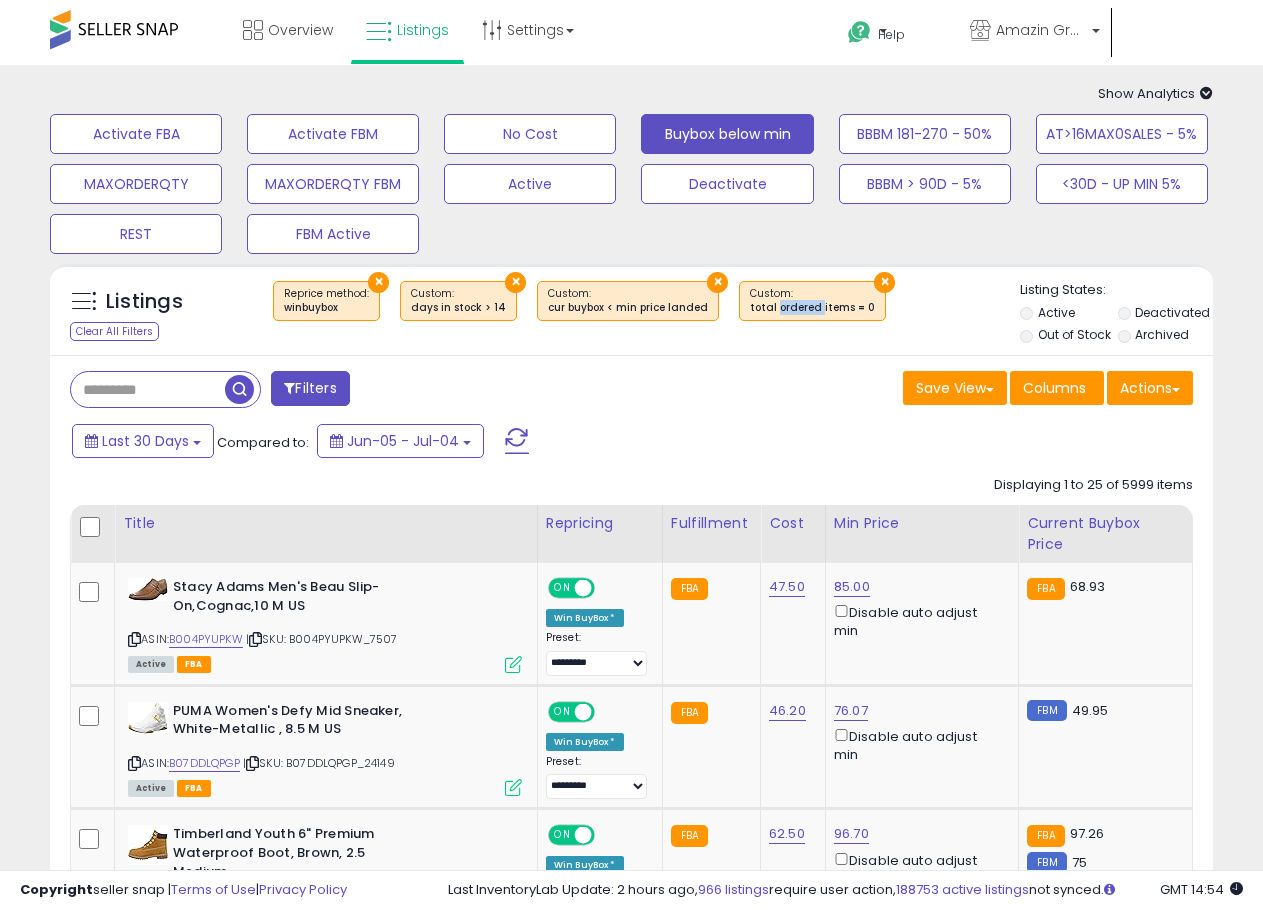 click on "total ordered items = 0" at bounding box center [812, 308] 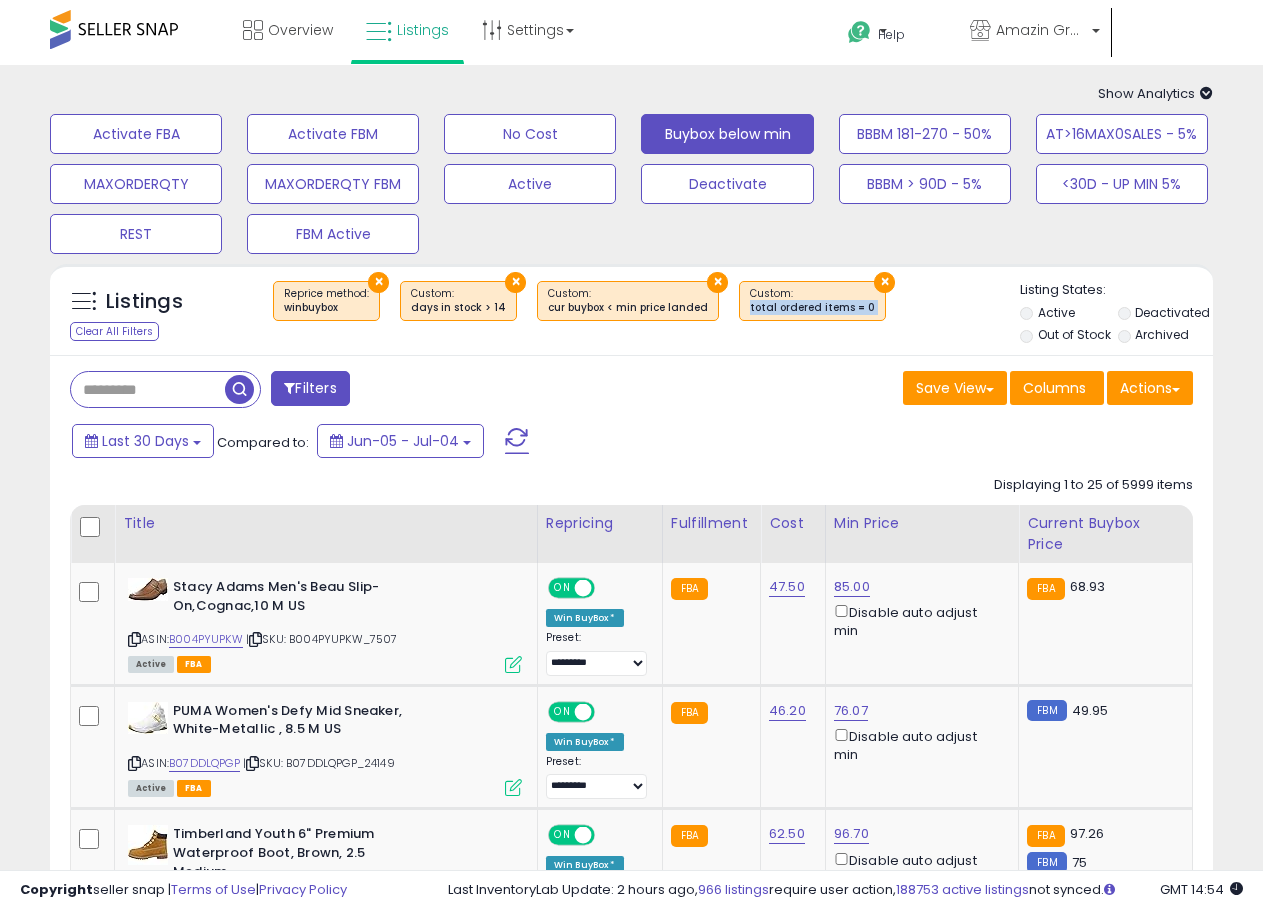 click on "total ordered items = 0" at bounding box center [812, 308] 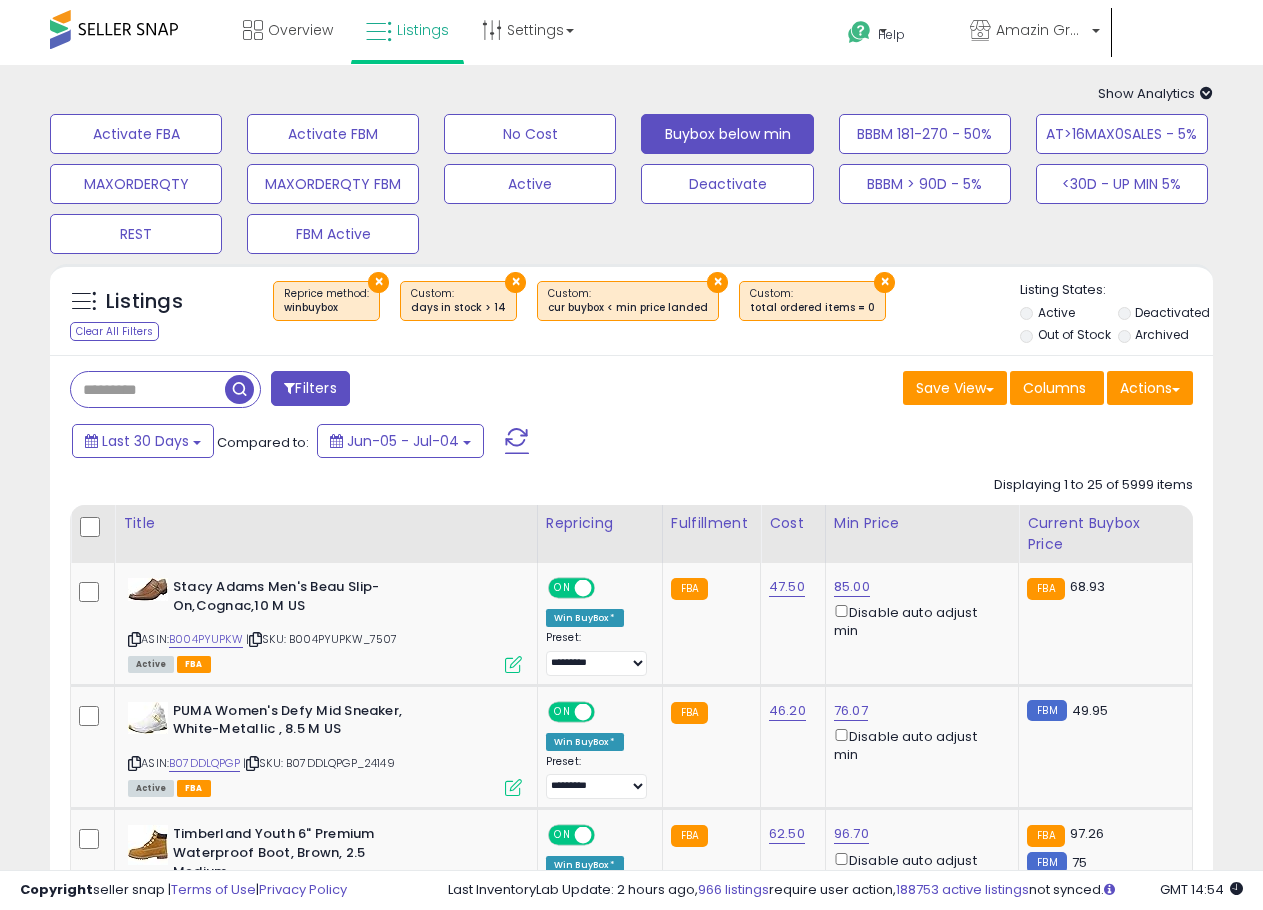 click on "Custom:
total ordered items = 0" at bounding box center (812, 301) 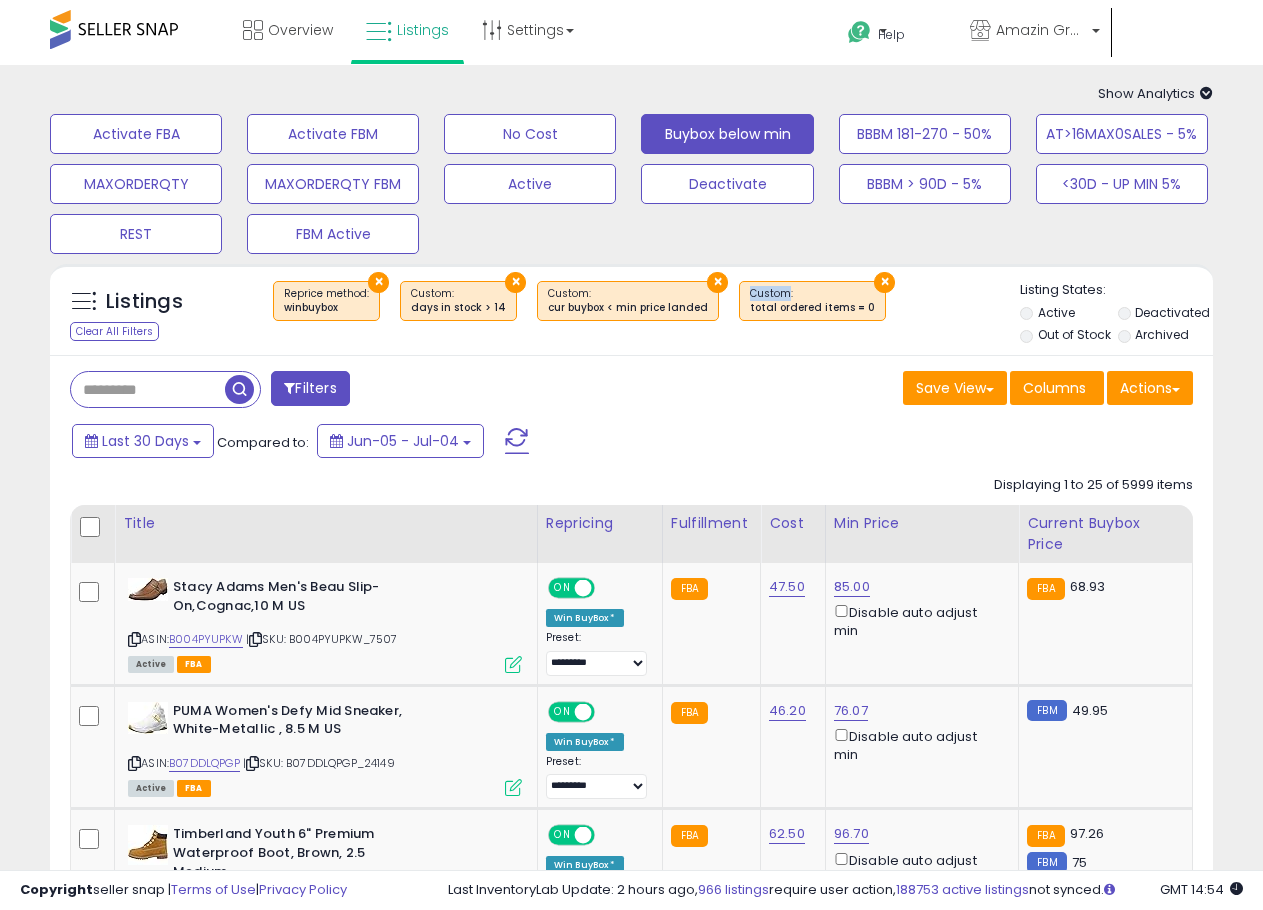 click on "Custom:
total ordered items = 0" at bounding box center [812, 301] 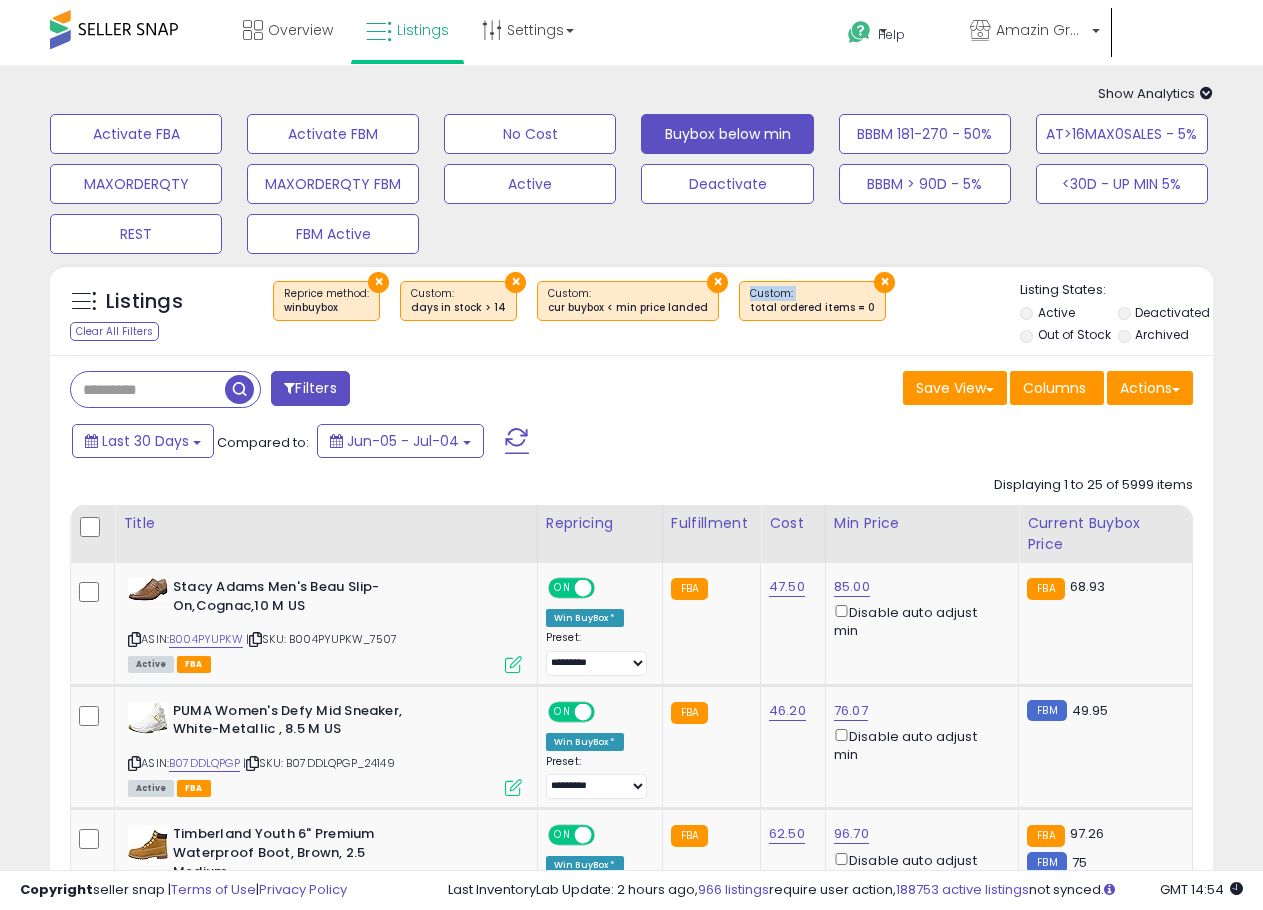 click on "Custom:
total ordered items = 0" at bounding box center (812, 301) 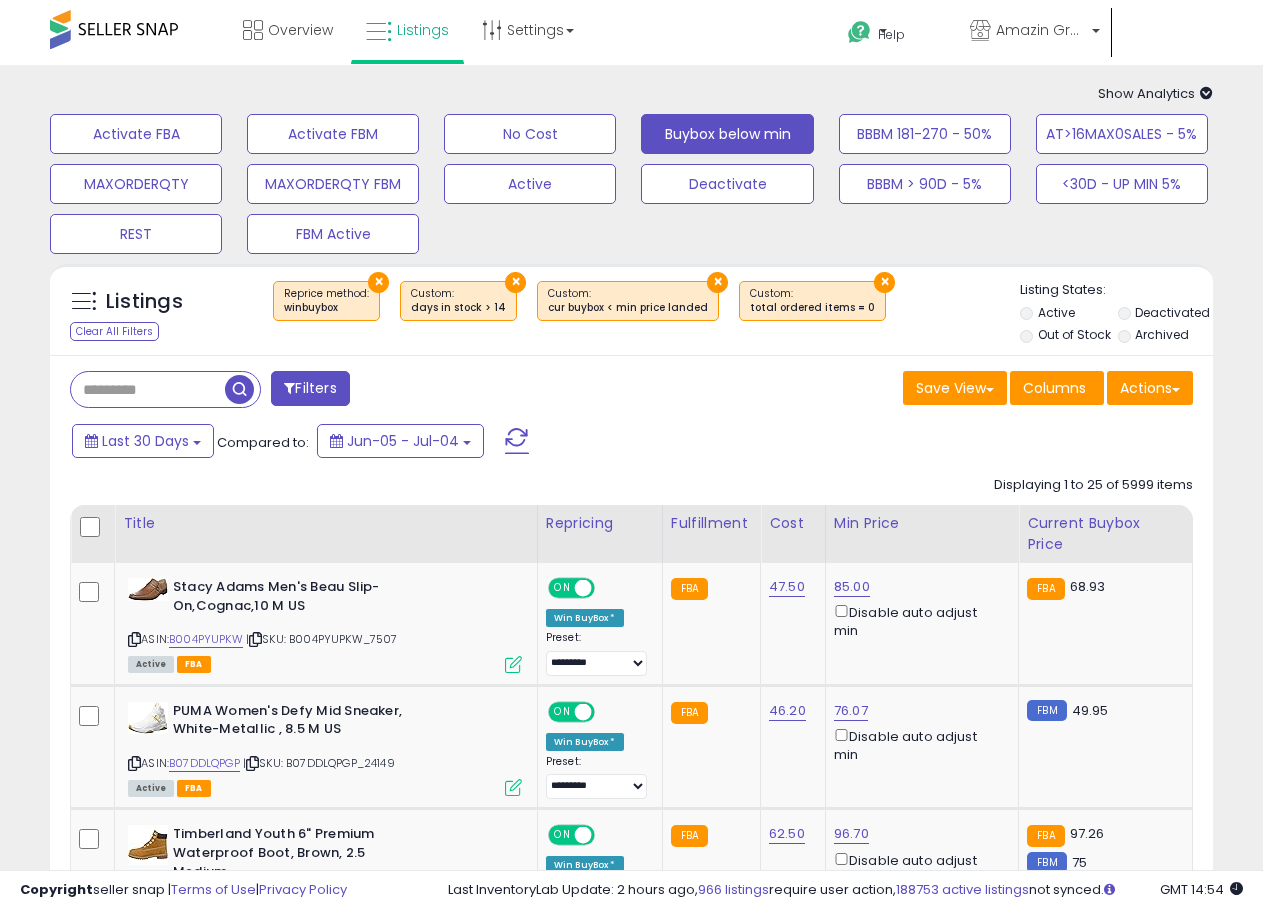 click on "total ordered items = 0" at bounding box center (812, 308) 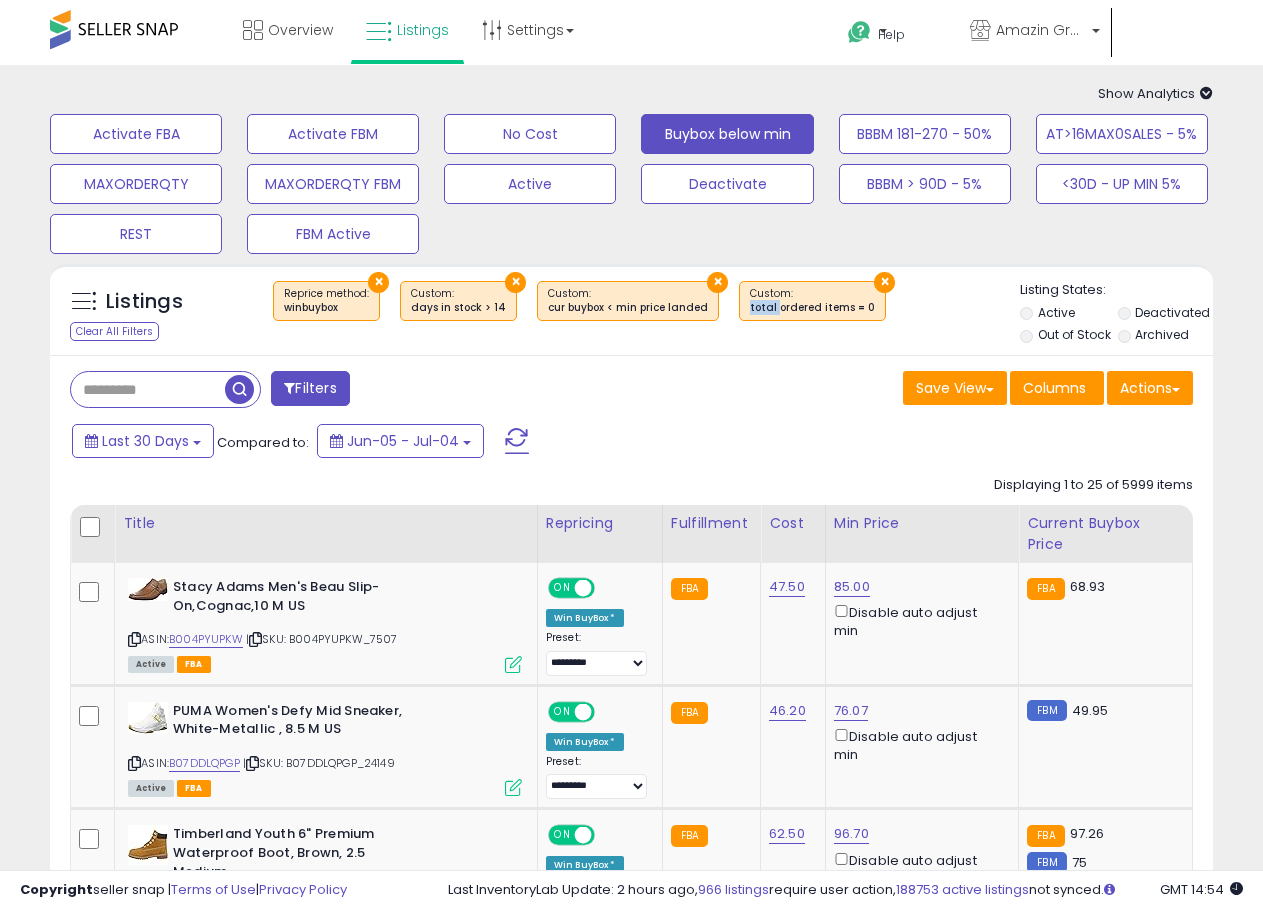 click on "total ordered items = 0" at bounding box center (812, 308) 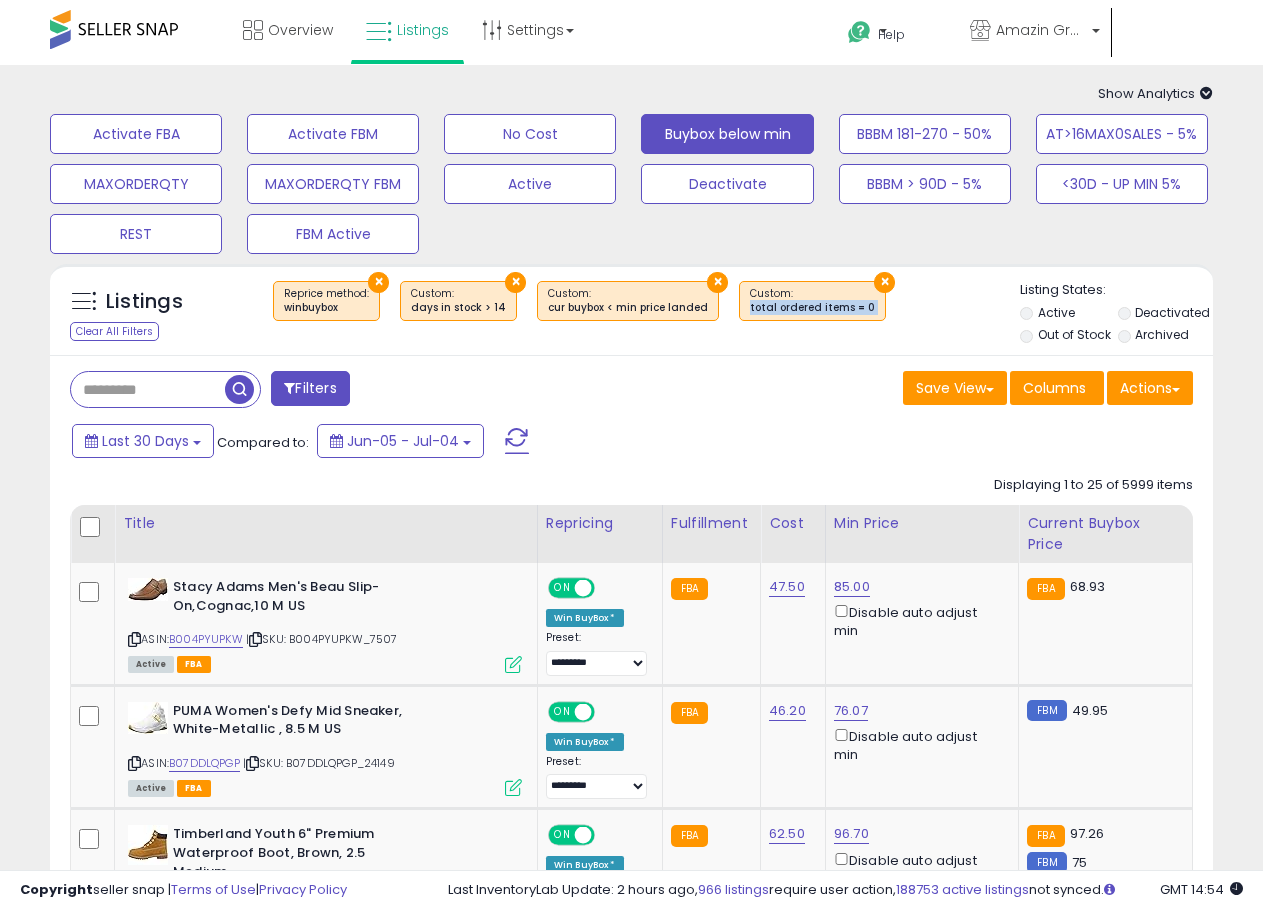 click on "total ordered items = 0" at bounding box center (812, 308) 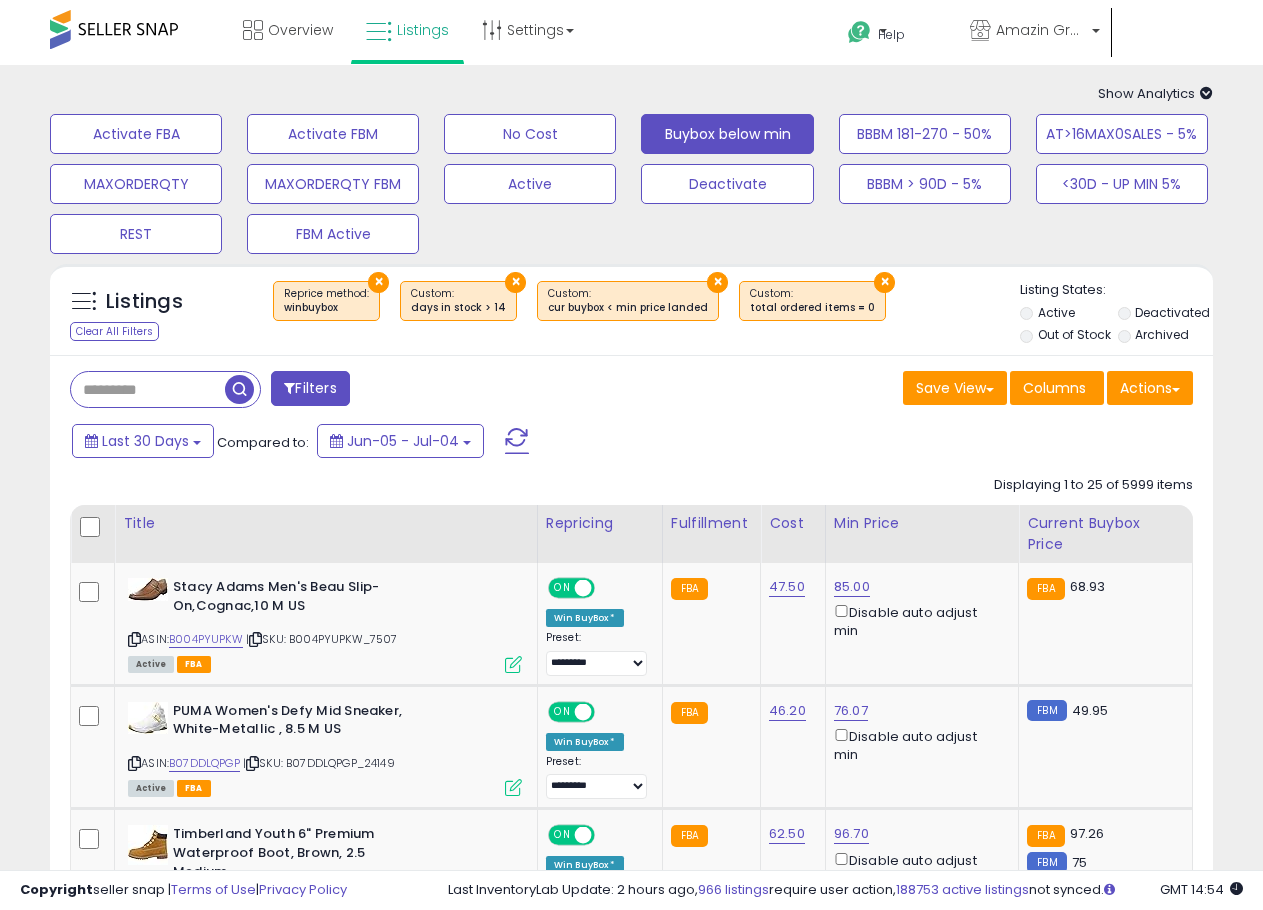 click on "Custom:
total ordered items = 0" at bounding box center (812, 301) 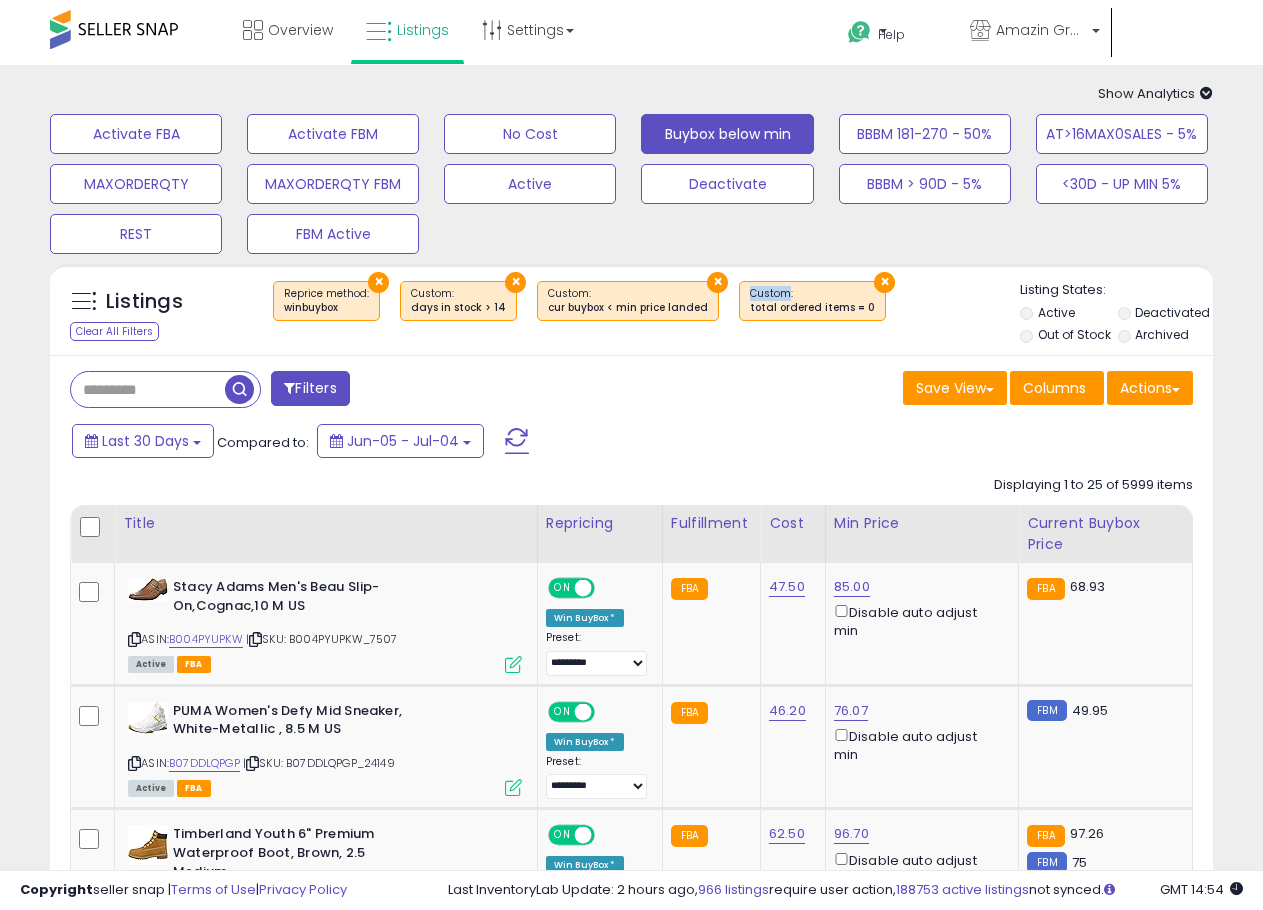 click on "Custom:
total ordered items = 0" at bounding box center [812, 301] 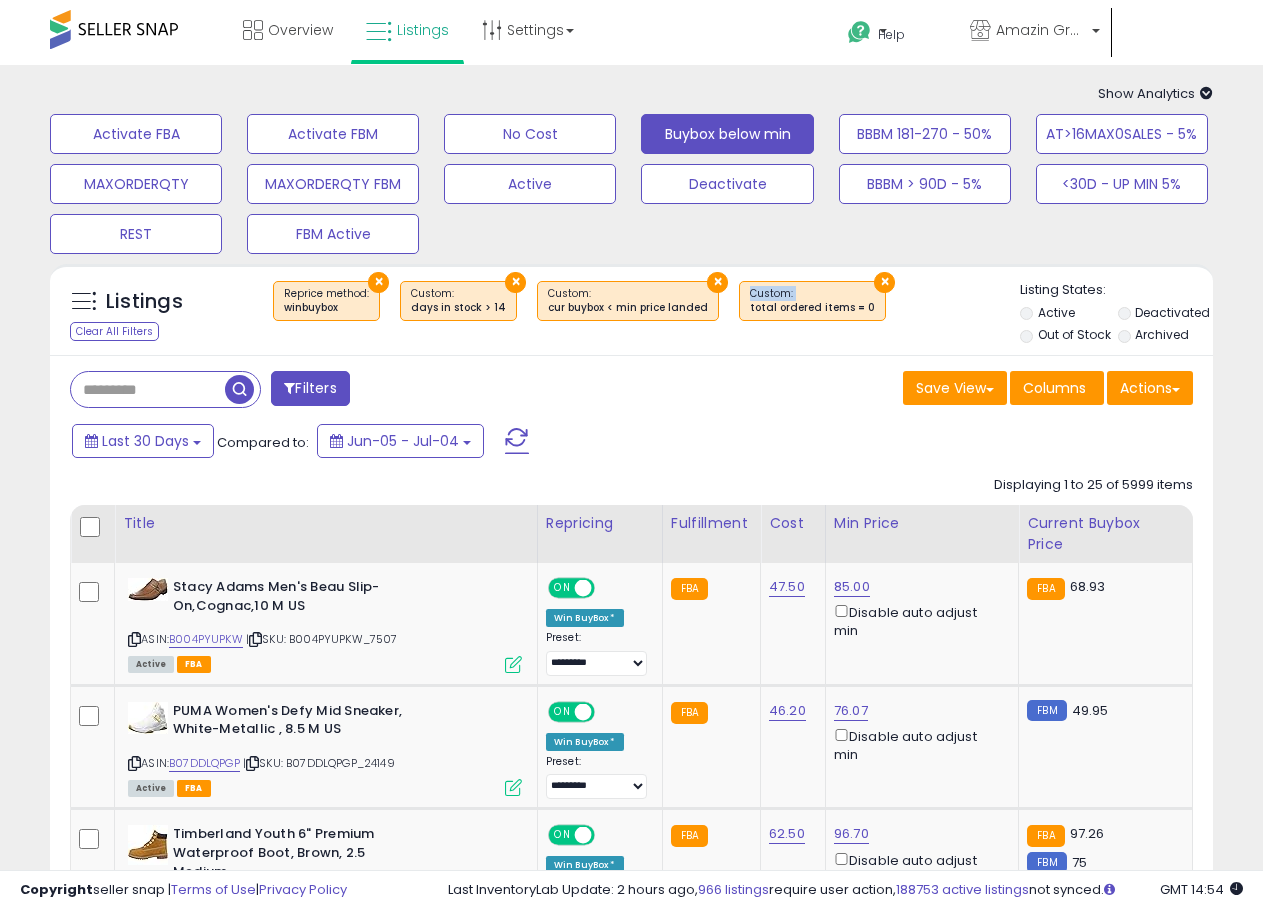 click on "Custom:
total ordered items = 0" at bounding box center [812, 301] 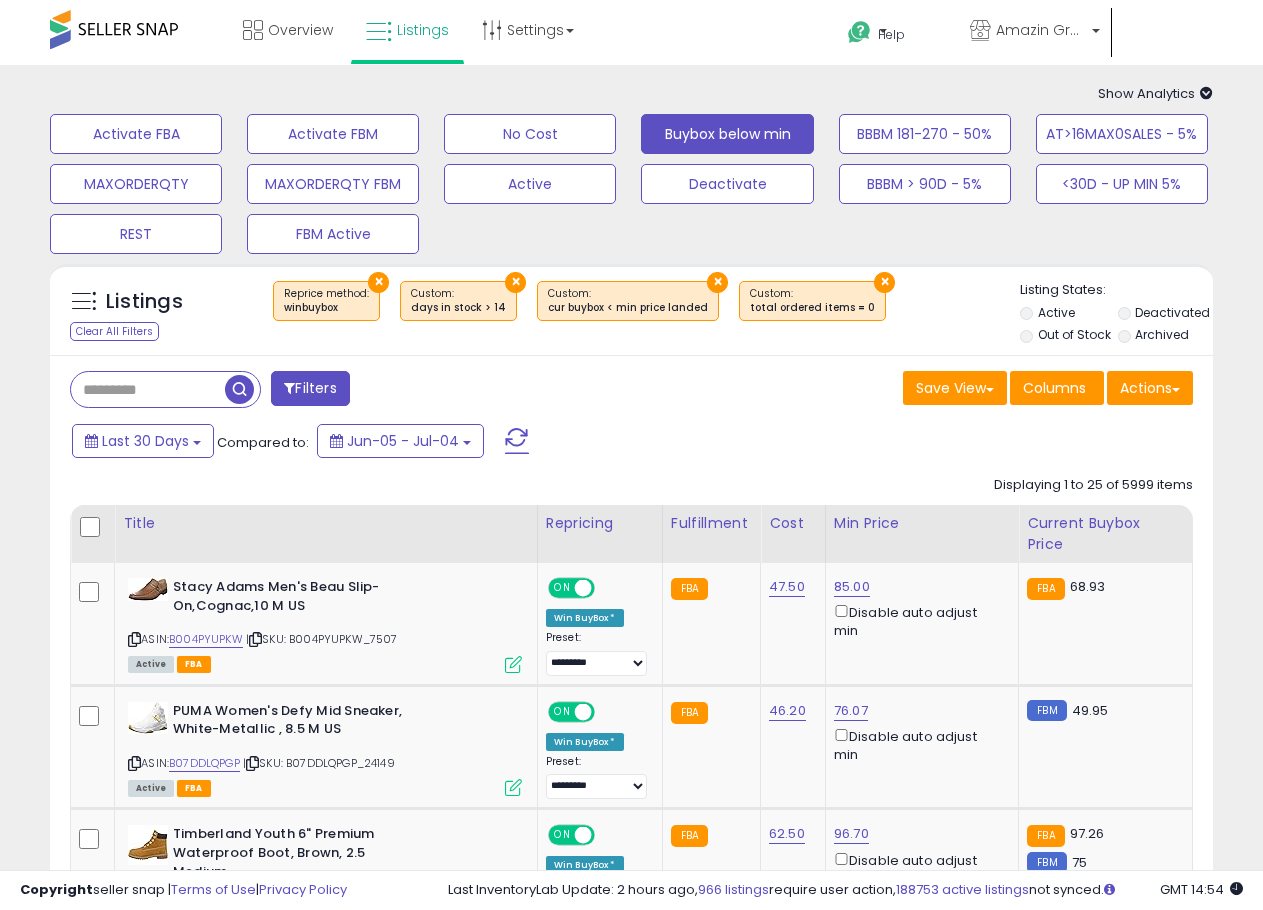 click on "total ordered items = 0" at bounding box center (812, 308) 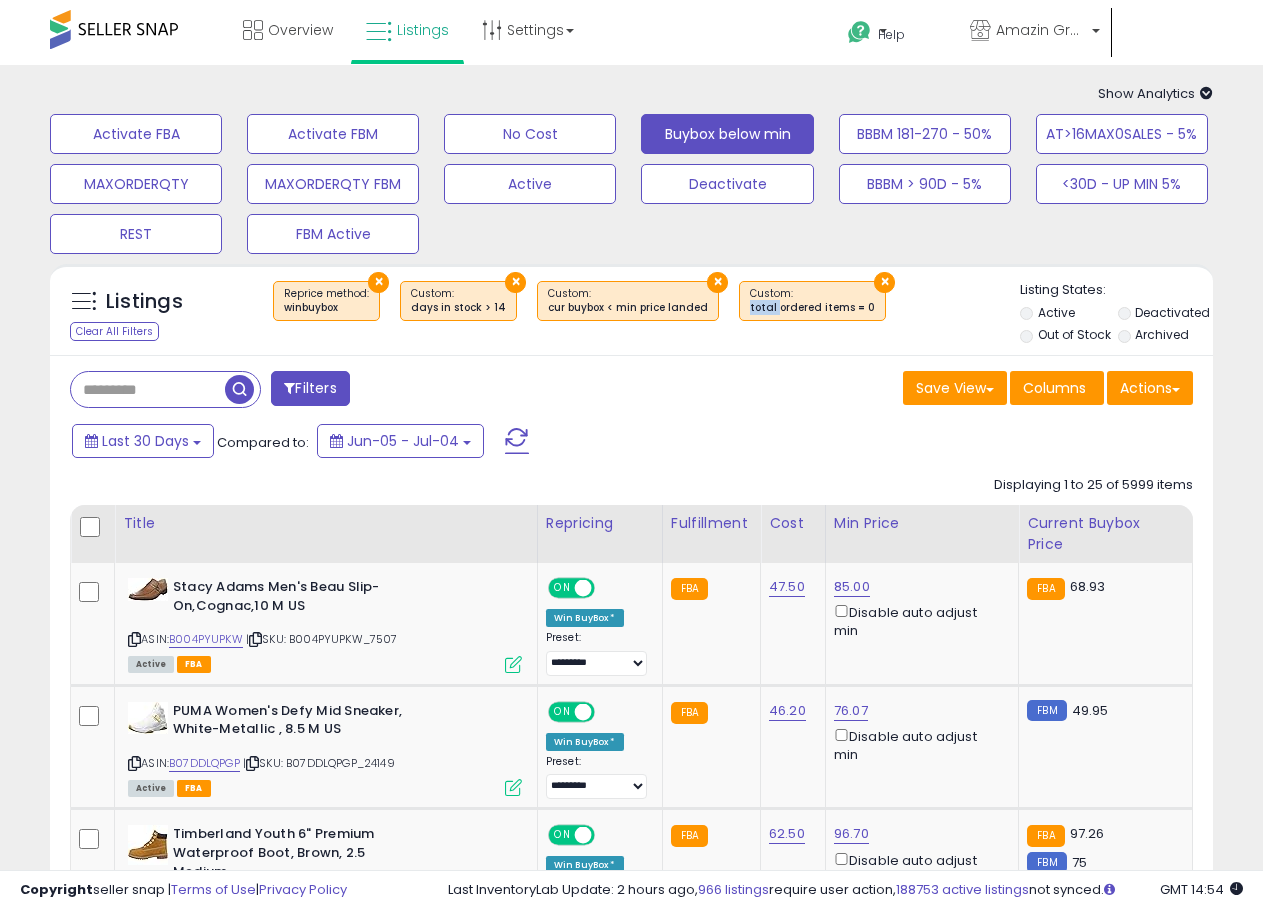 click on "total ordered items = 0" at bounding box center (812, 308) 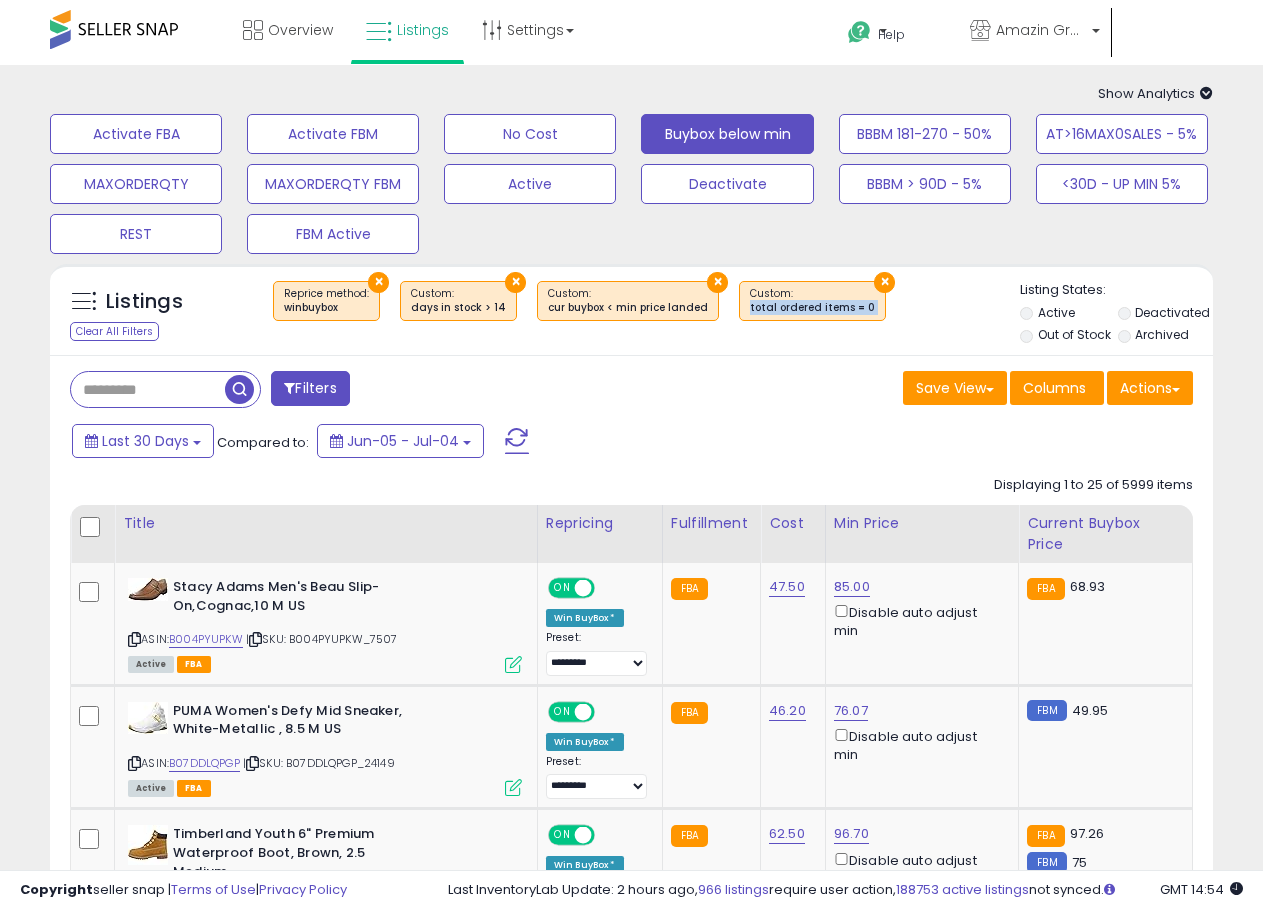 click on "total ordered items = 0" at bounding box center [812, 308] 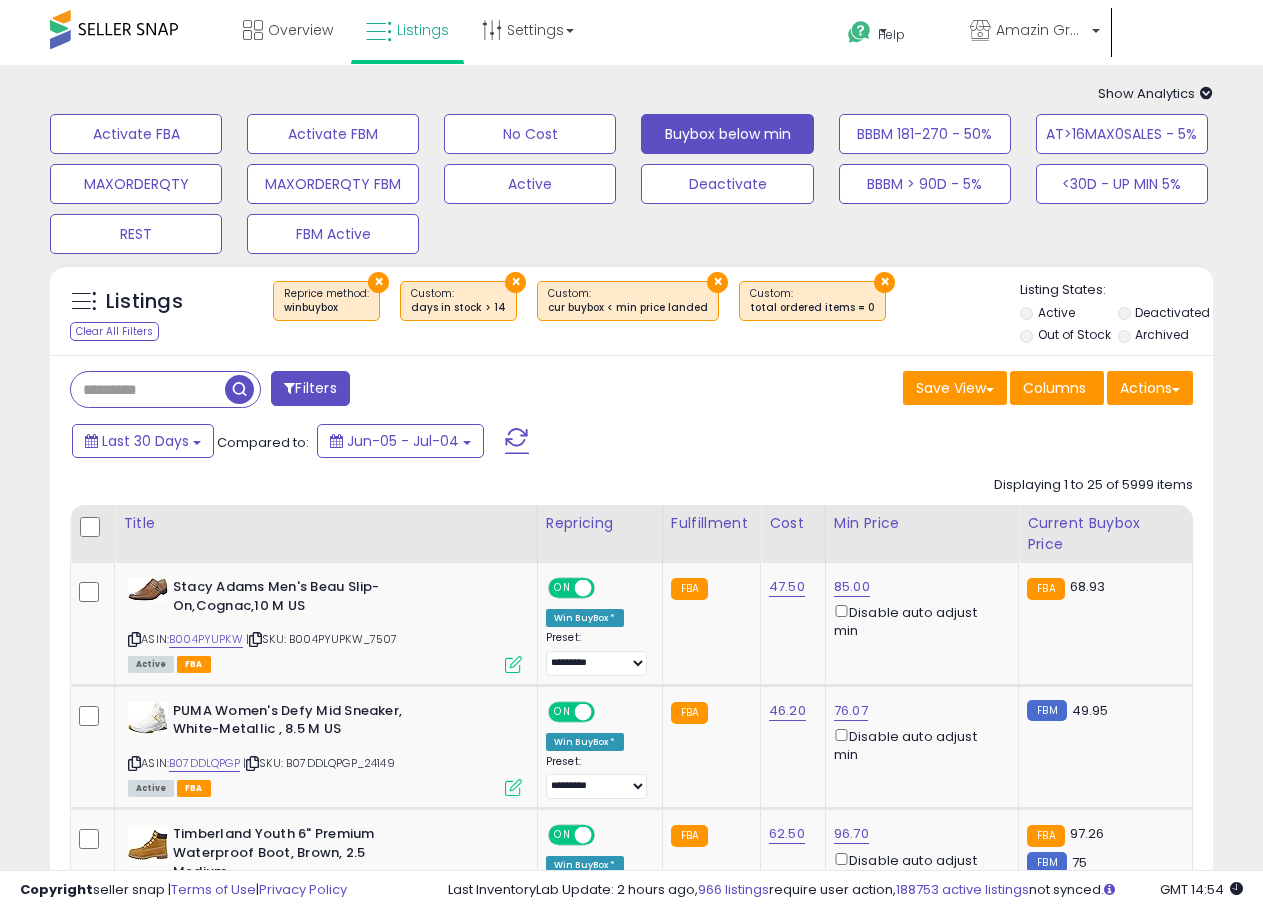 click on "Custom:
total ordered items = 0" at bounding box center [812, 301] 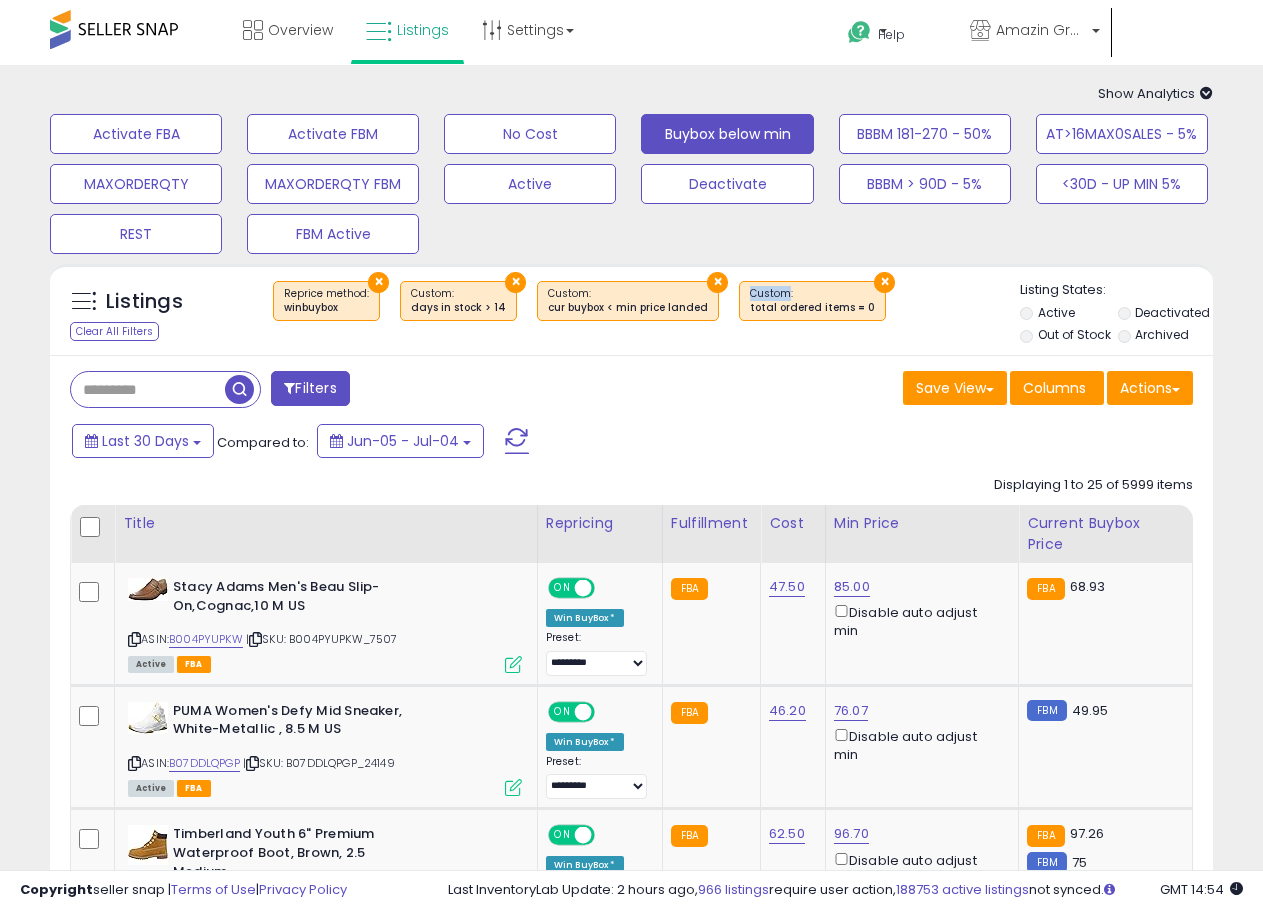 click on "Custom:
total ordered items = 0" at bounding box center [812, 301] 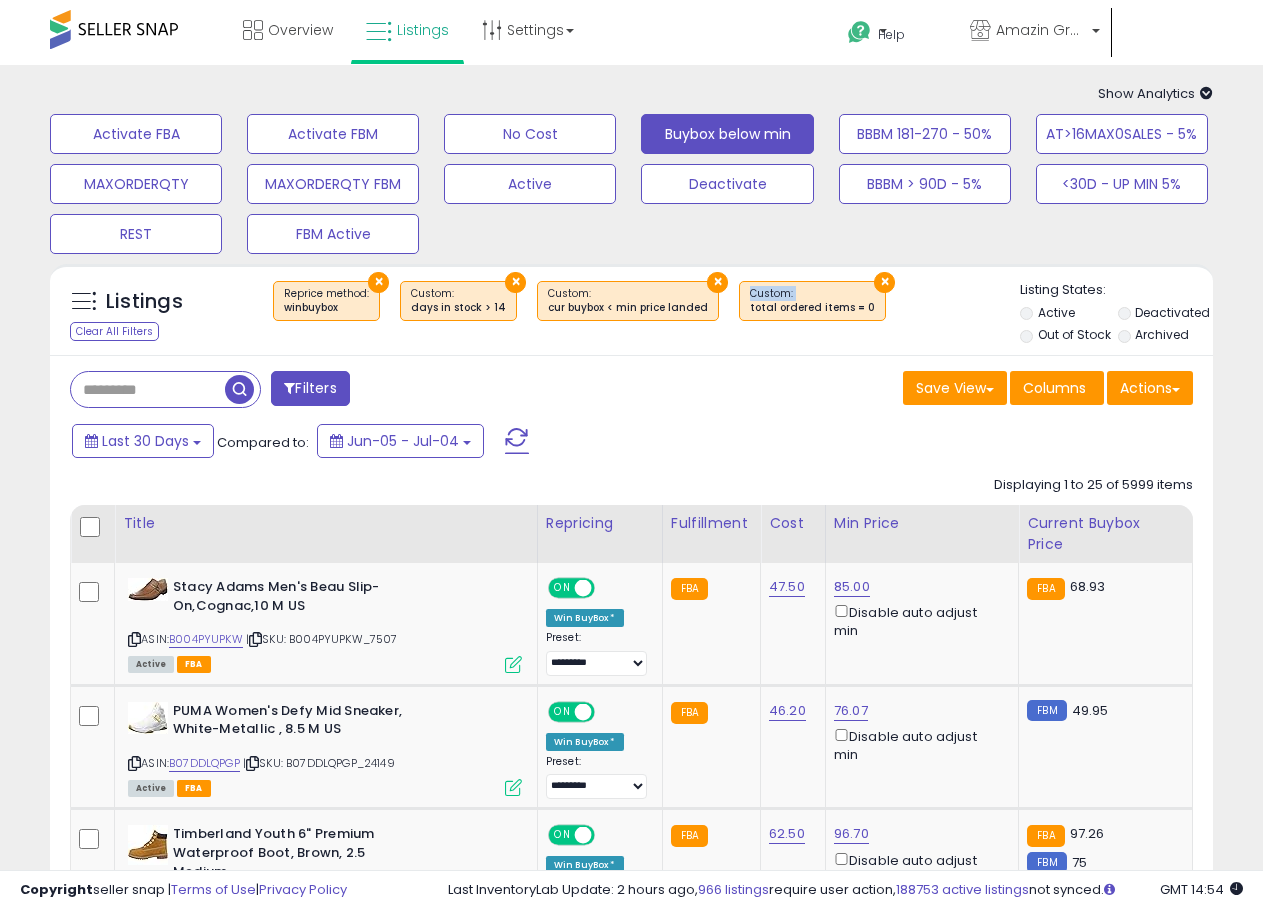 click on "Custom:
total ordered items = 0" at bounding box center [812, 301] 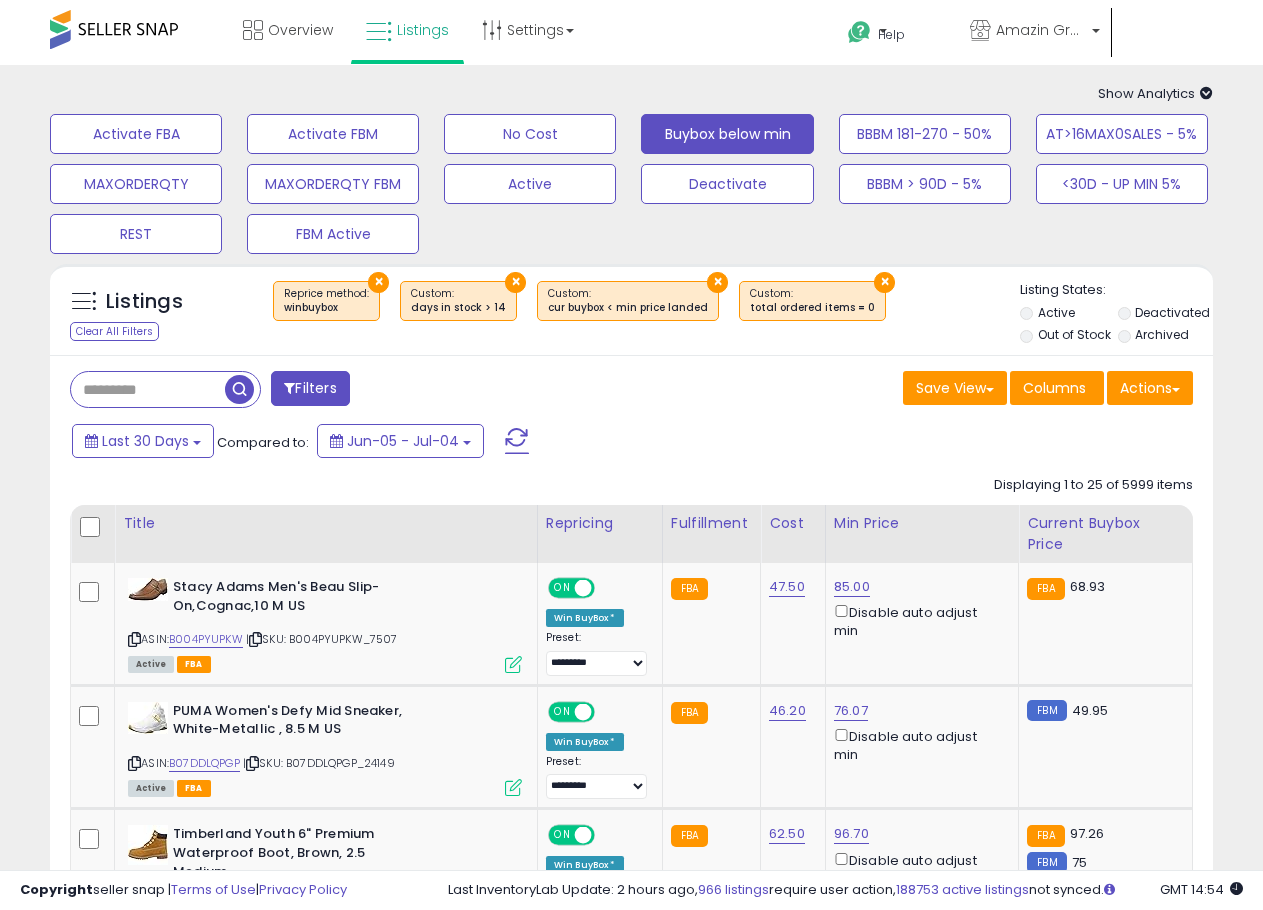 click on "total ordered items = 0" at bounding box center (812, 308) 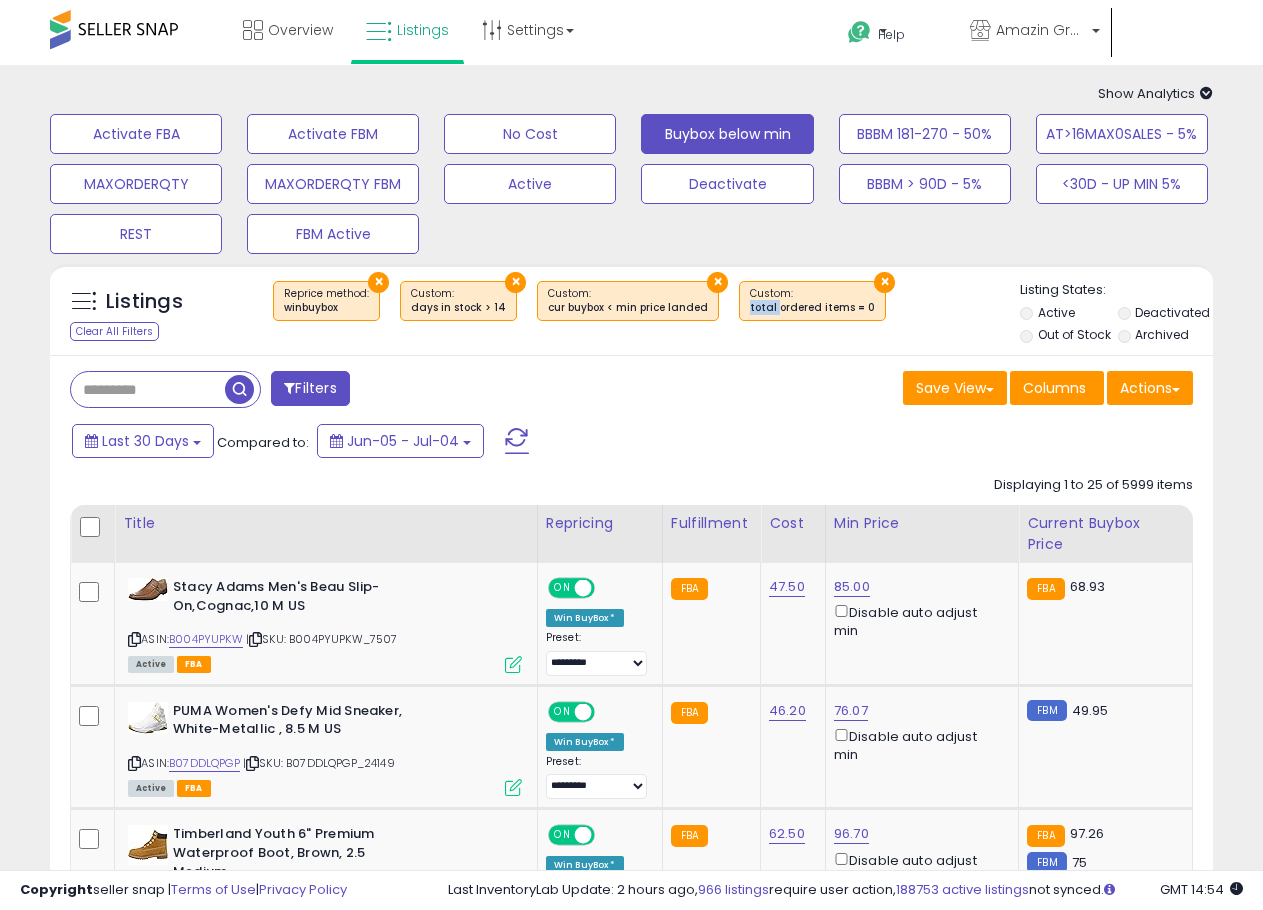 click on "total ordered items = 0" at bounding box center [812, 308] 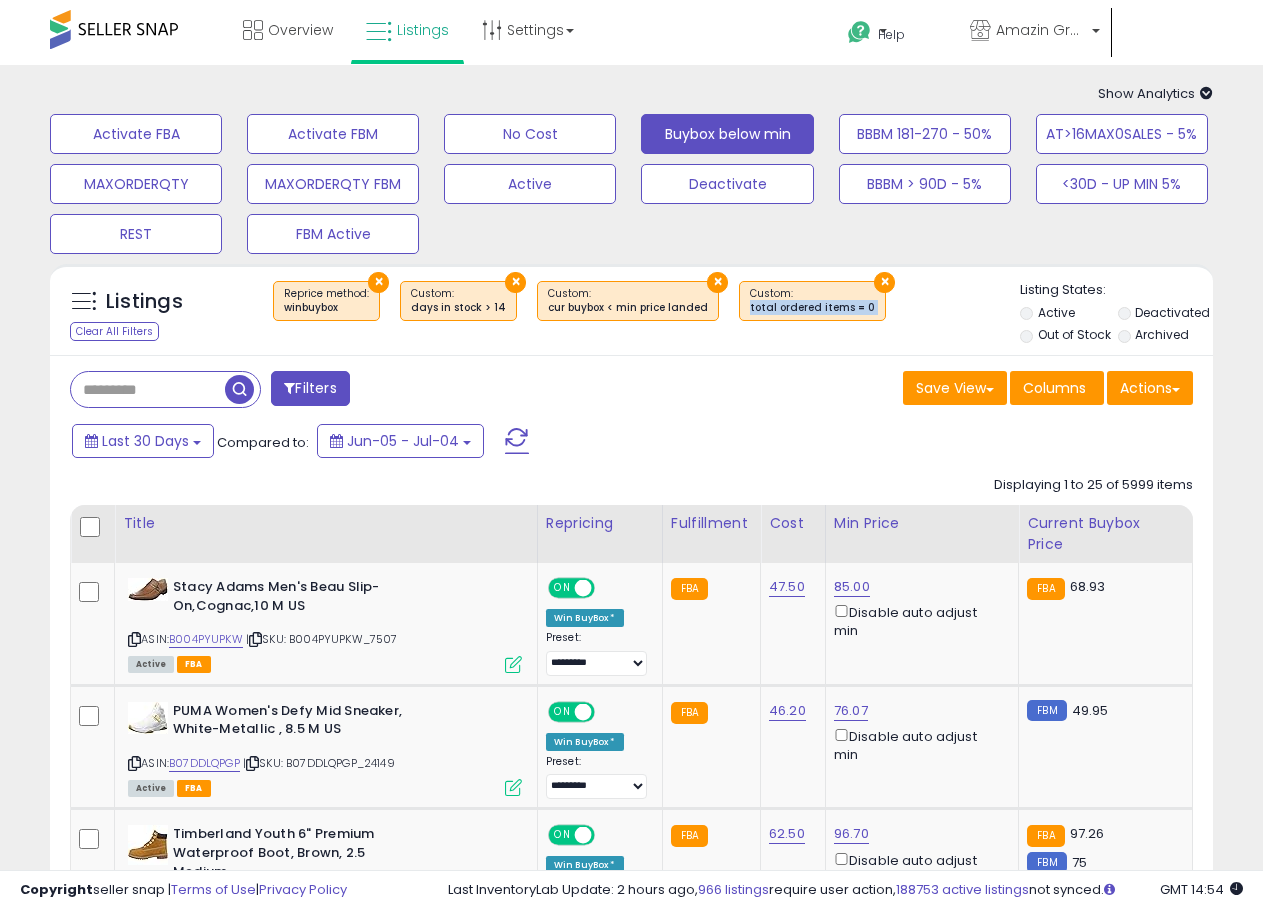 click on "total ordered items = 0" at bounding box center [812, 308] 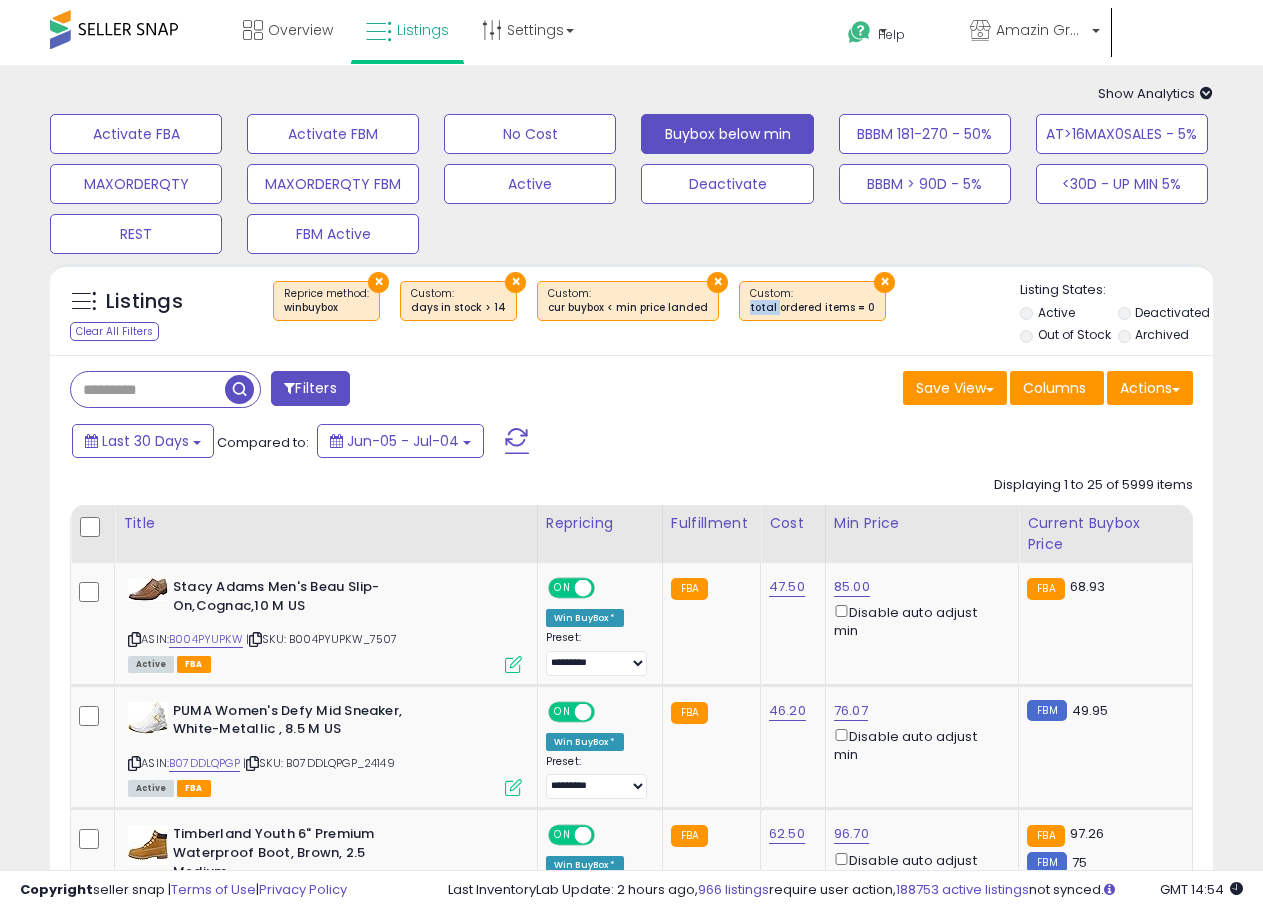 click on "total ordered items = 0" at bounding box center (812, 308) 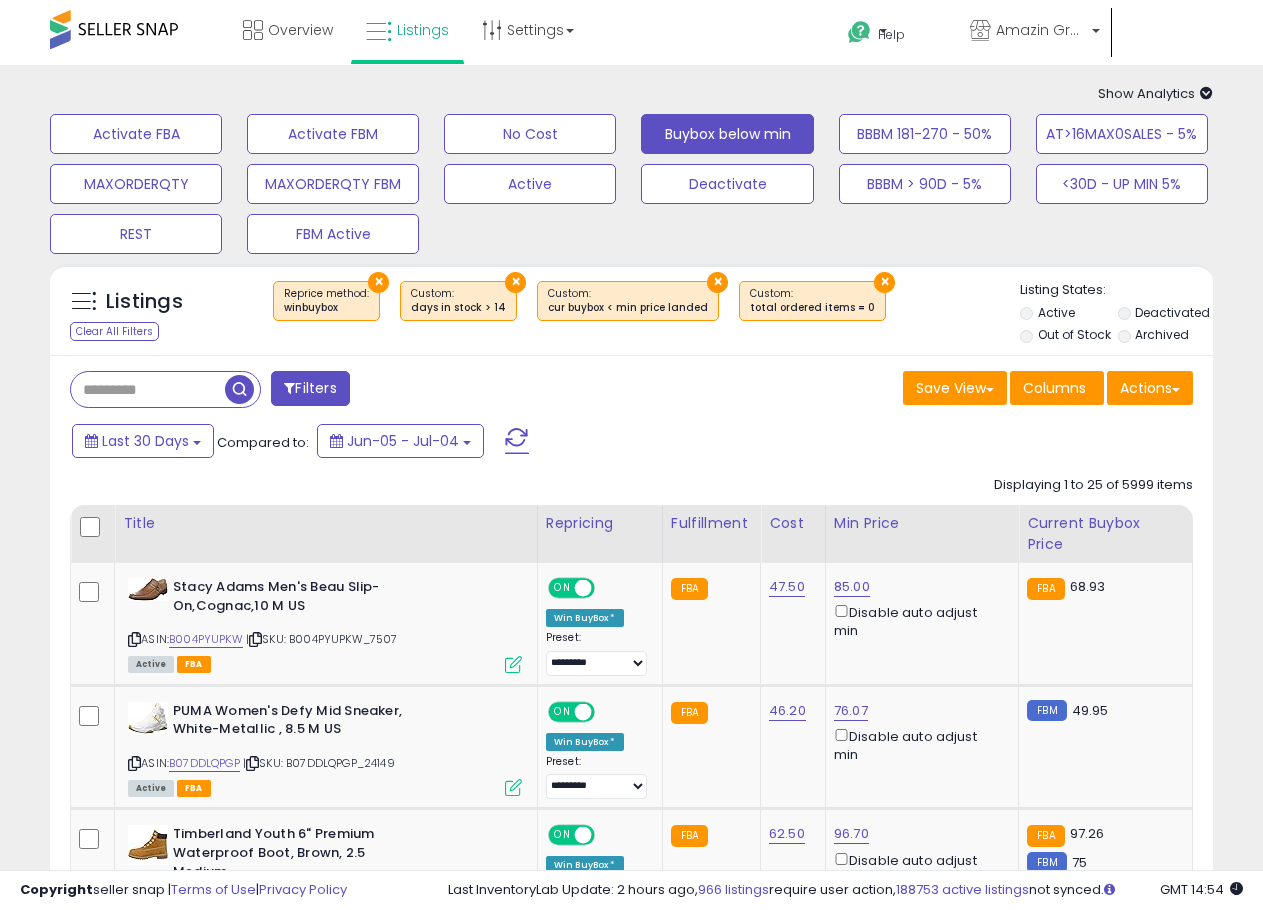 click on "total ordered items = 0" at bounding box center [812, 308] 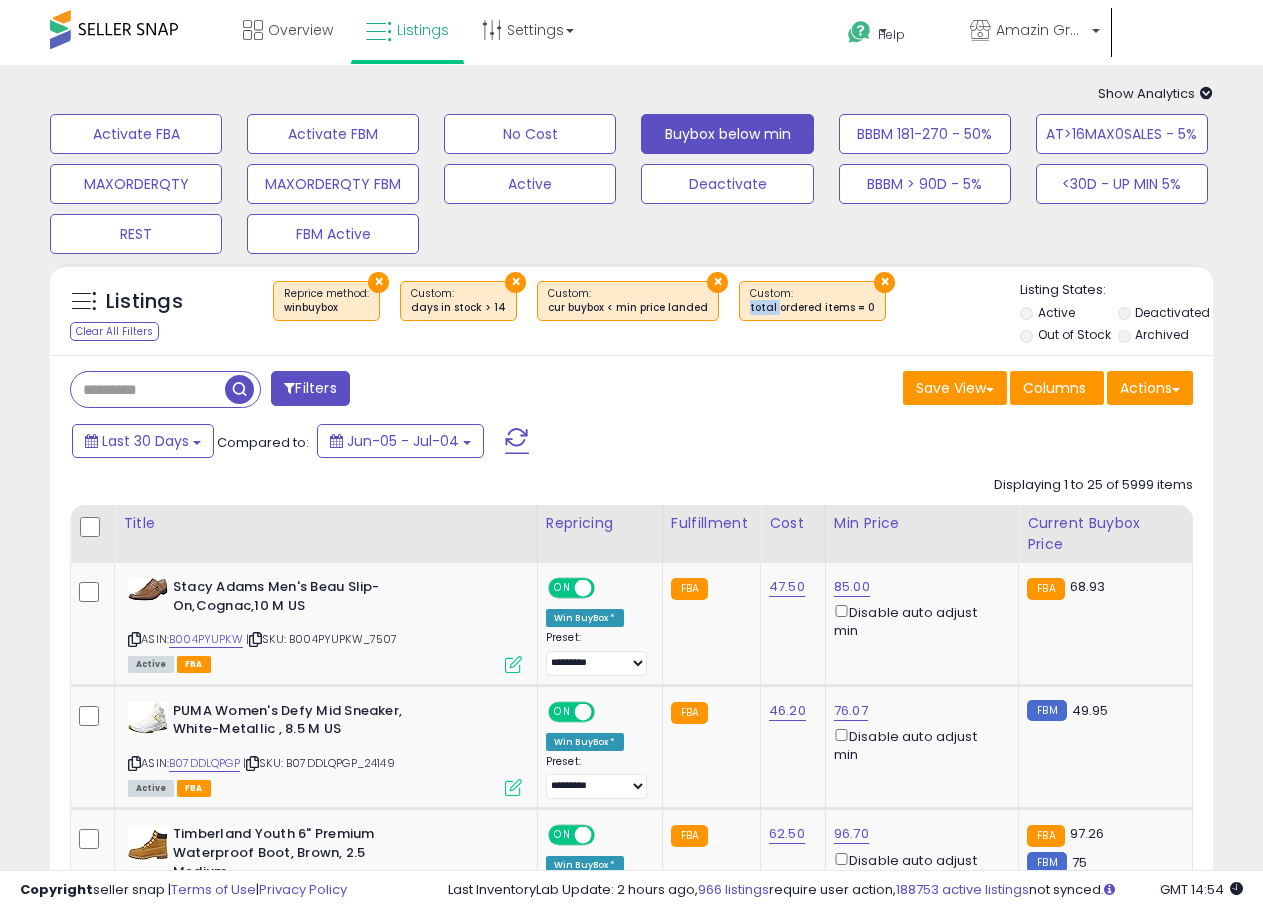 click on "total ordered items = 0" at bounding box center (812, 308) 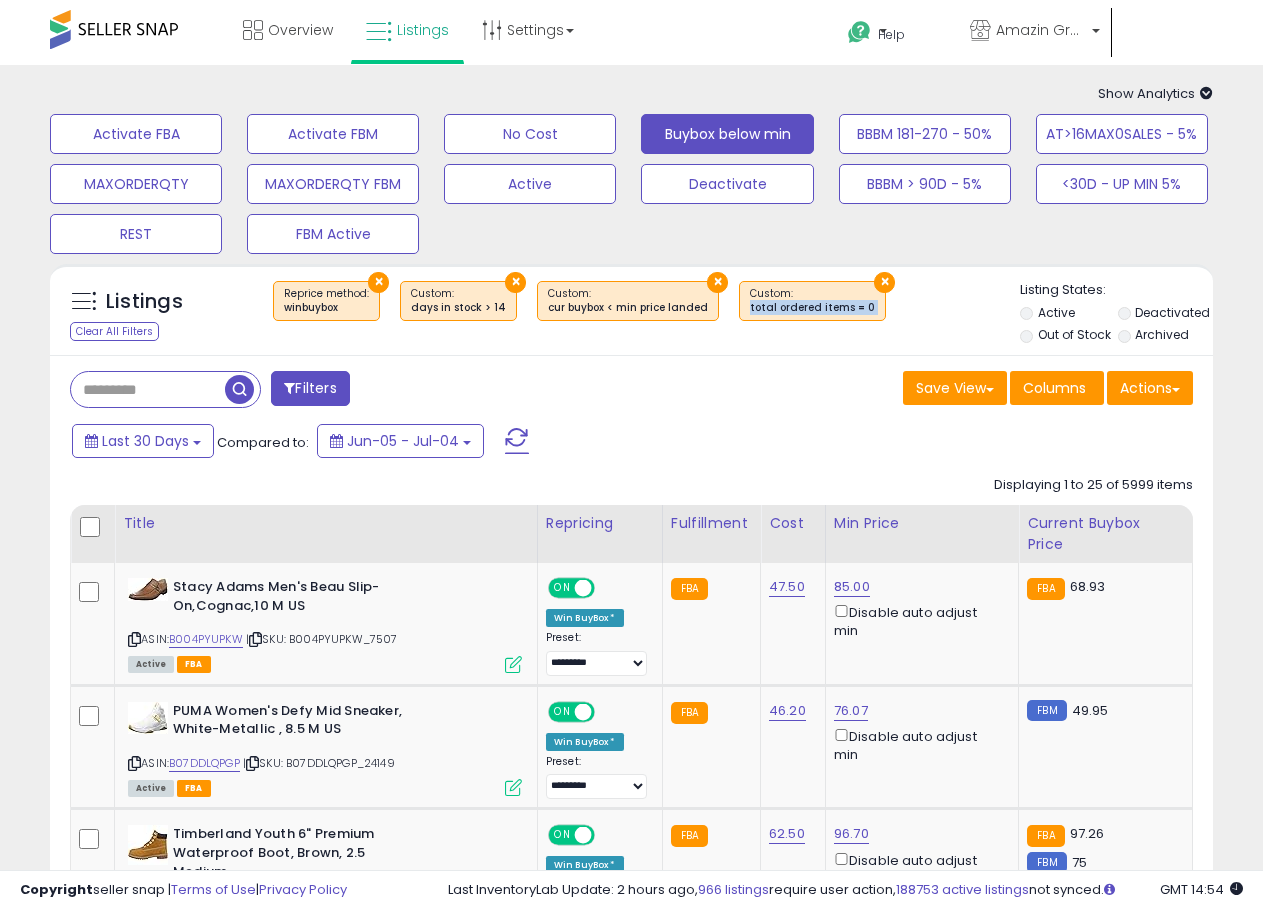 click on "total ordered items = 0" at bounding box center [812, 308] 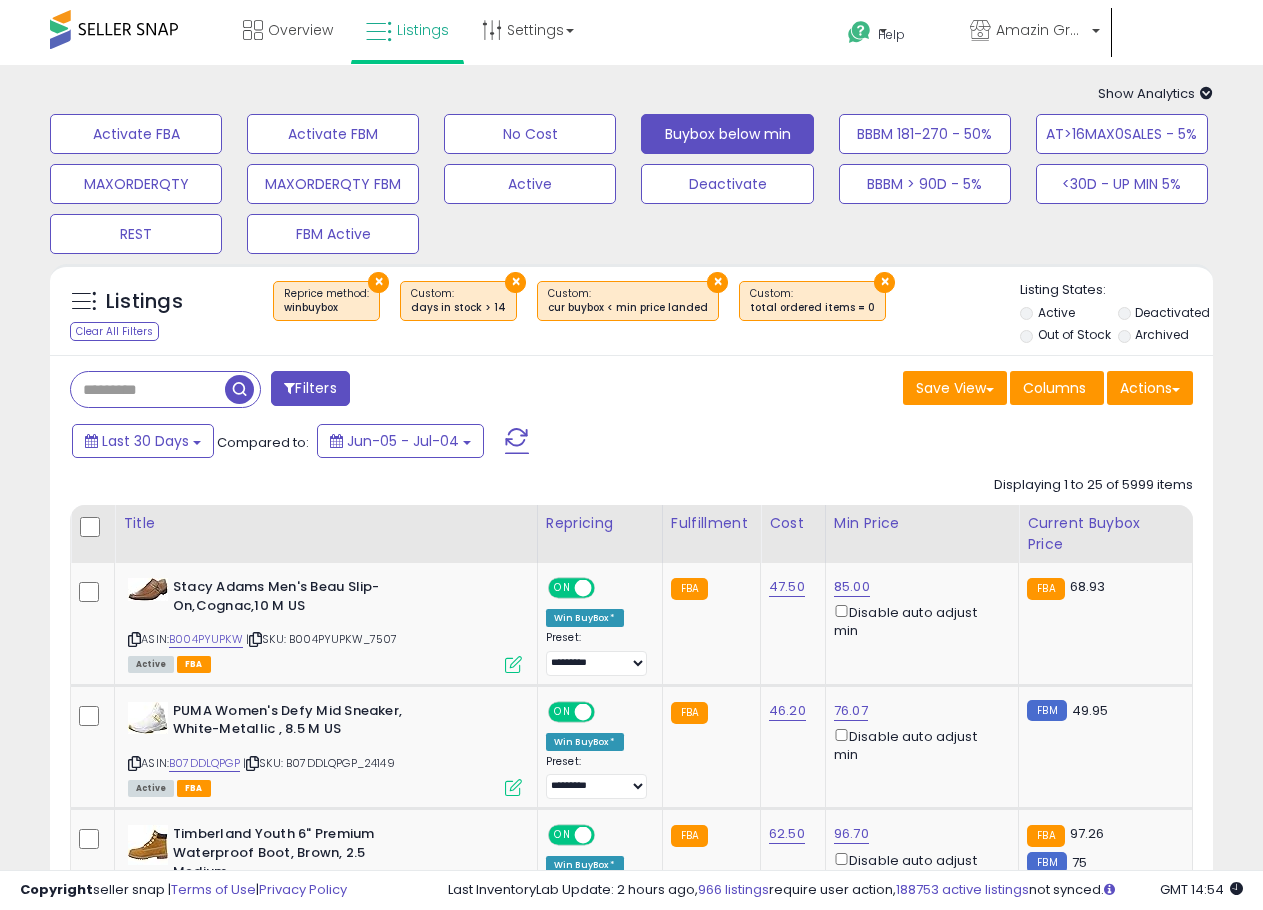 click on "total ordered items = 0" at bounding box center [812, 308] 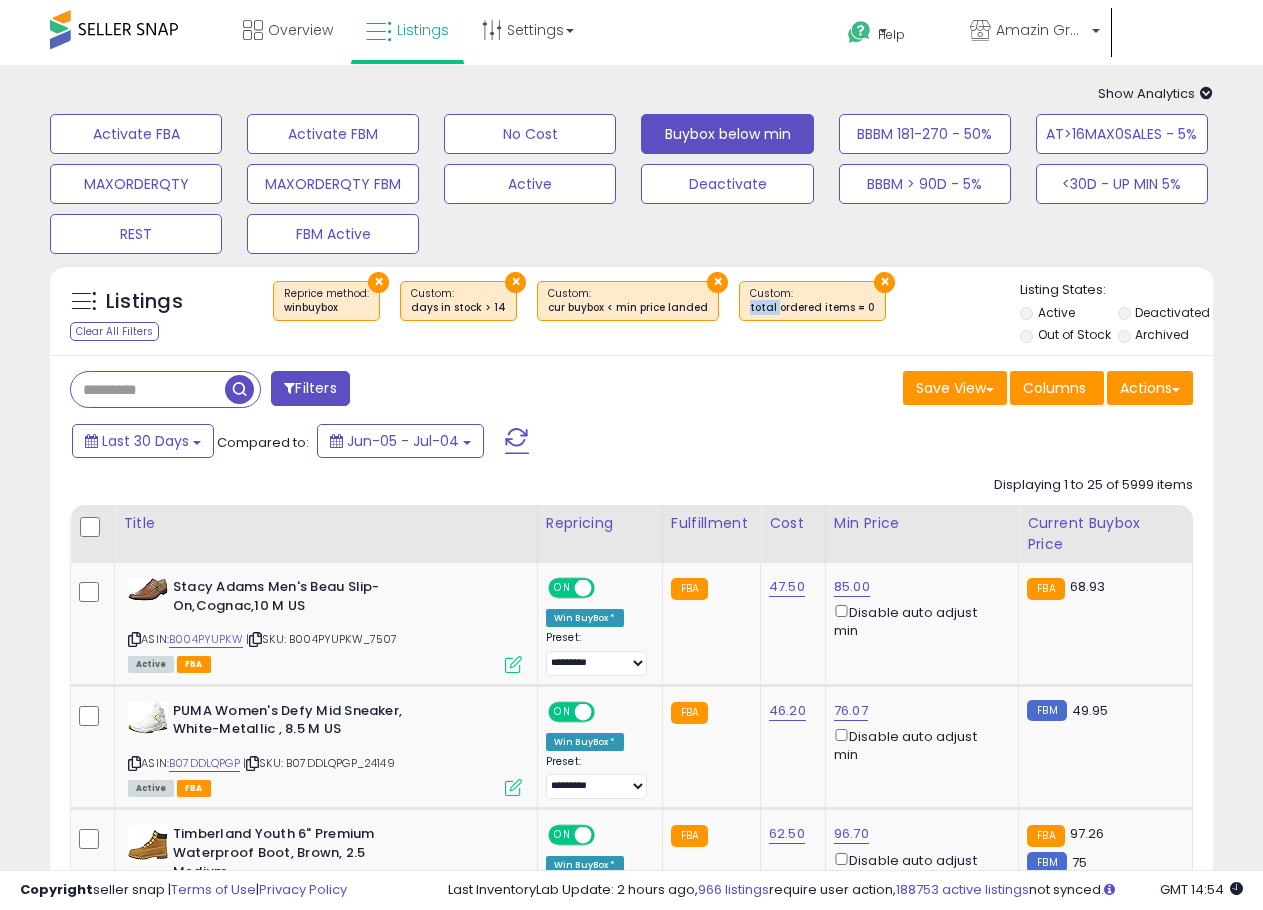 click on "total ordered items = 0" at bounding box center [812, 308] 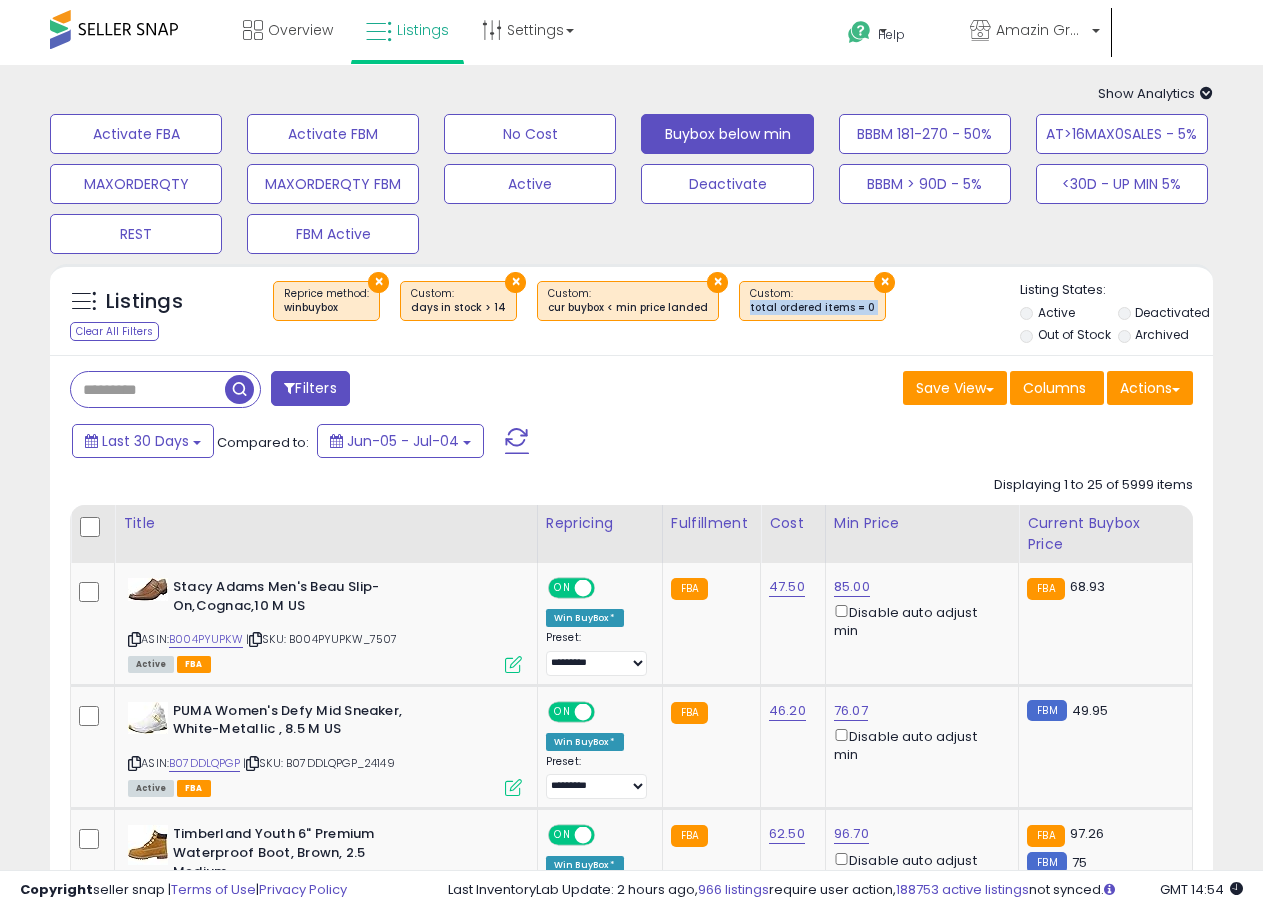 click on "total ordered items = 0" at bounding box center [812, 308] 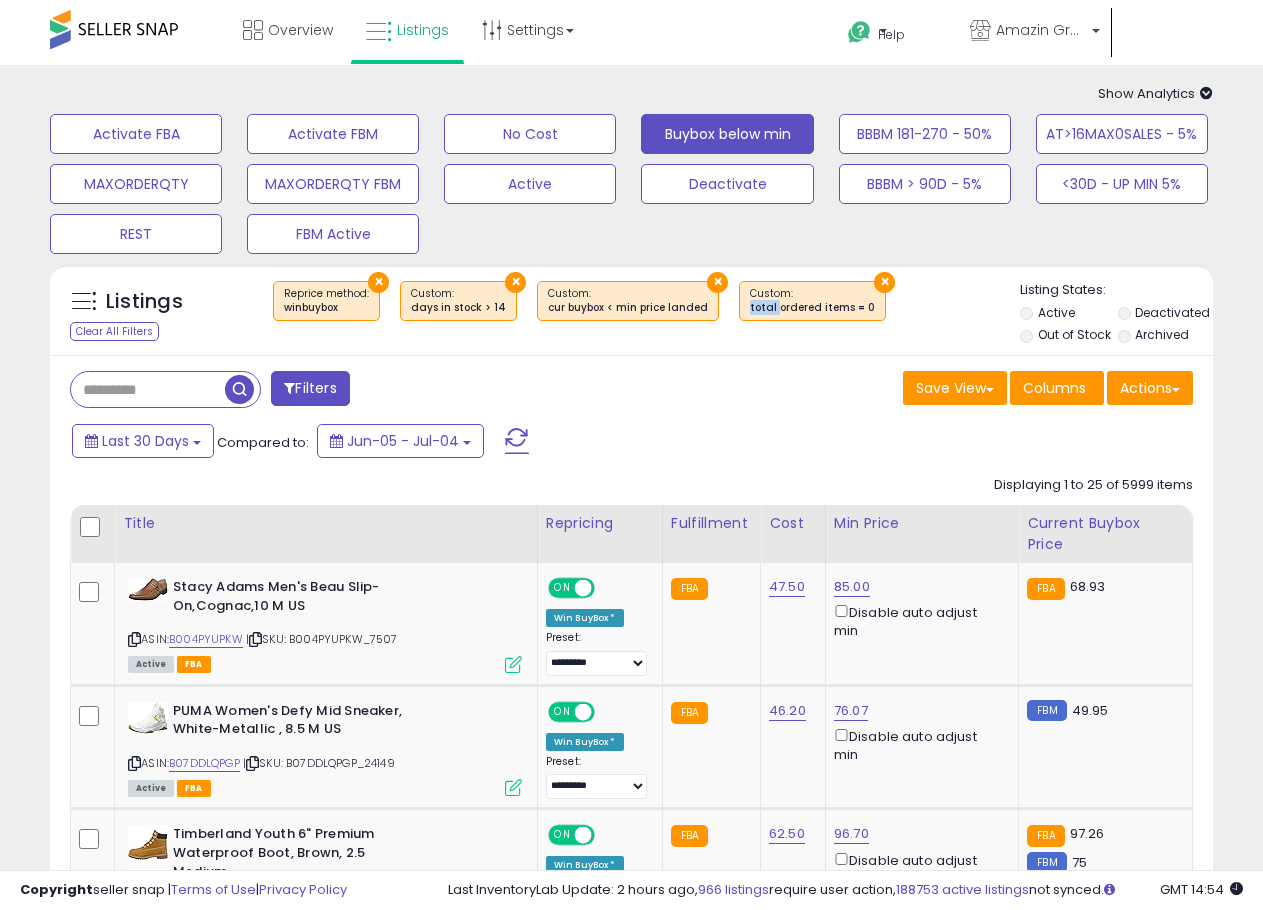 click on "total ordered items = 0" at bounding box center [812, 308] 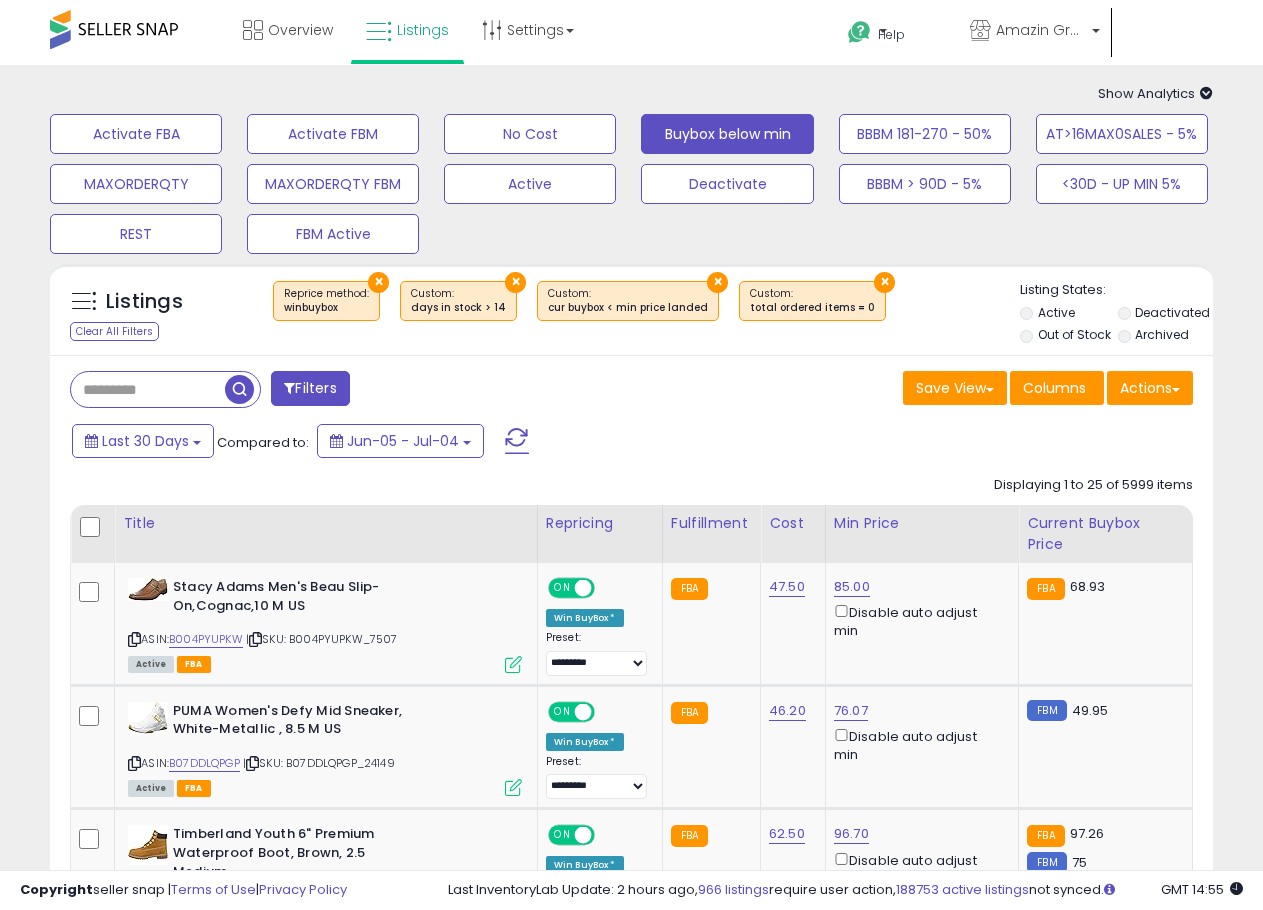 click on "Save View
Save As New View
Columns
Actions
Import" at bounding box center [920, 390] 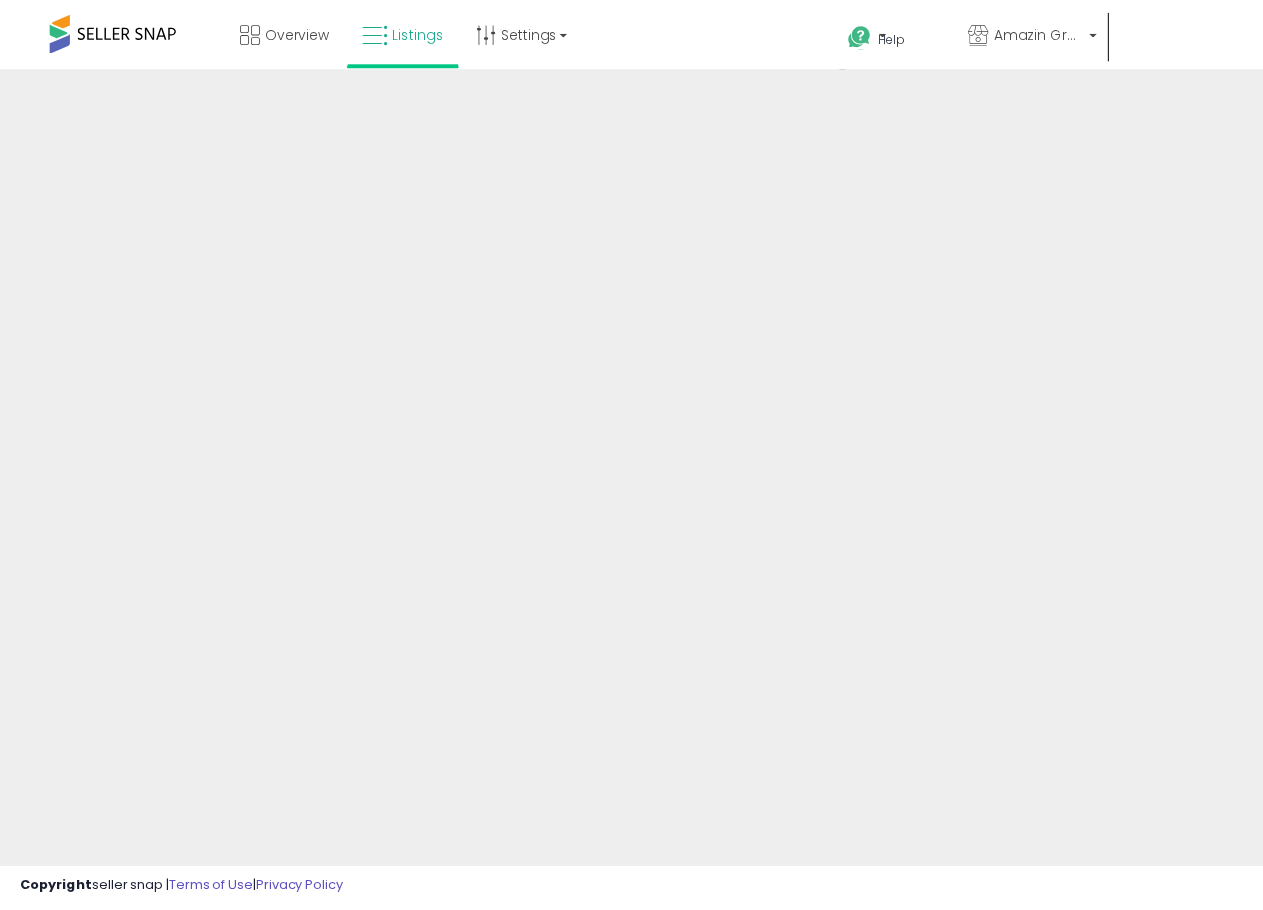 scroll, scrollTop: 0, scrollLeft: 0, axis: both 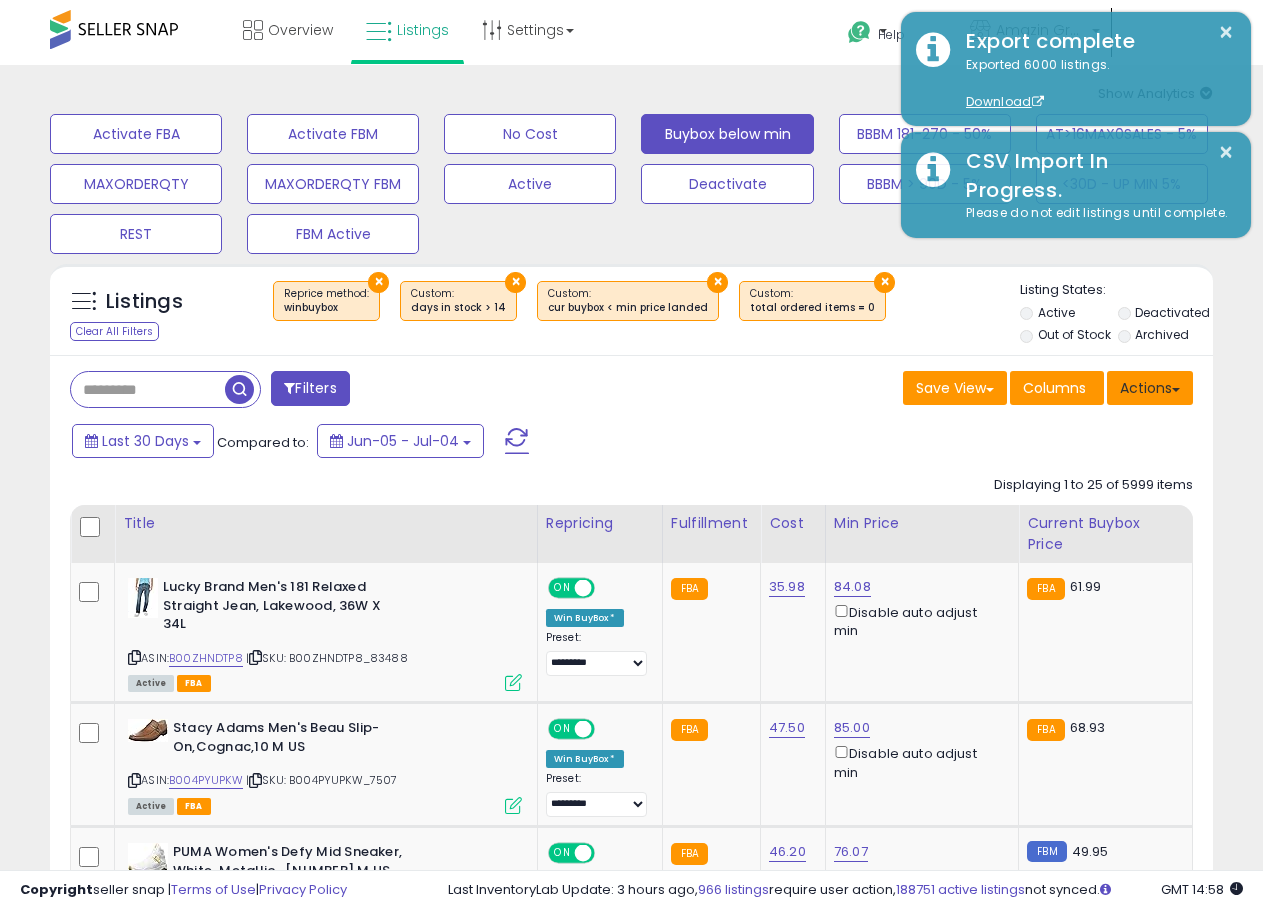 click on "Actions" at bounding box center (1150, 388) 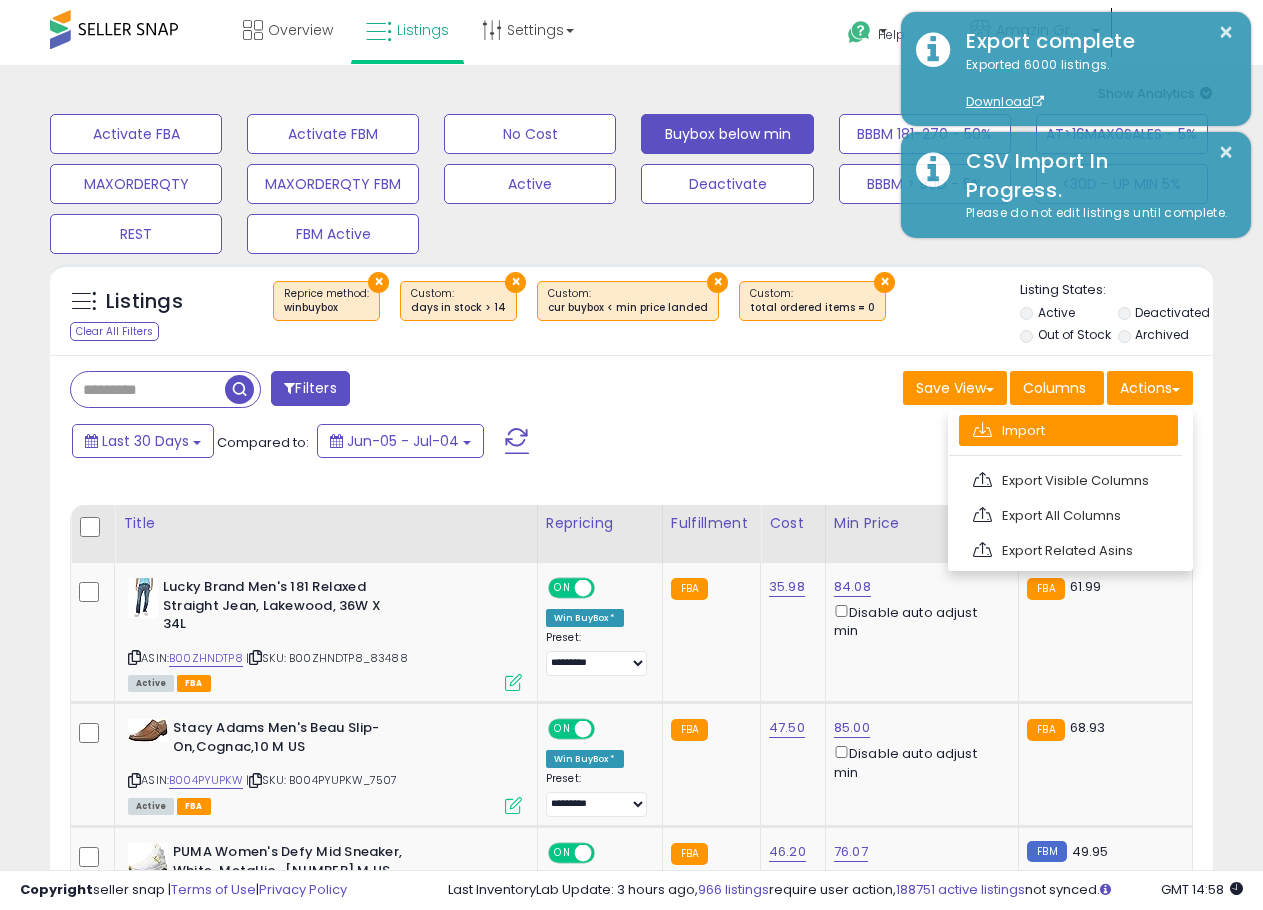click on "Import" at bounding box center (1068, 430) 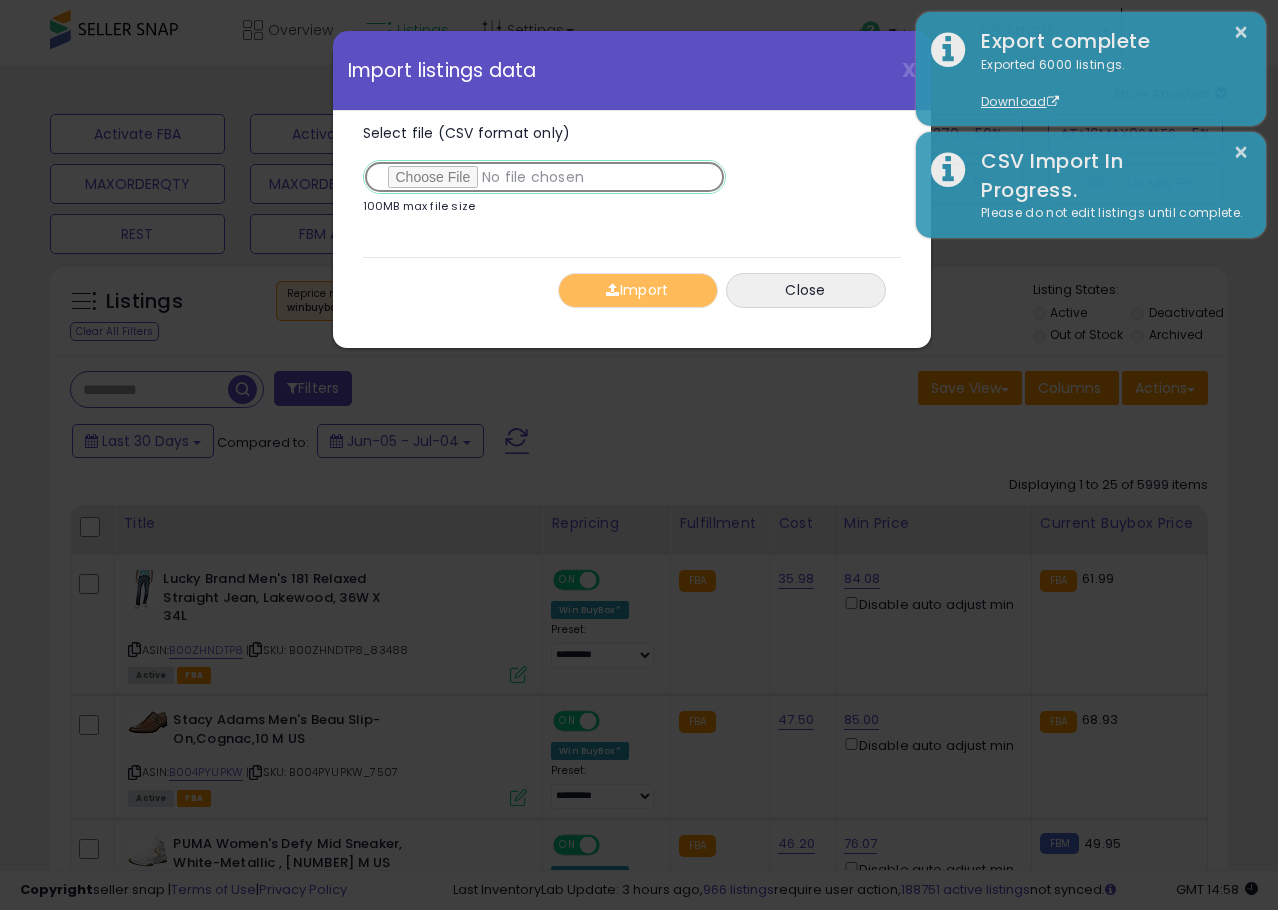 click on "Select file (CSV format only)" at bounding box center [544, 177] 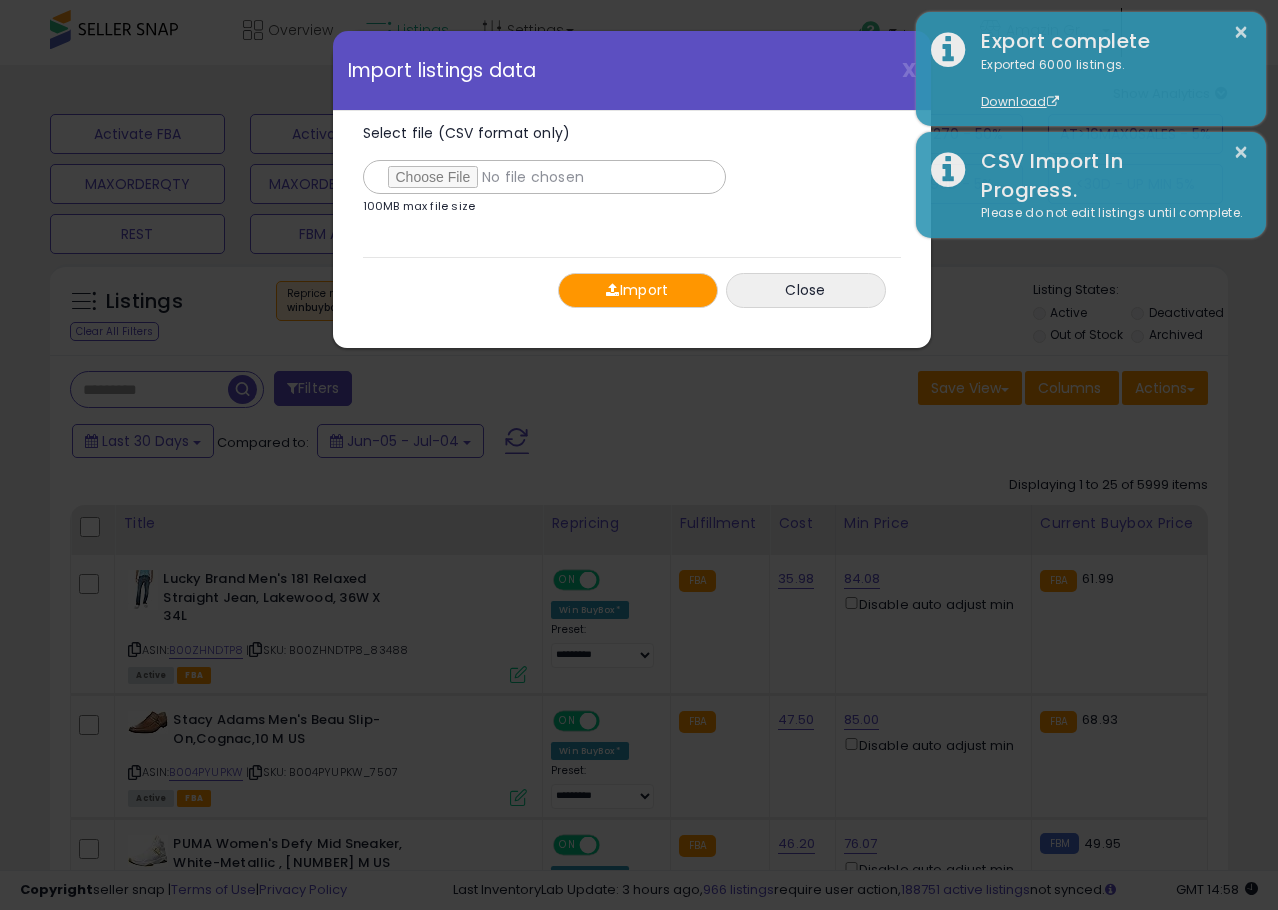 click at bounding box center [612, 290] 